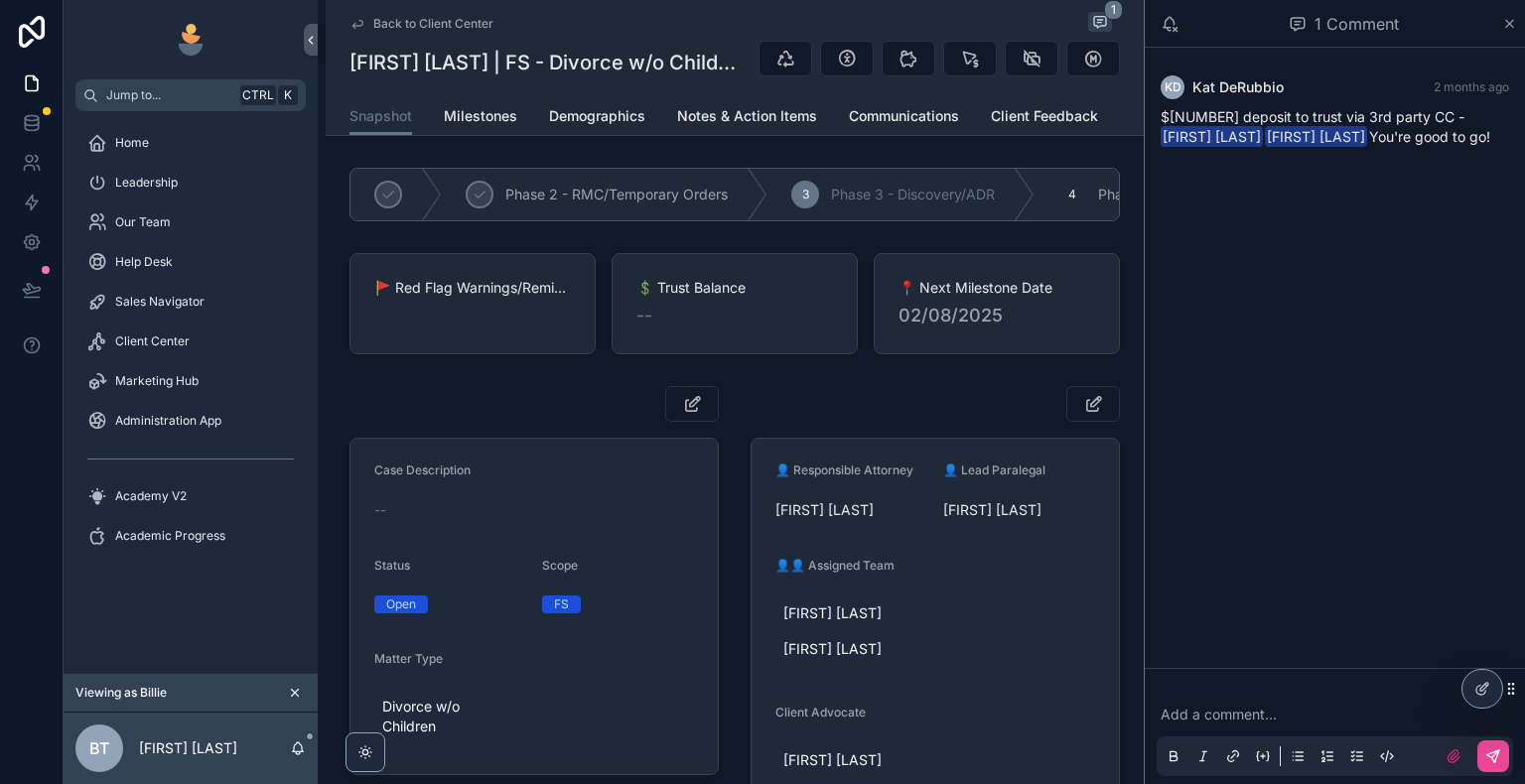 scroll, scrollTop: 0, scrollLeft: 0, axis: both 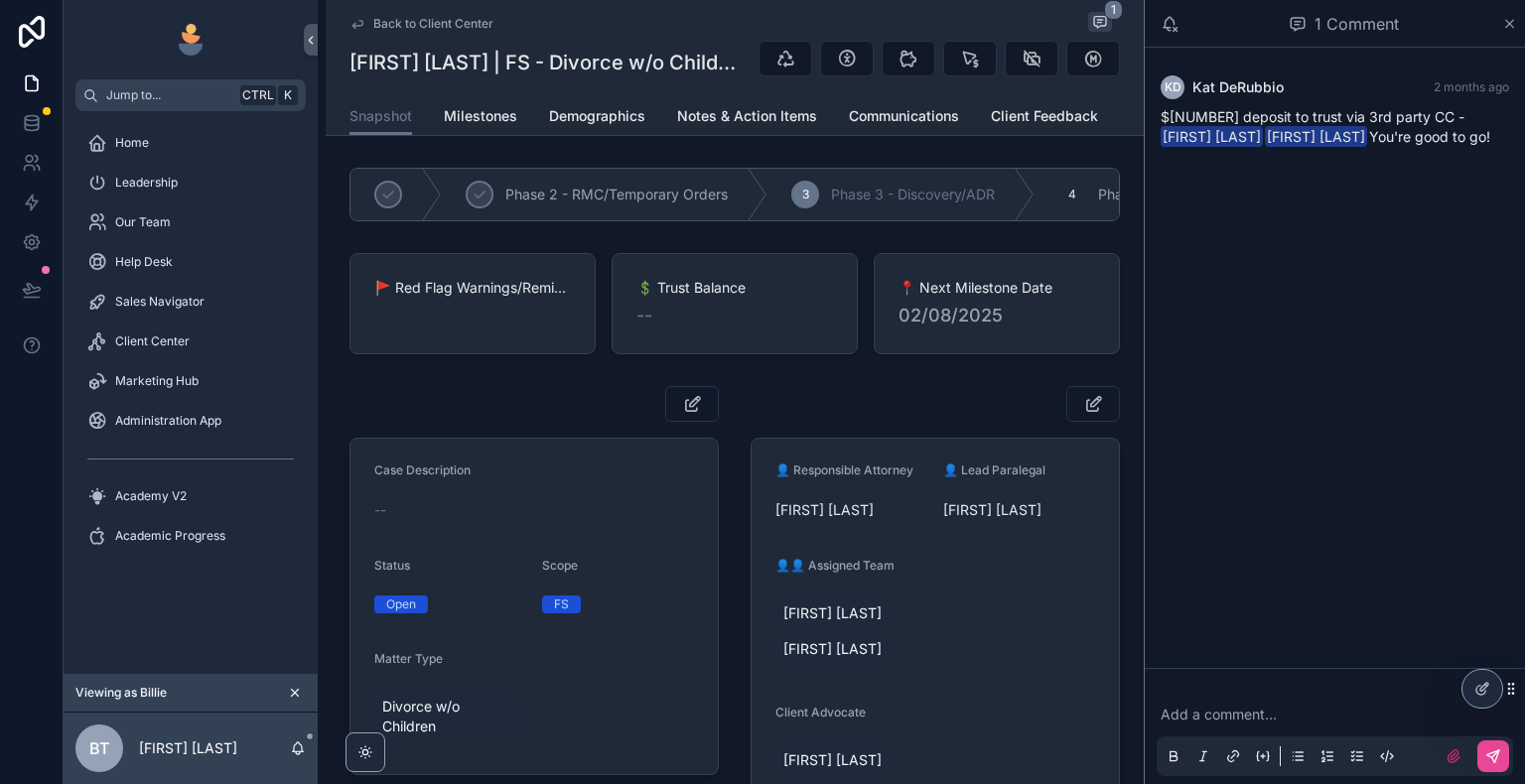 click on "[FIRST] [LAST] [FIRST] [LAST] [TIME] ago $[NUMBER] deposit to trust via 3rd party CC - [FIRST] [LAST] [FIRST] [LAST] You're good to go!" at bounding box center [1334, 357] 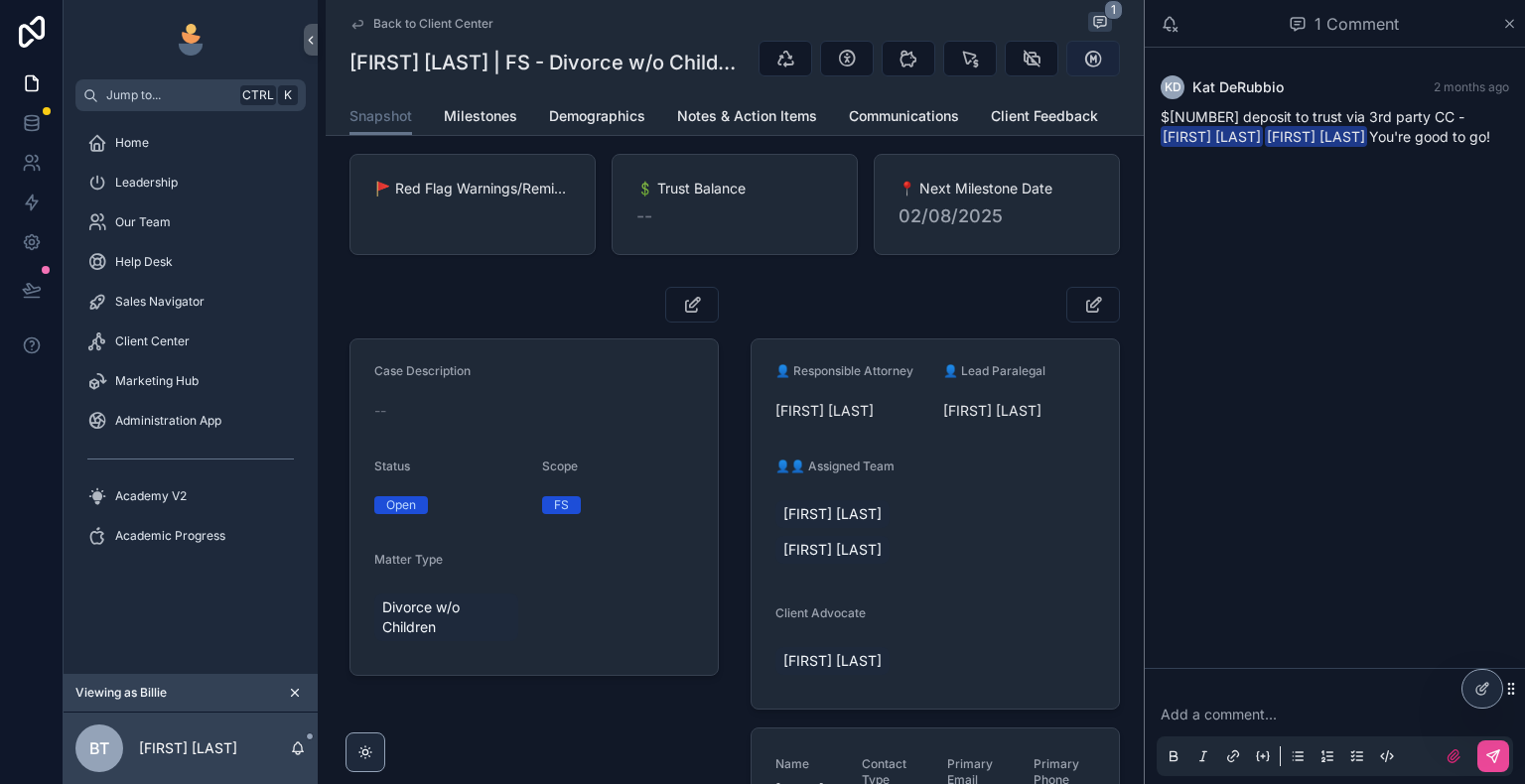 scroll, scrollTop: 0, scrollLeft: 0, axis: both 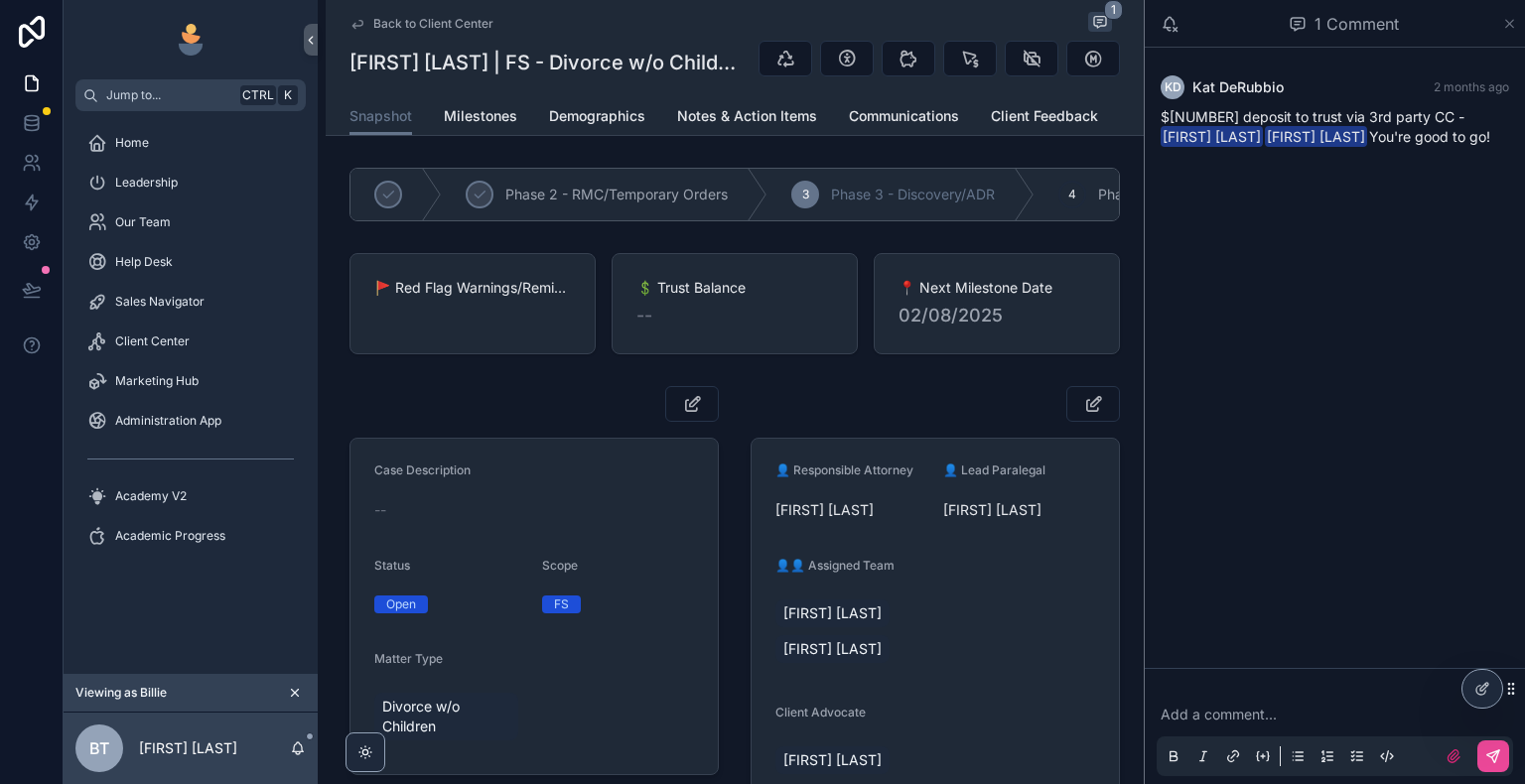 click 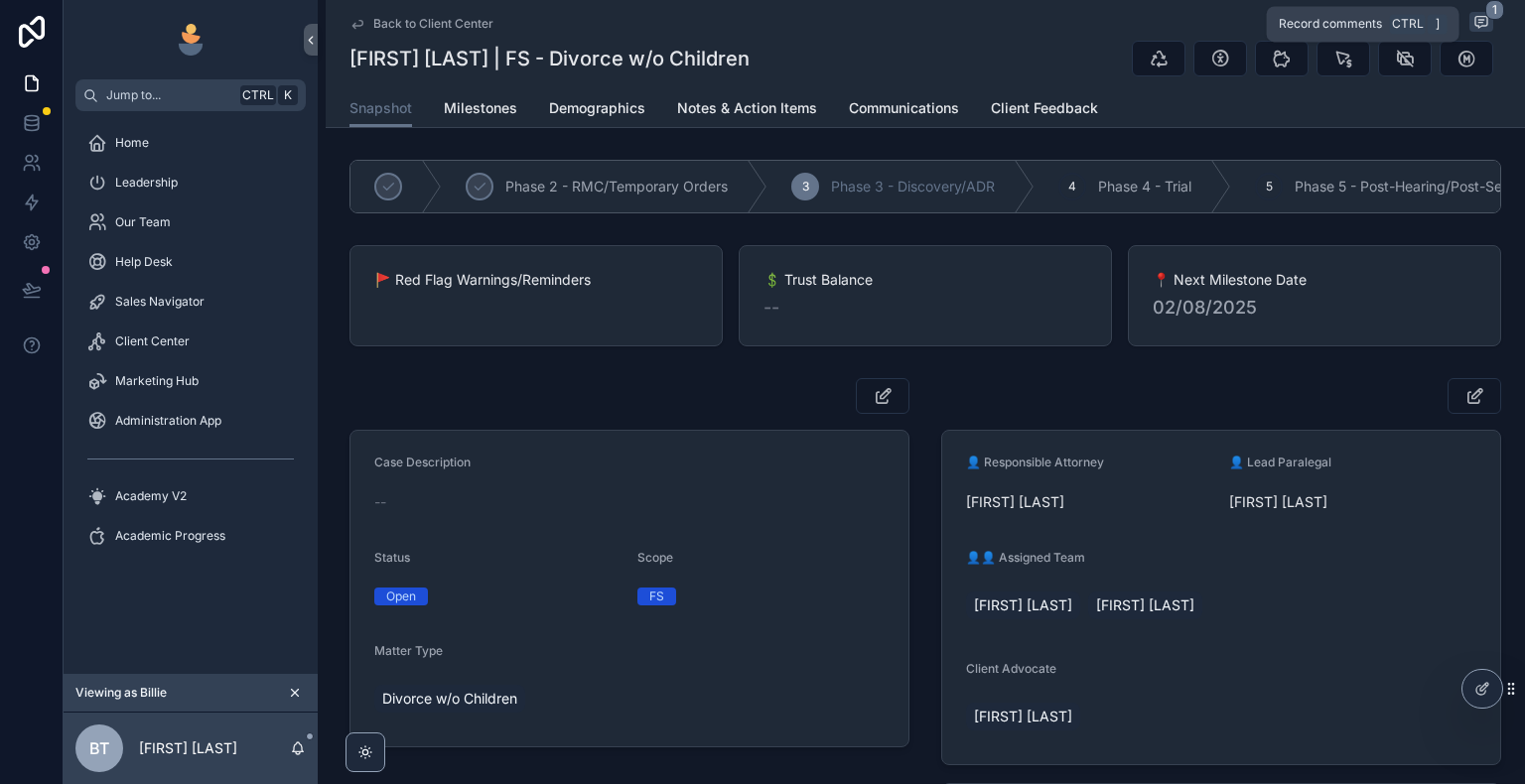 click 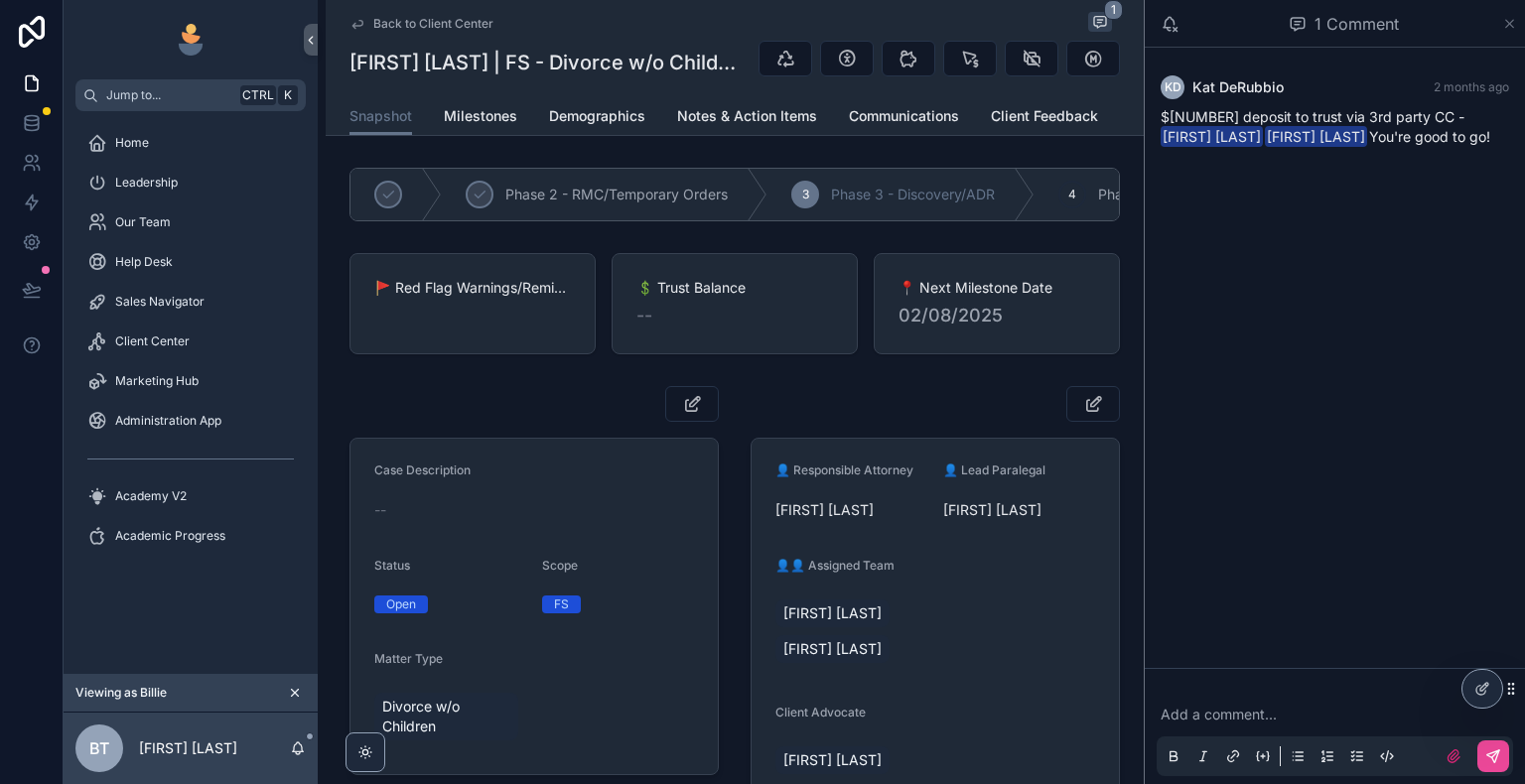click 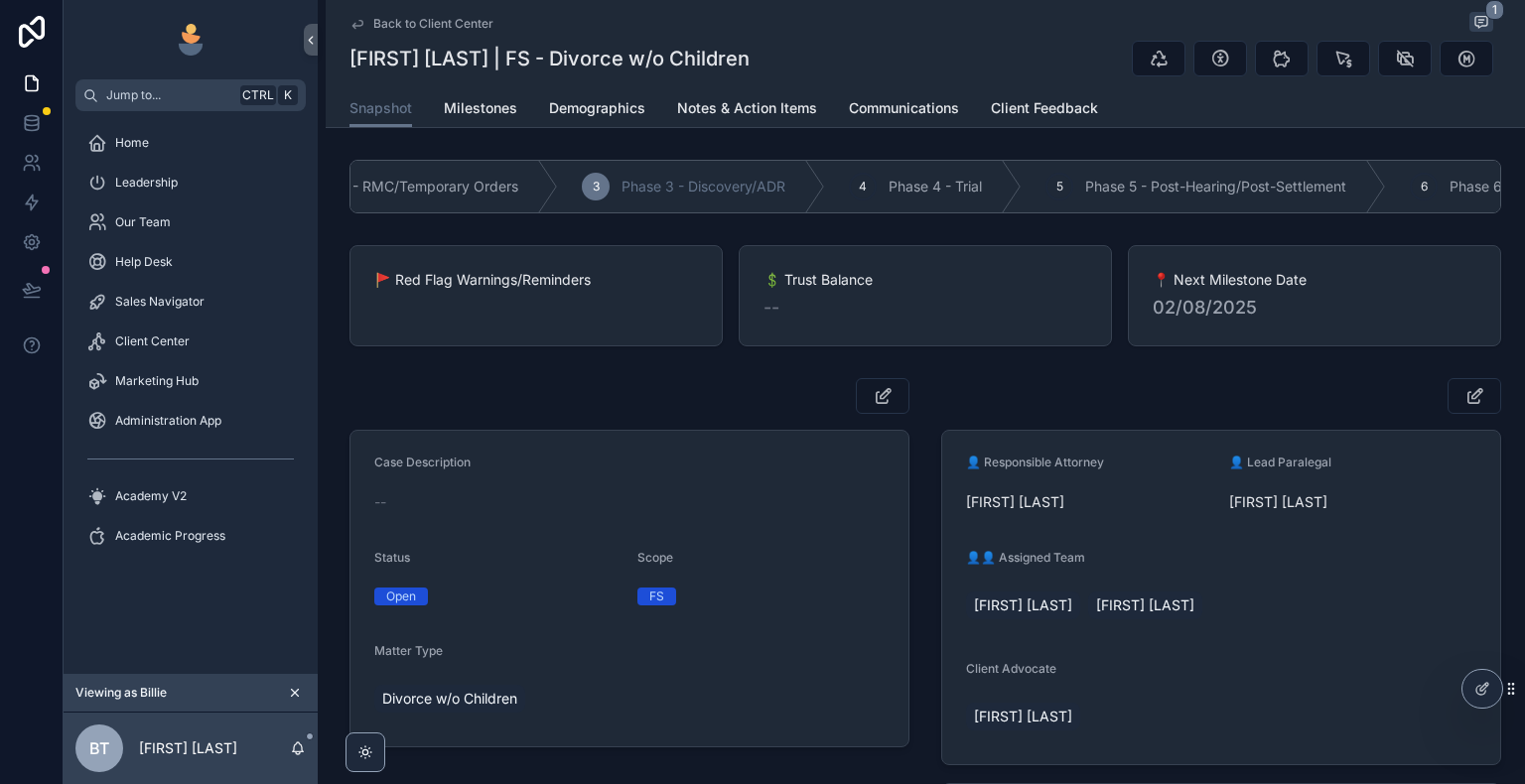 scroll, scrollTop: 0, scrollLeft: 216, axis: horizontal 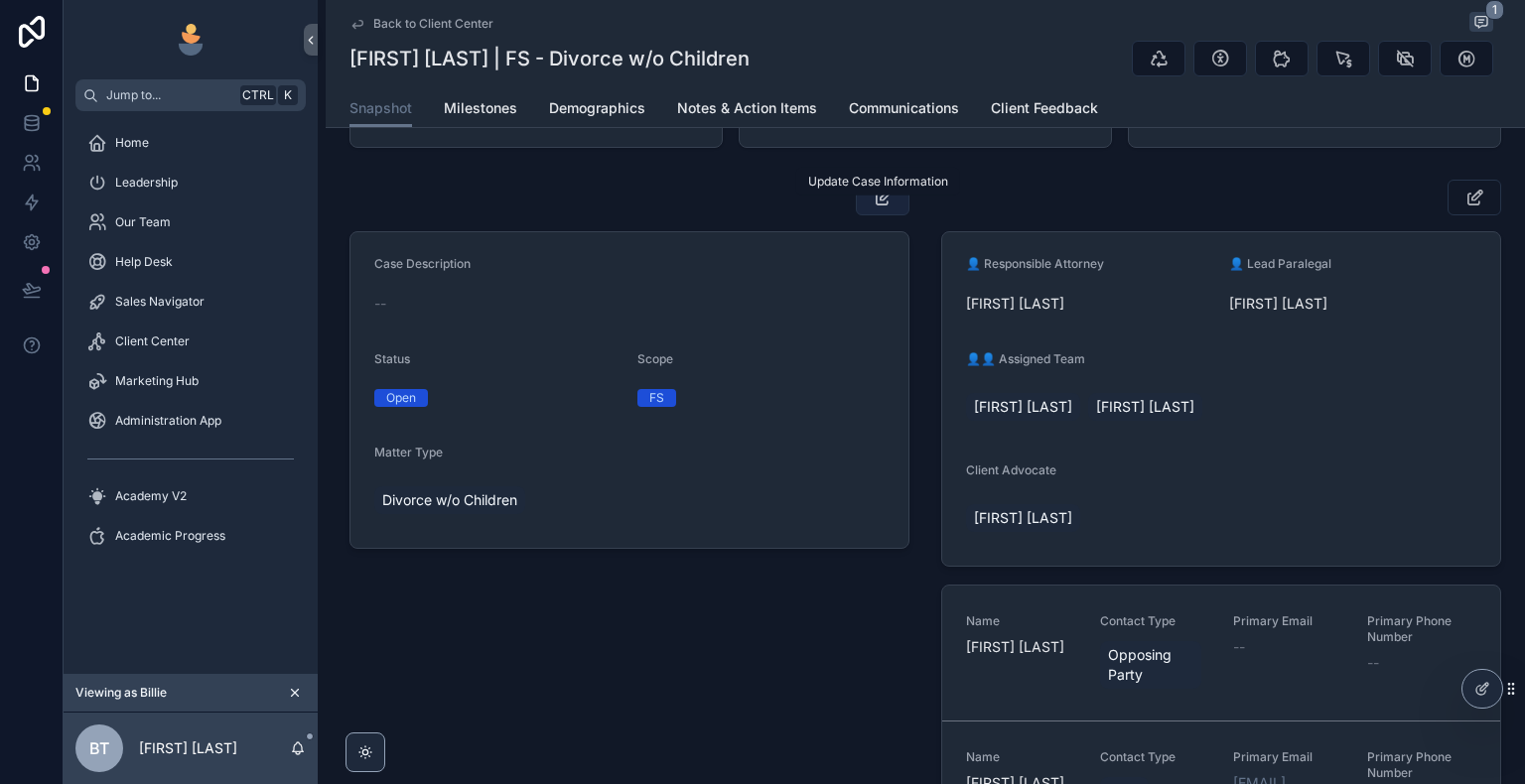 click at bounding box center [883, 197] 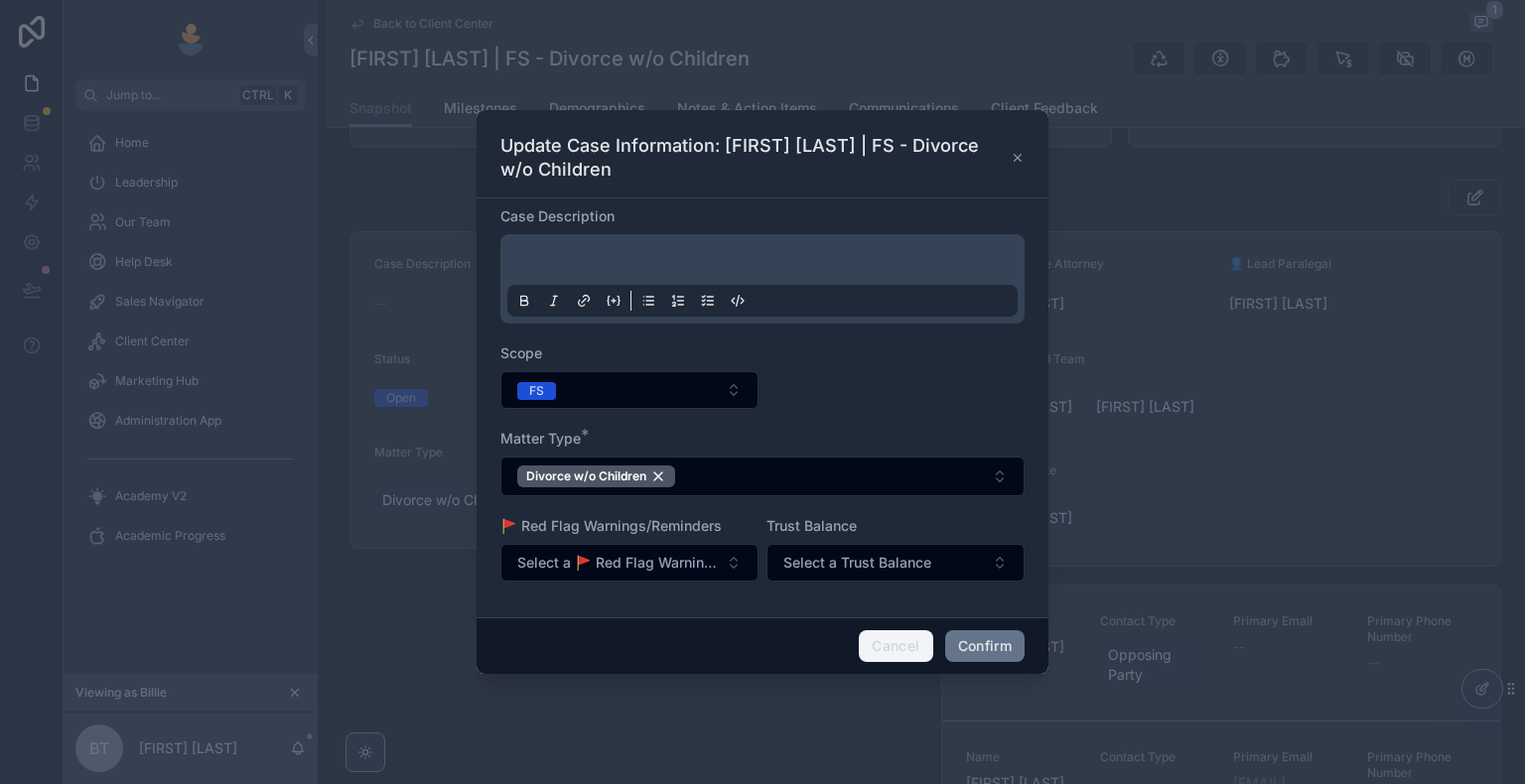 click on "Cancel" at bounding box center [896, 646] 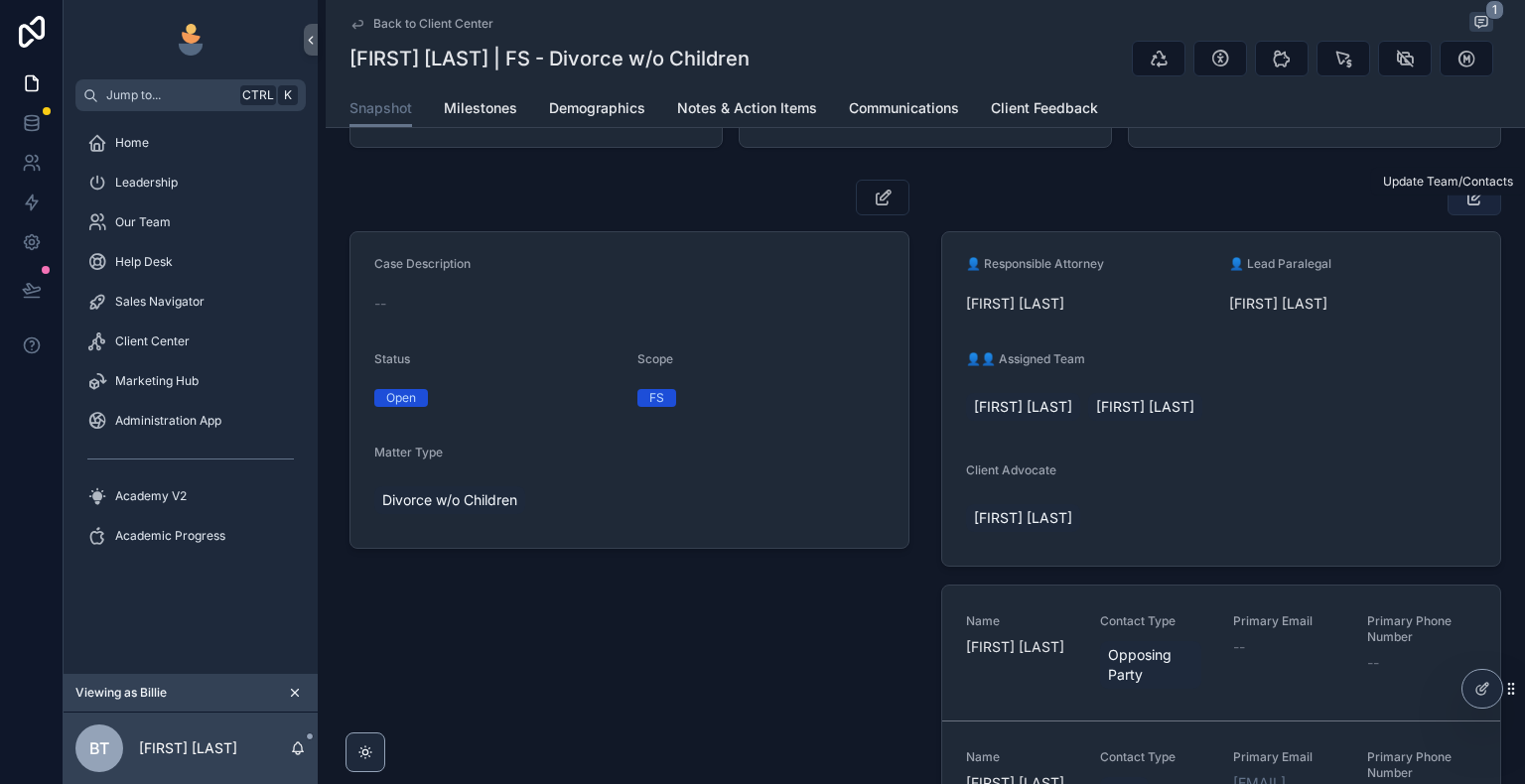 click at bounding box center (1474, 197) 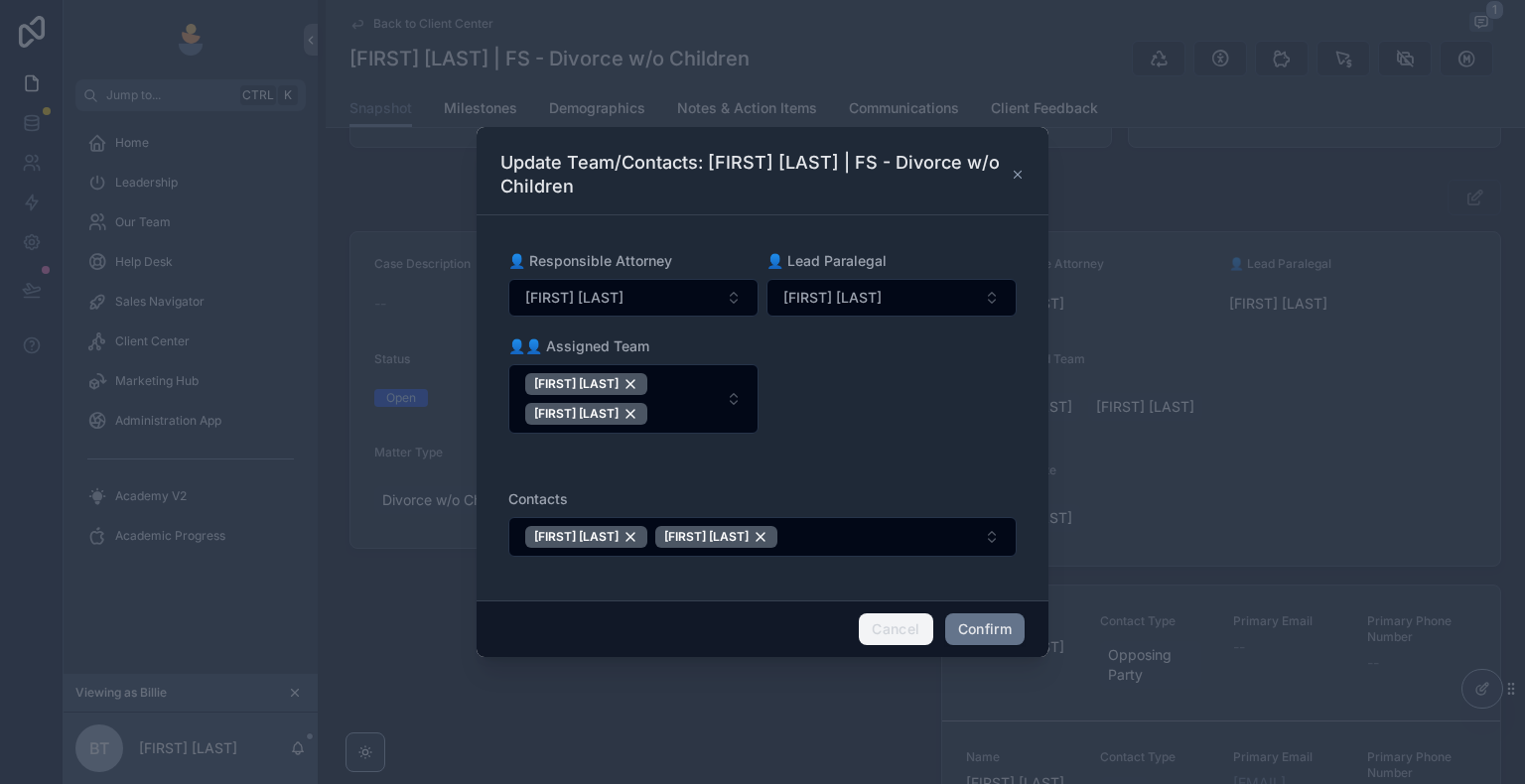 click on "Cancel" at bounding box center (896, 629) 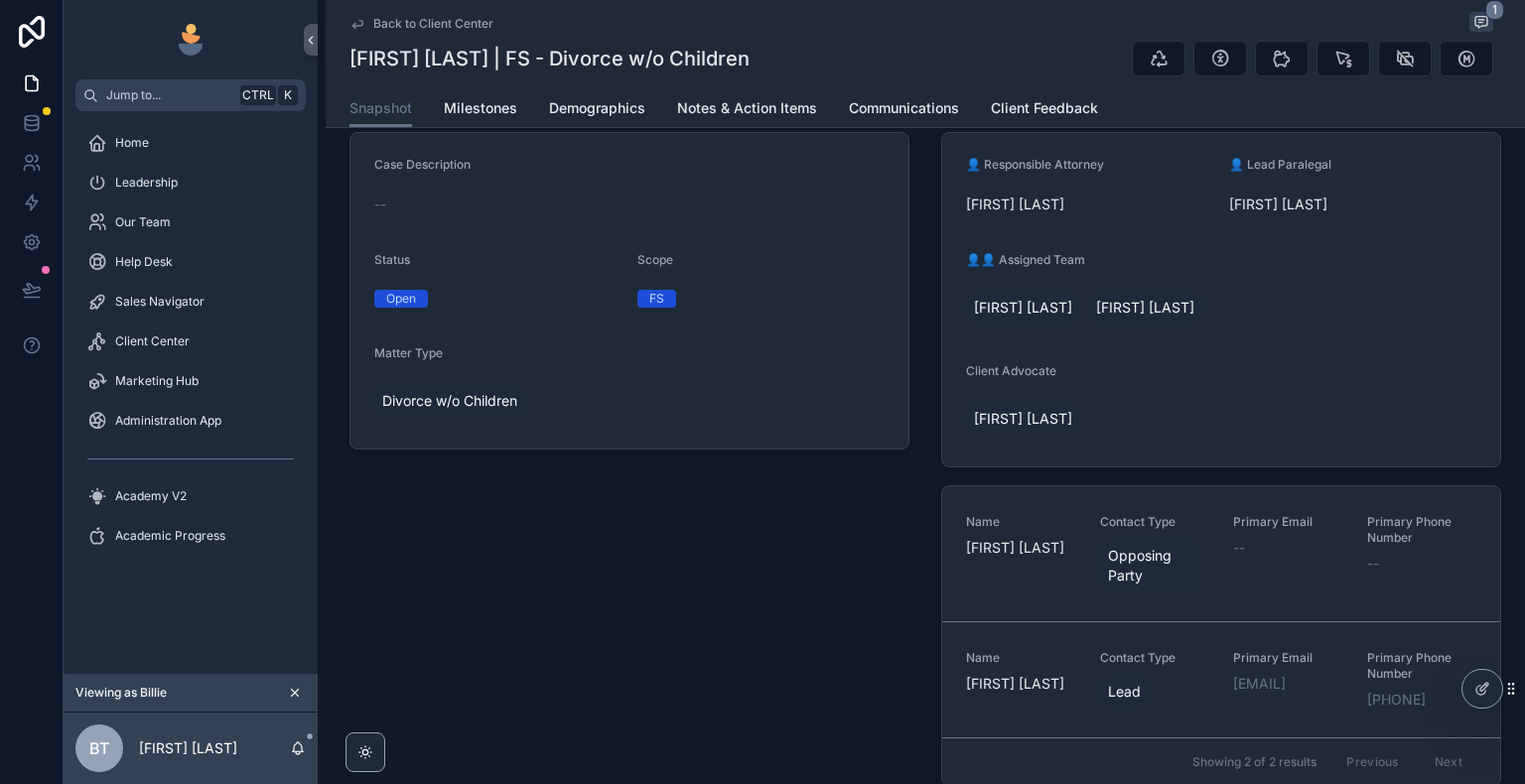 scroll, scrollTop: 397, scrollLeft: 0, axis: vertical 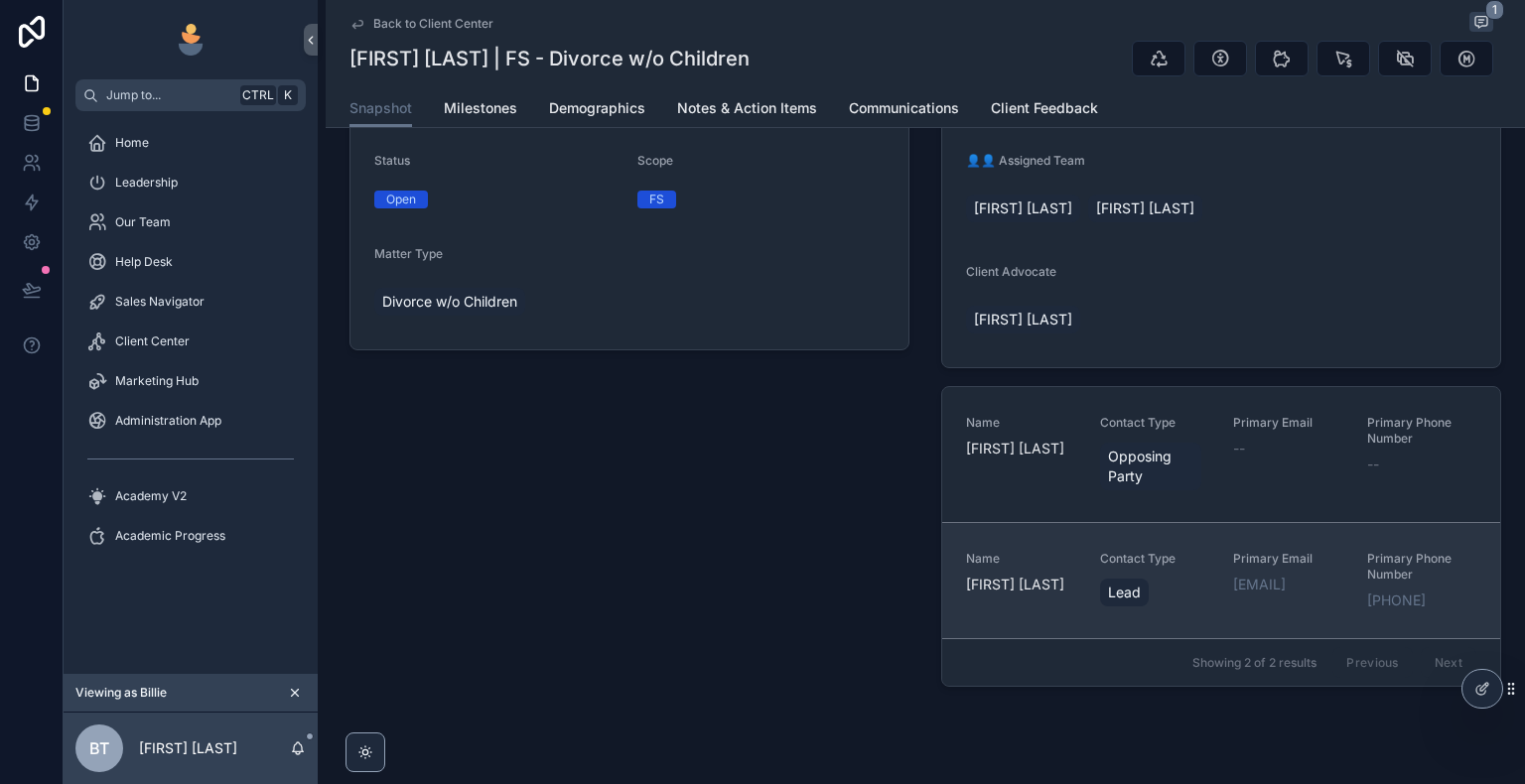 click on "Name" at bounding box center (1021, 559) 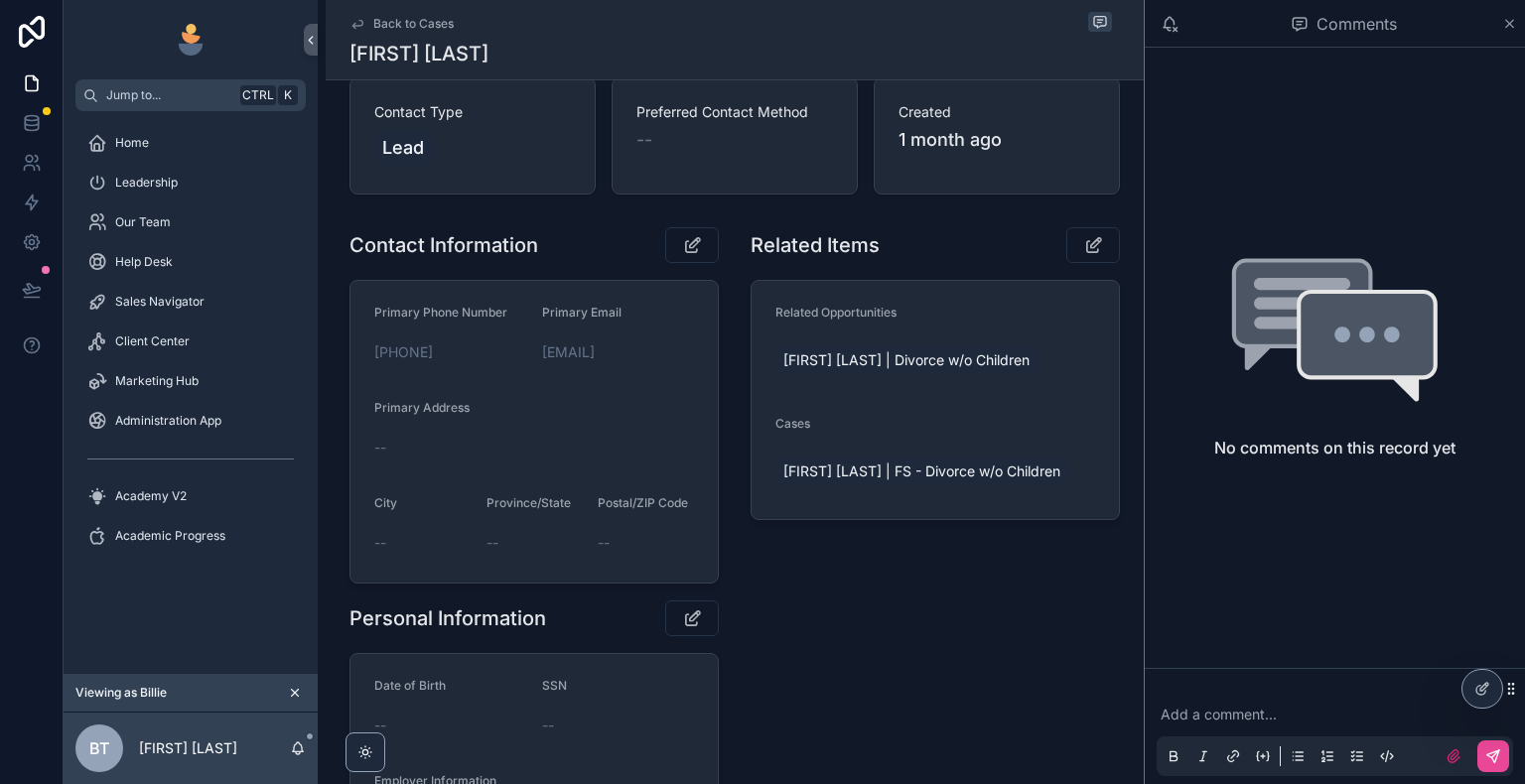 scroll, scrollTop: 0, scrollLeft: 0, axis: both 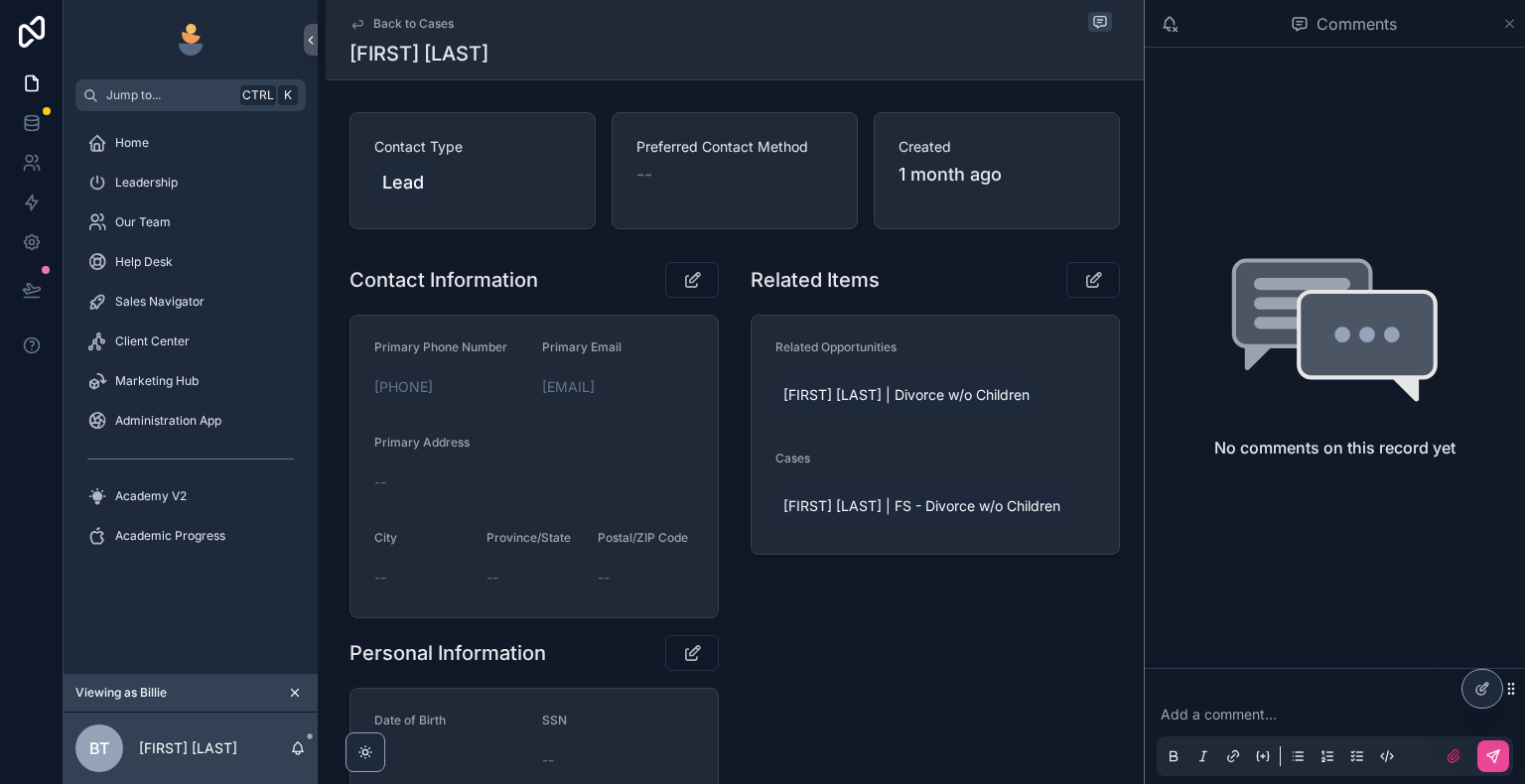 click 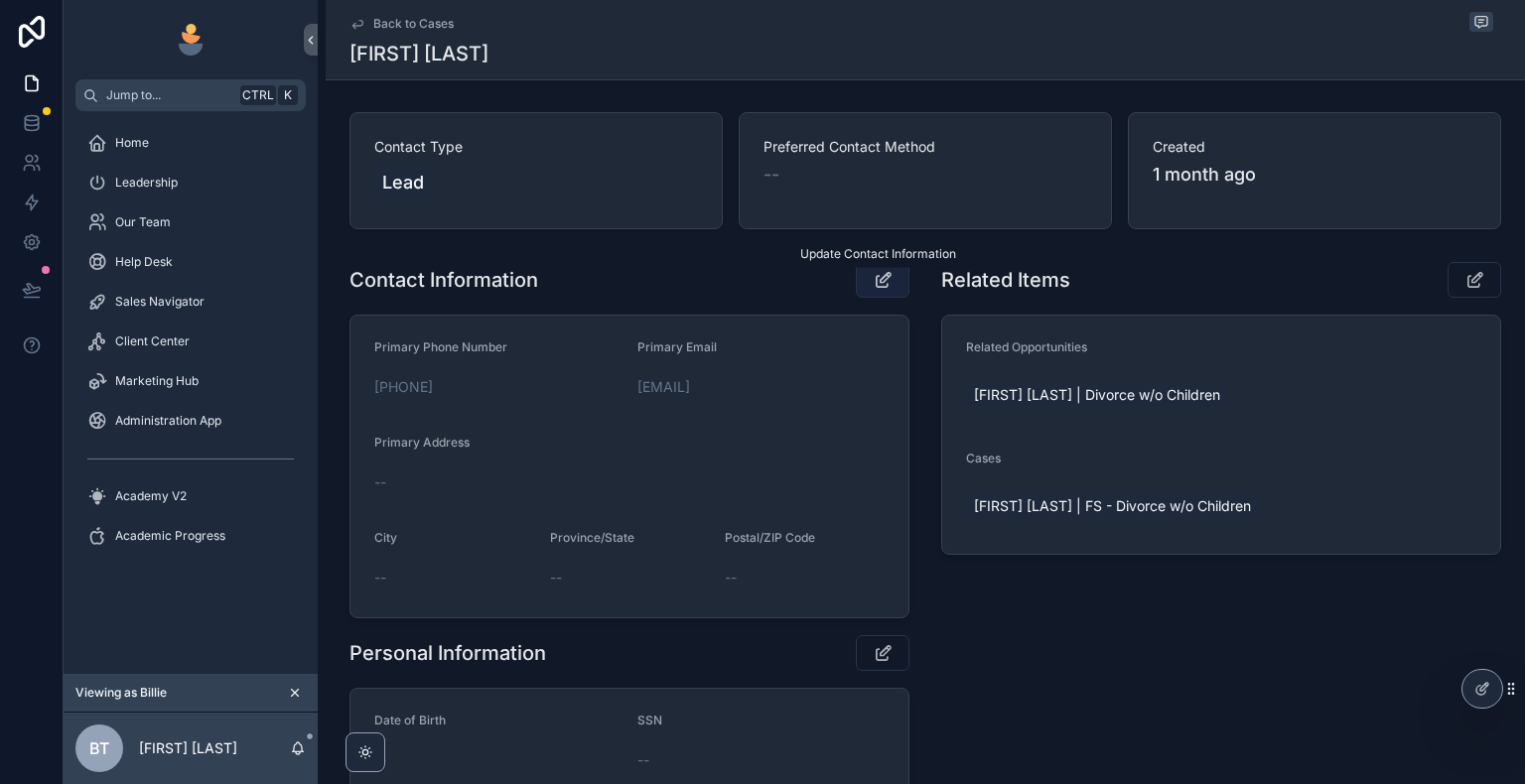 click at bounding box center (883, 280) 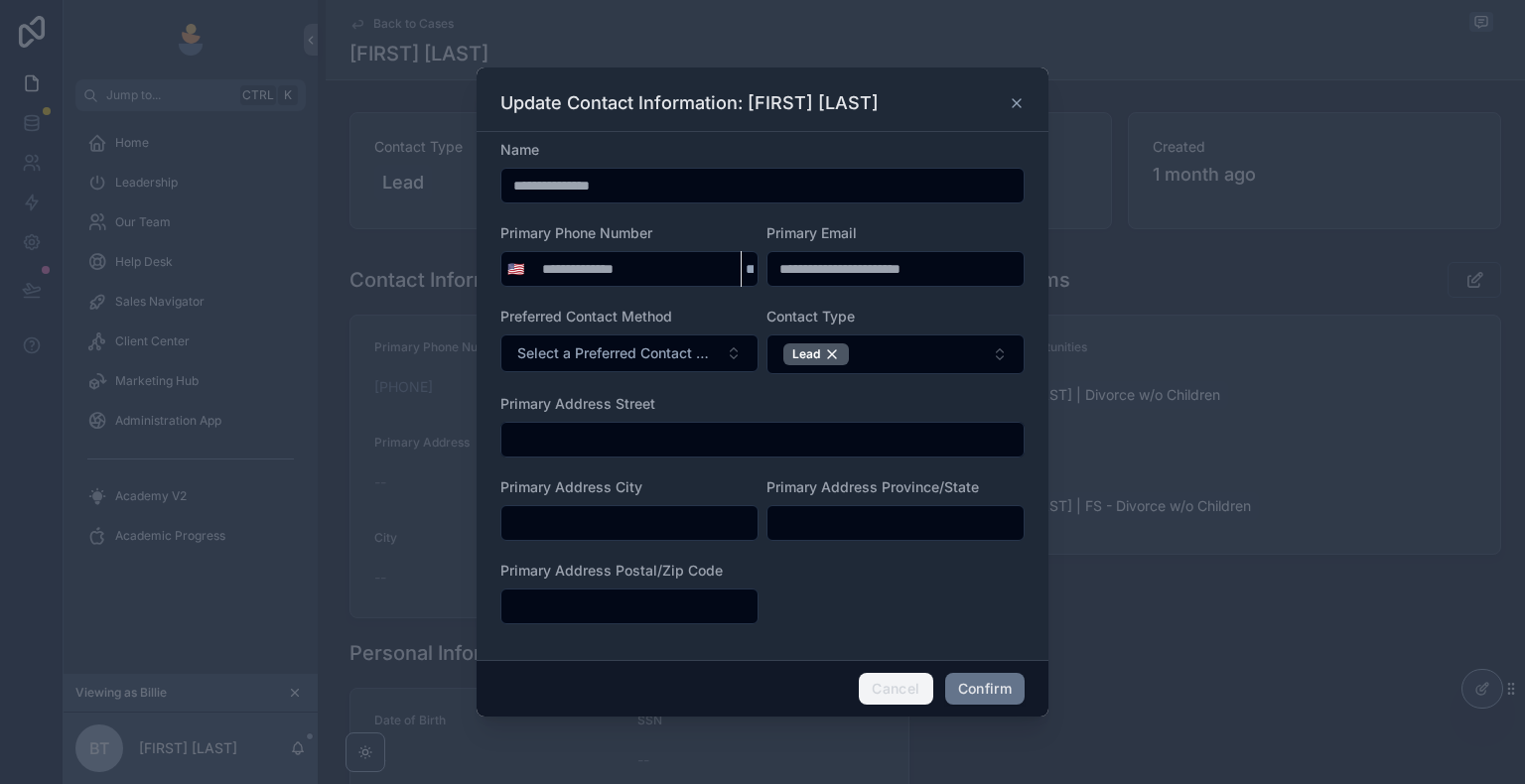 click on "Cancel" at bounding box center [896, 689] 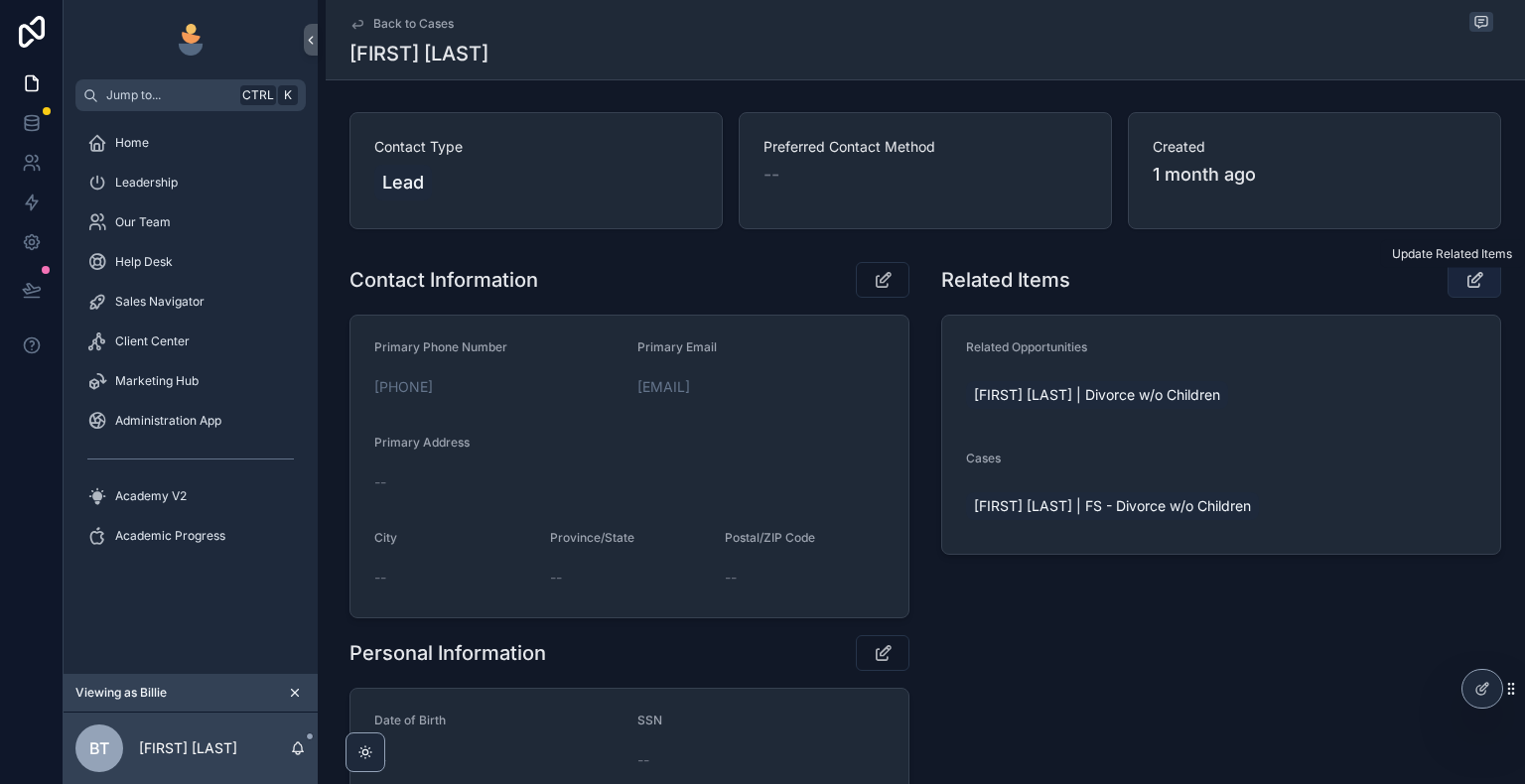 click at bounding box center [1474, 280] 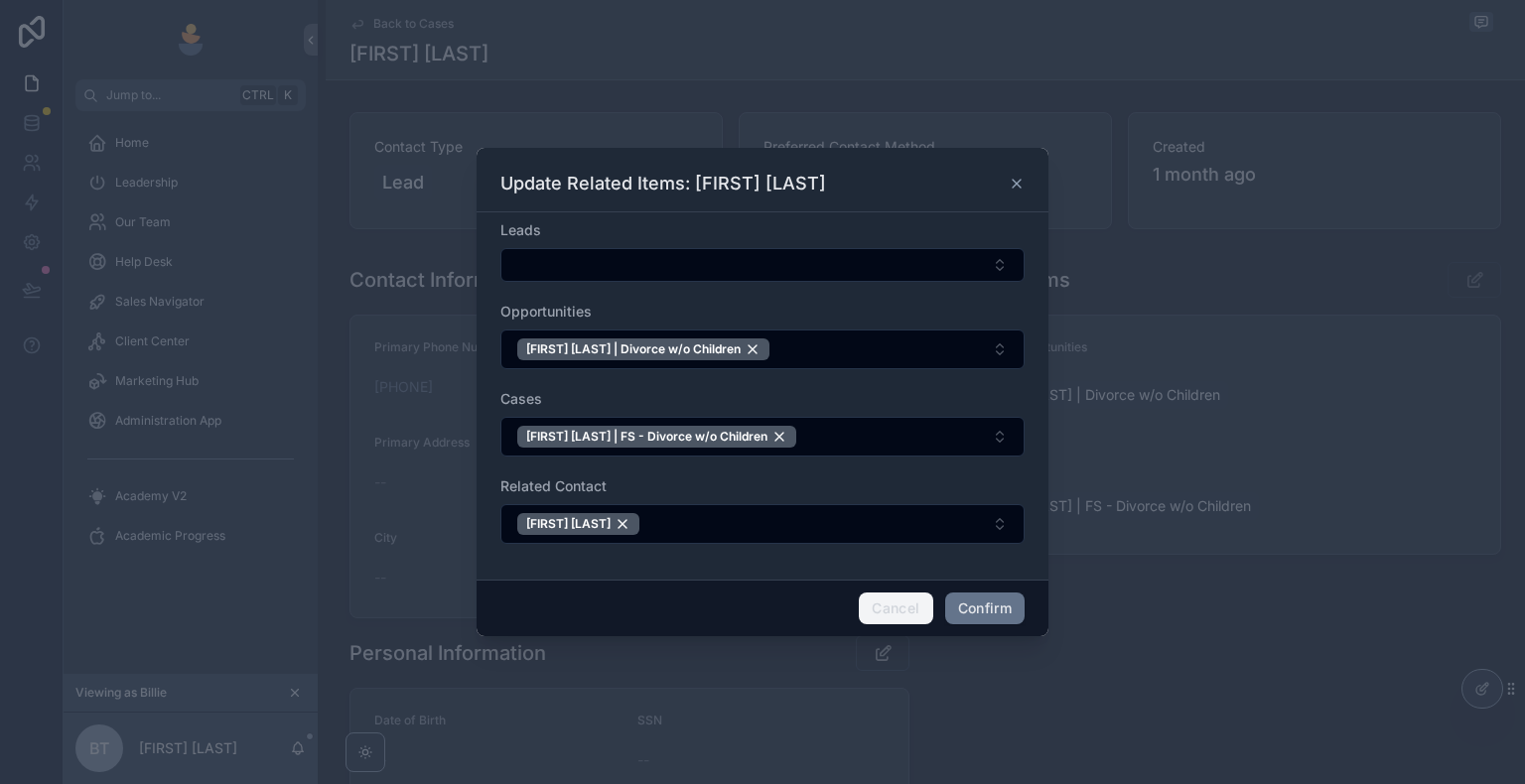 click on "Cancel" at bounding box center (896, 608) 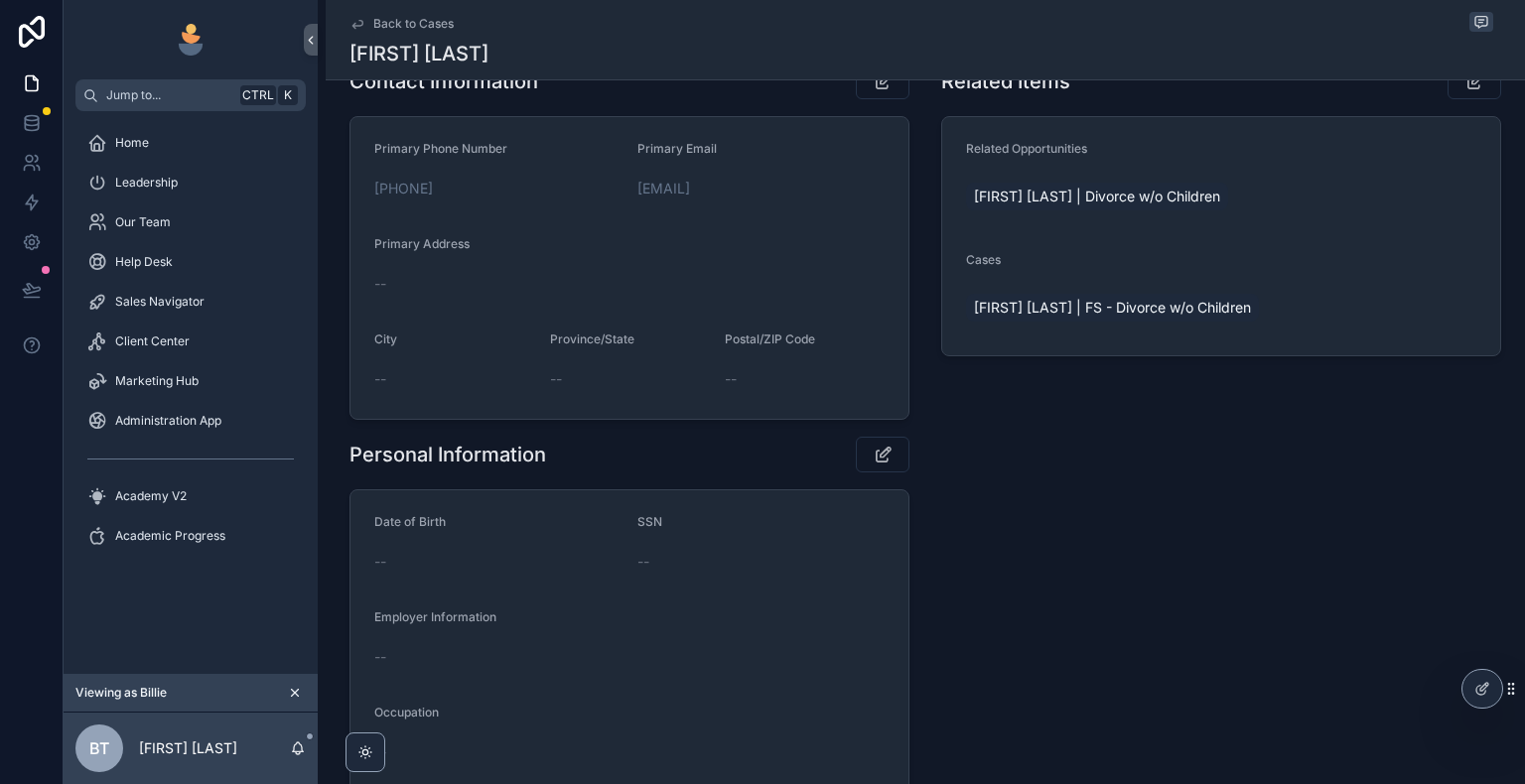scroll, scrollTop: 298, scrollLeft: 0, axis: vertical 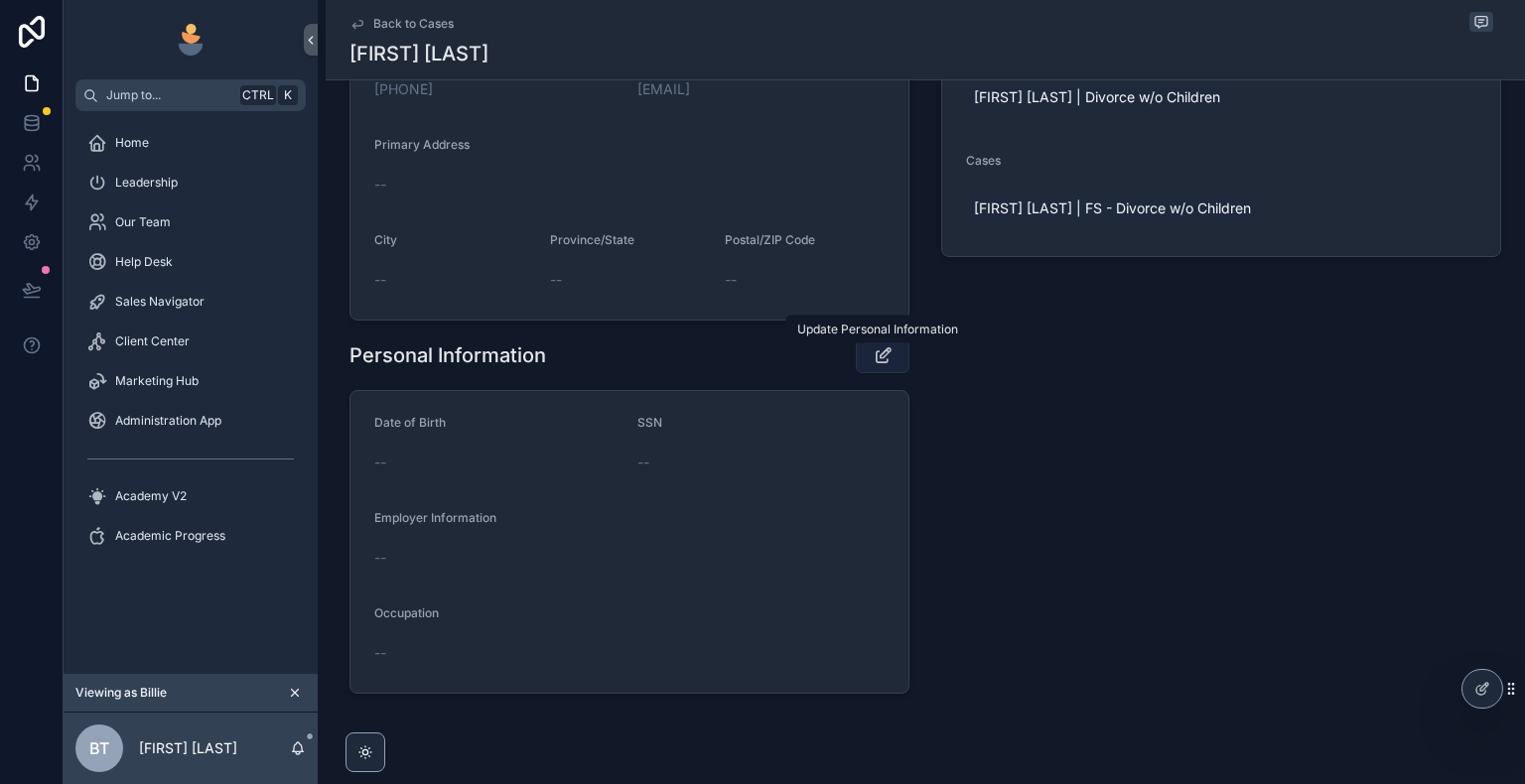 click at bounding box center (883, 355) 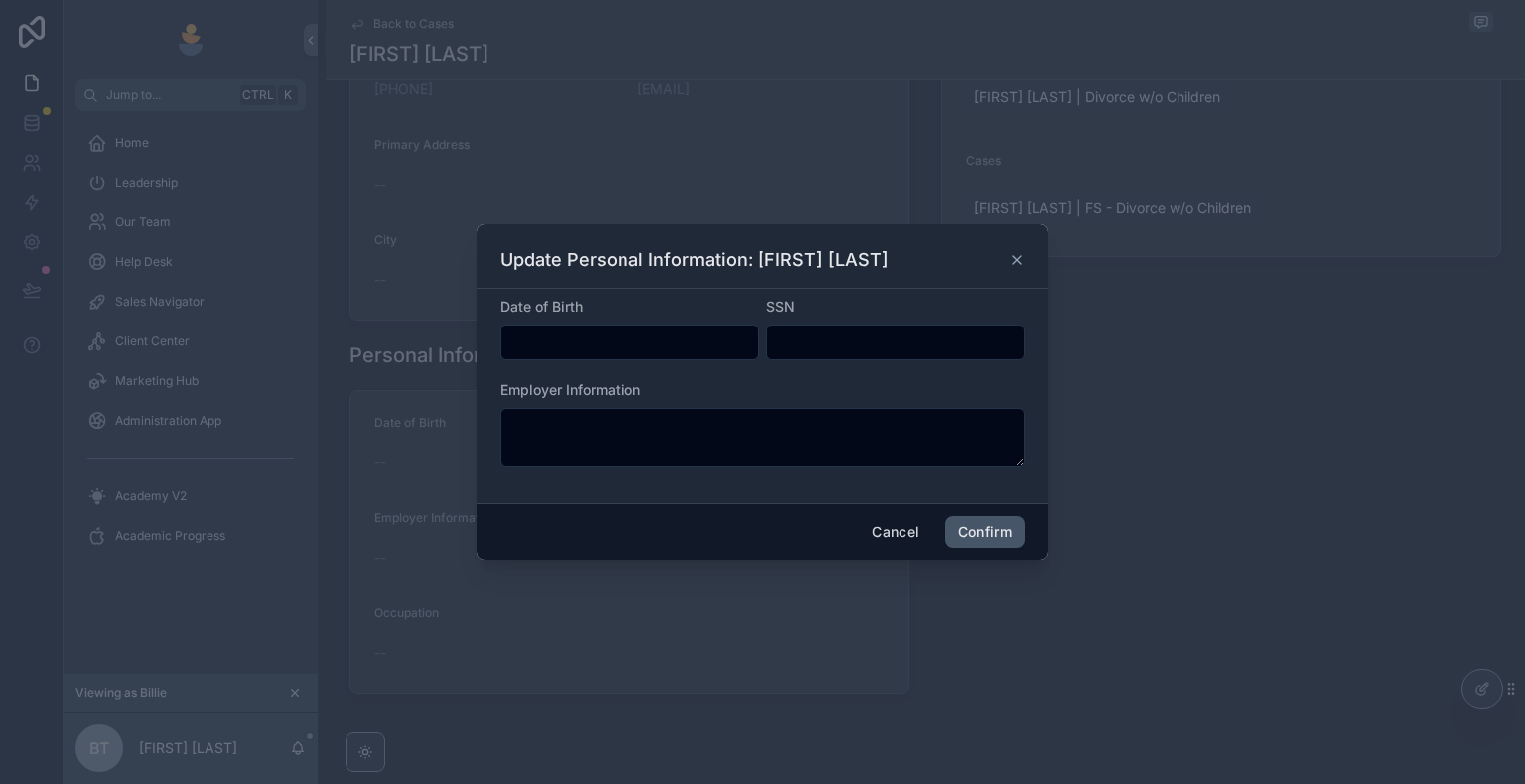 drag, startPoint x: 999, startPoint y: 538, endPoint x: 900, endPoint y: 548, distance: 99.50377 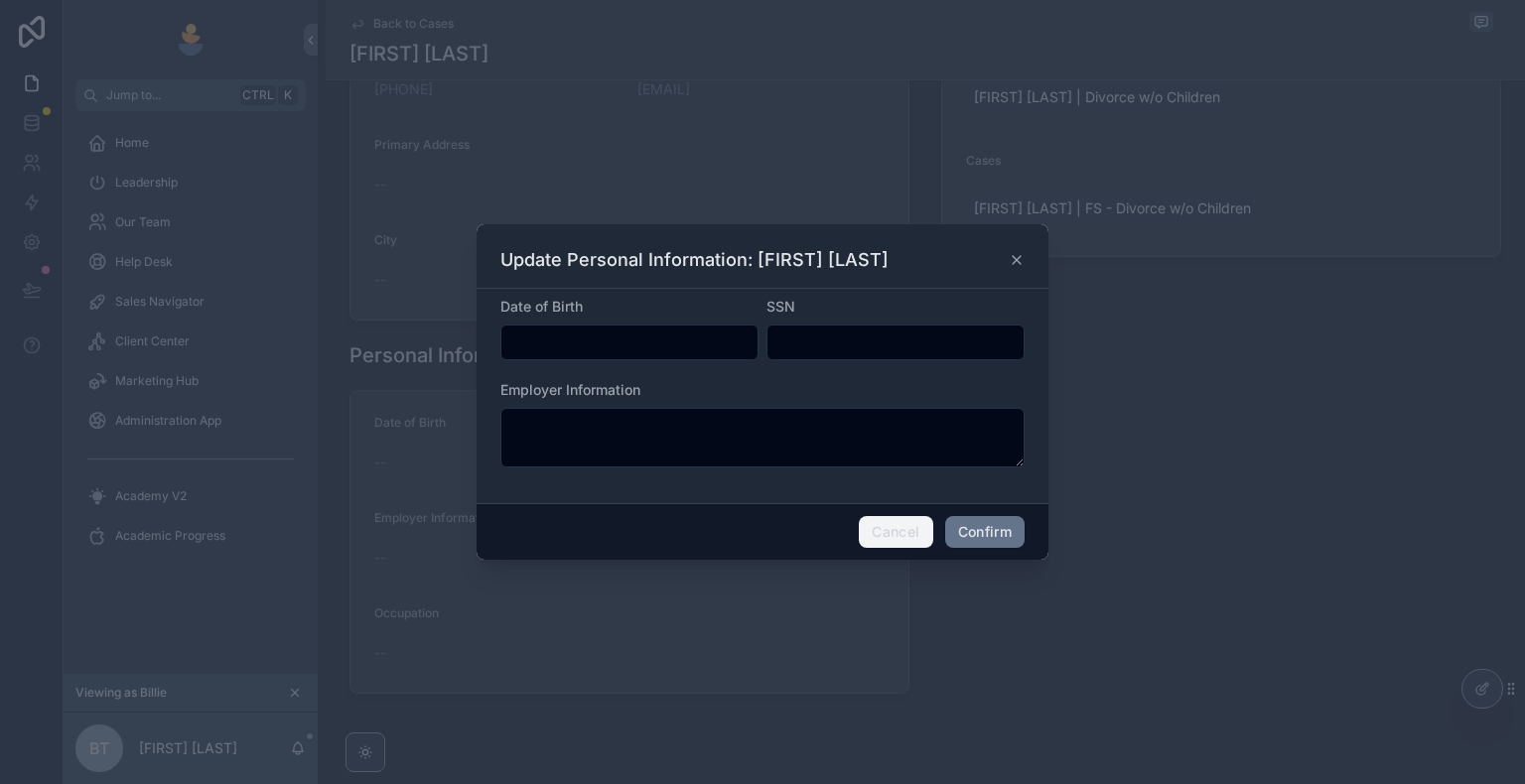 click on "Cancel" at bounding box center (896, 532) 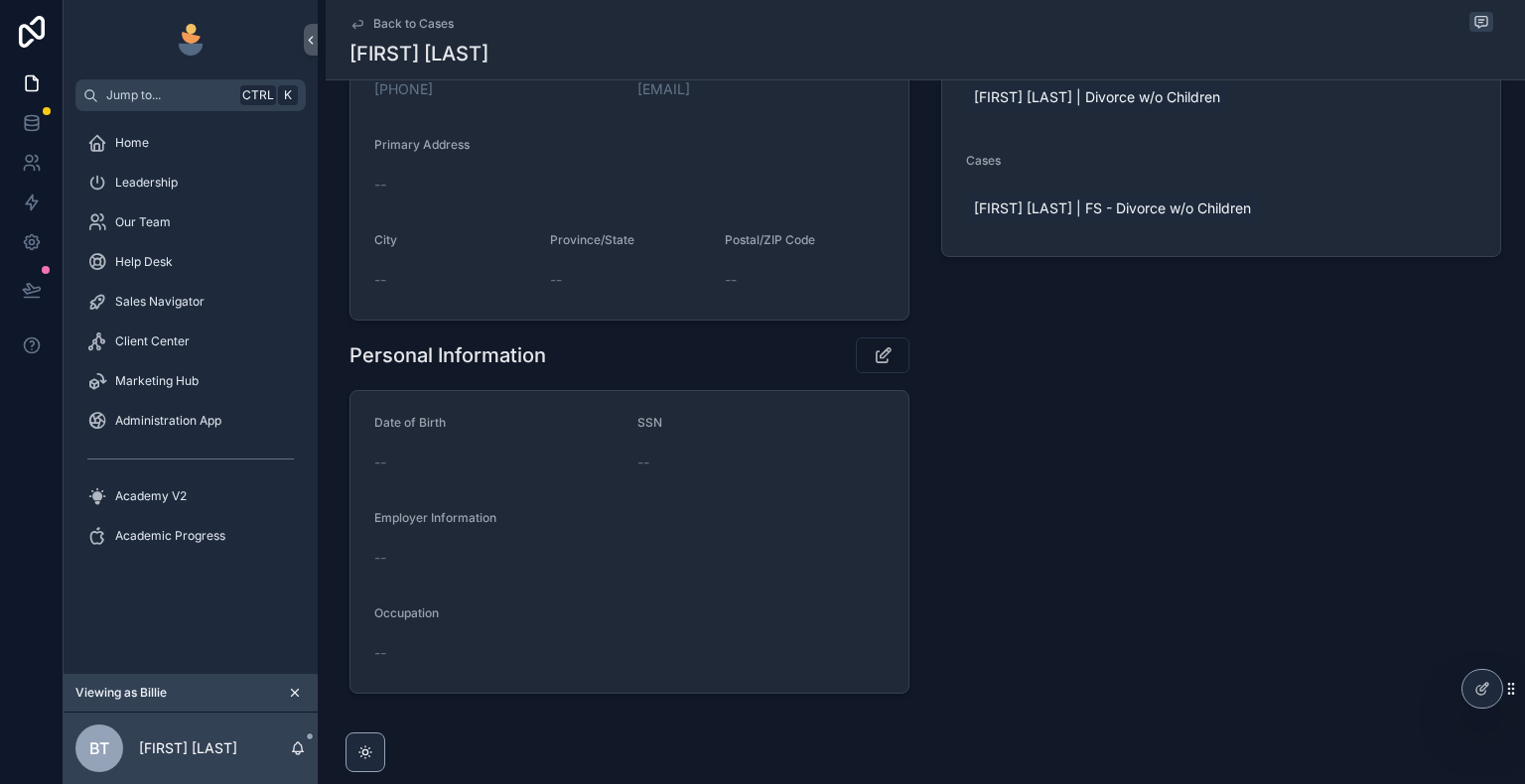 click 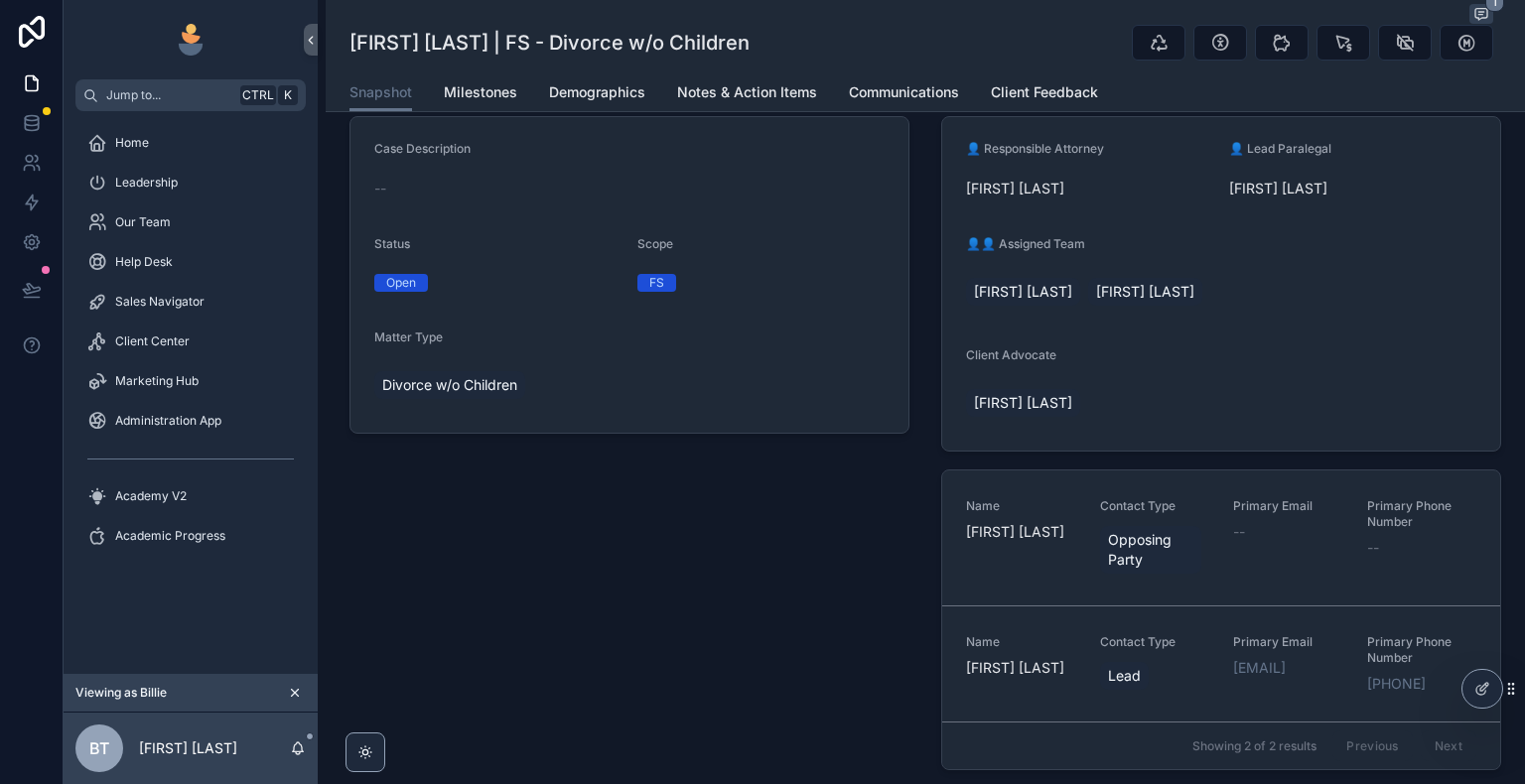 scroll, scrollTop: 0, scrollLeft: 0, axis: both 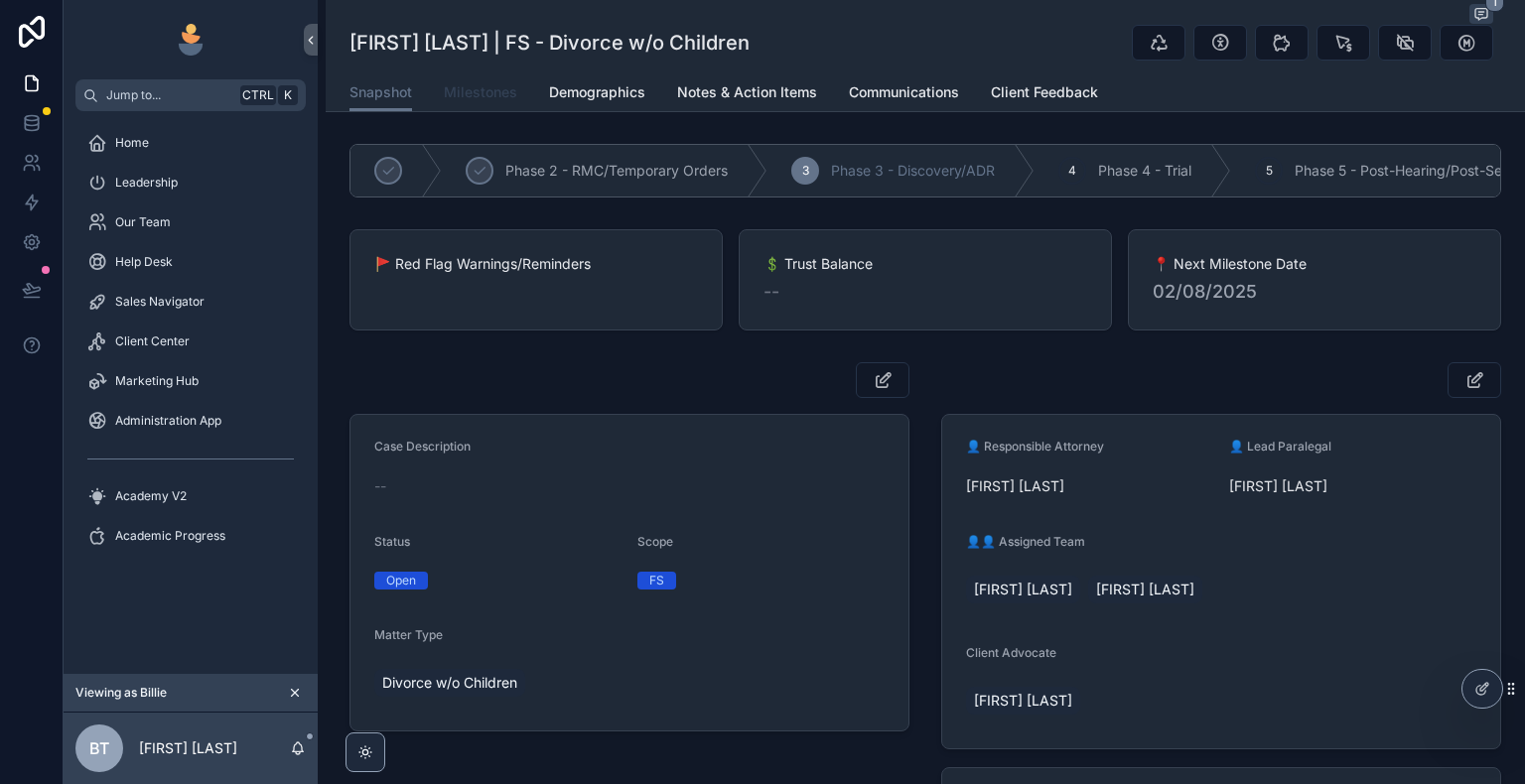 click on "Milestones" at bounding box center (481, 92) 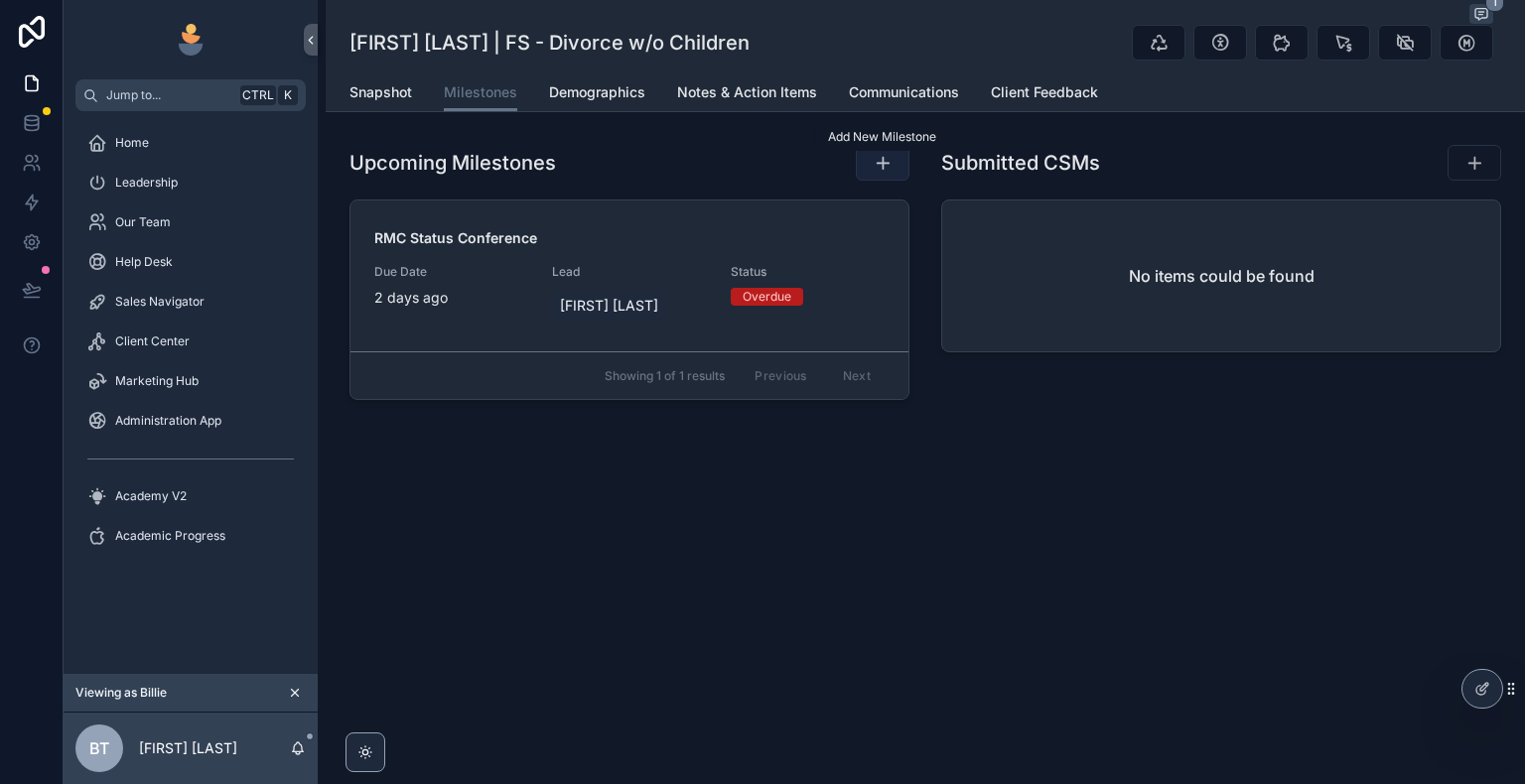 click at bounding box center [883, 163] 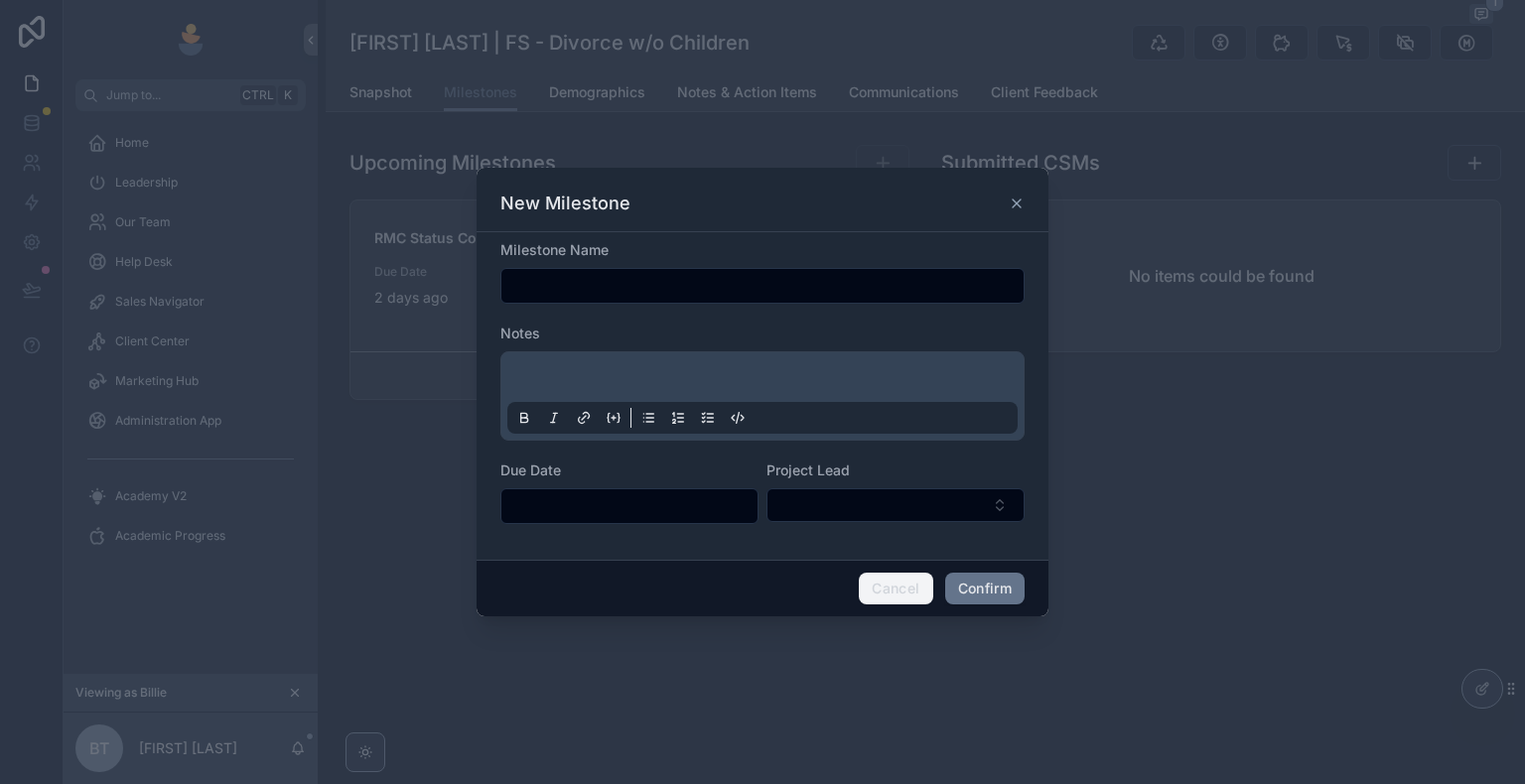 click on "Cancel" at bounding box center (896, 588) 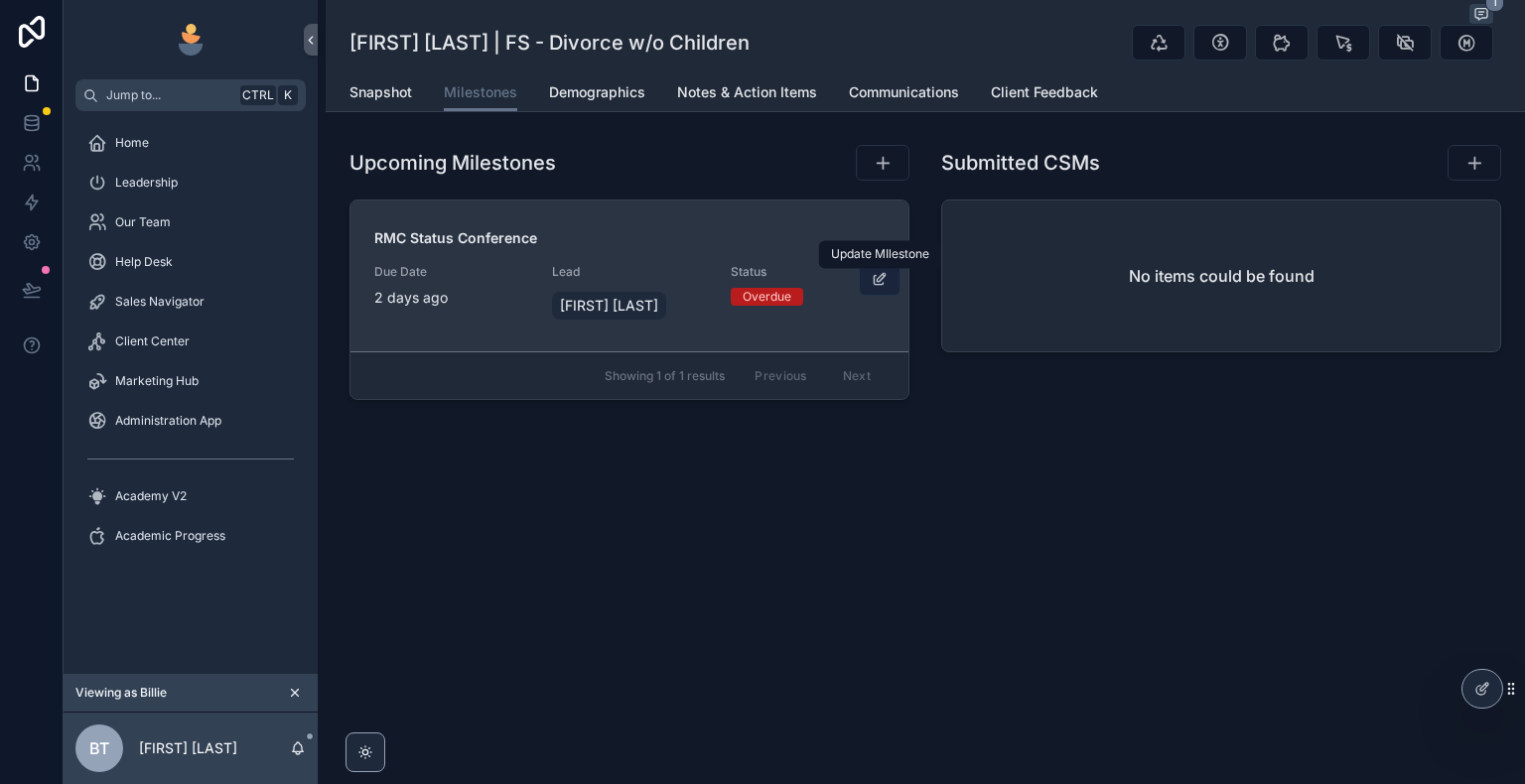 click at bounding box center (880, 280) 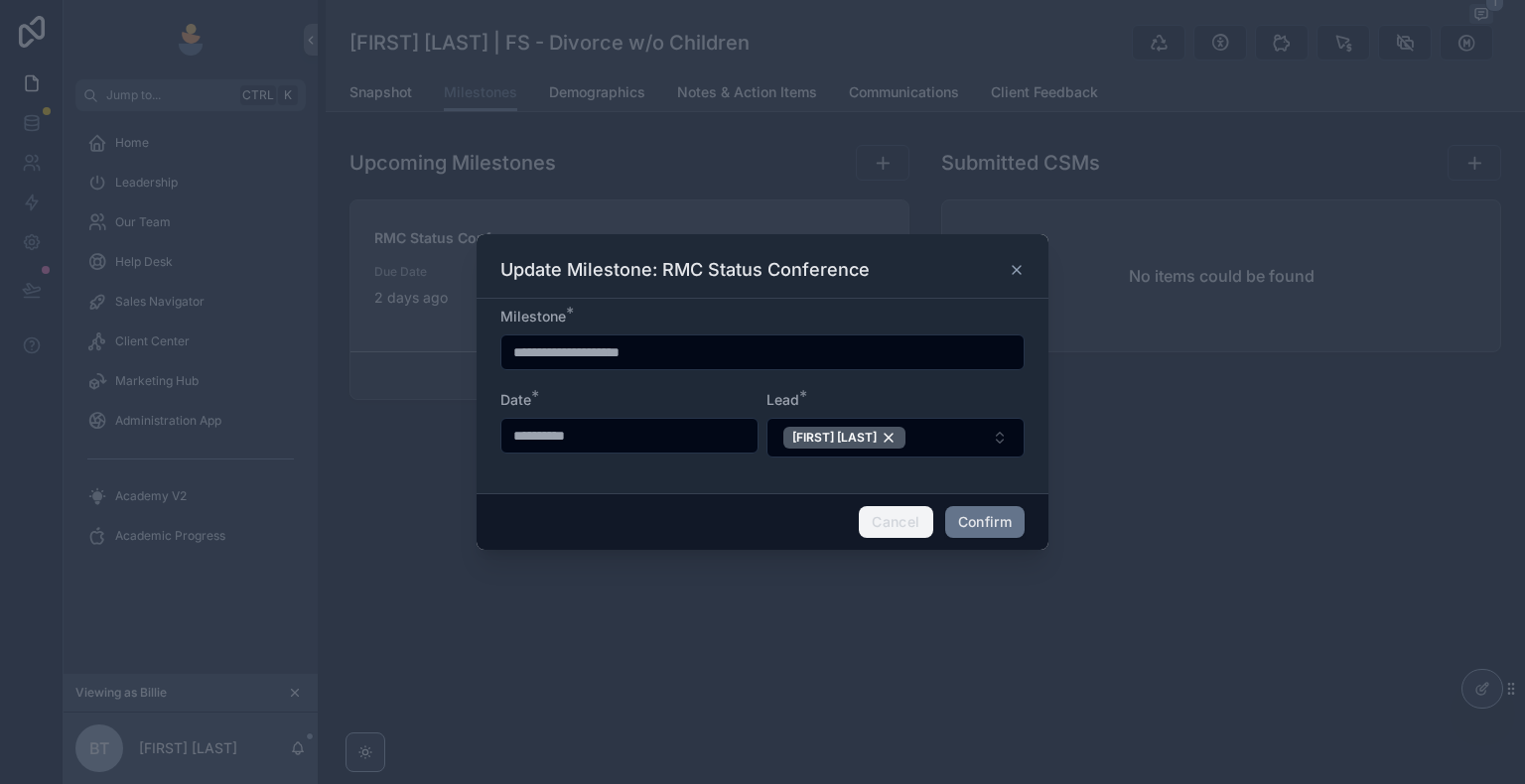 click on "Cancel" at bounding box center (896, 522) 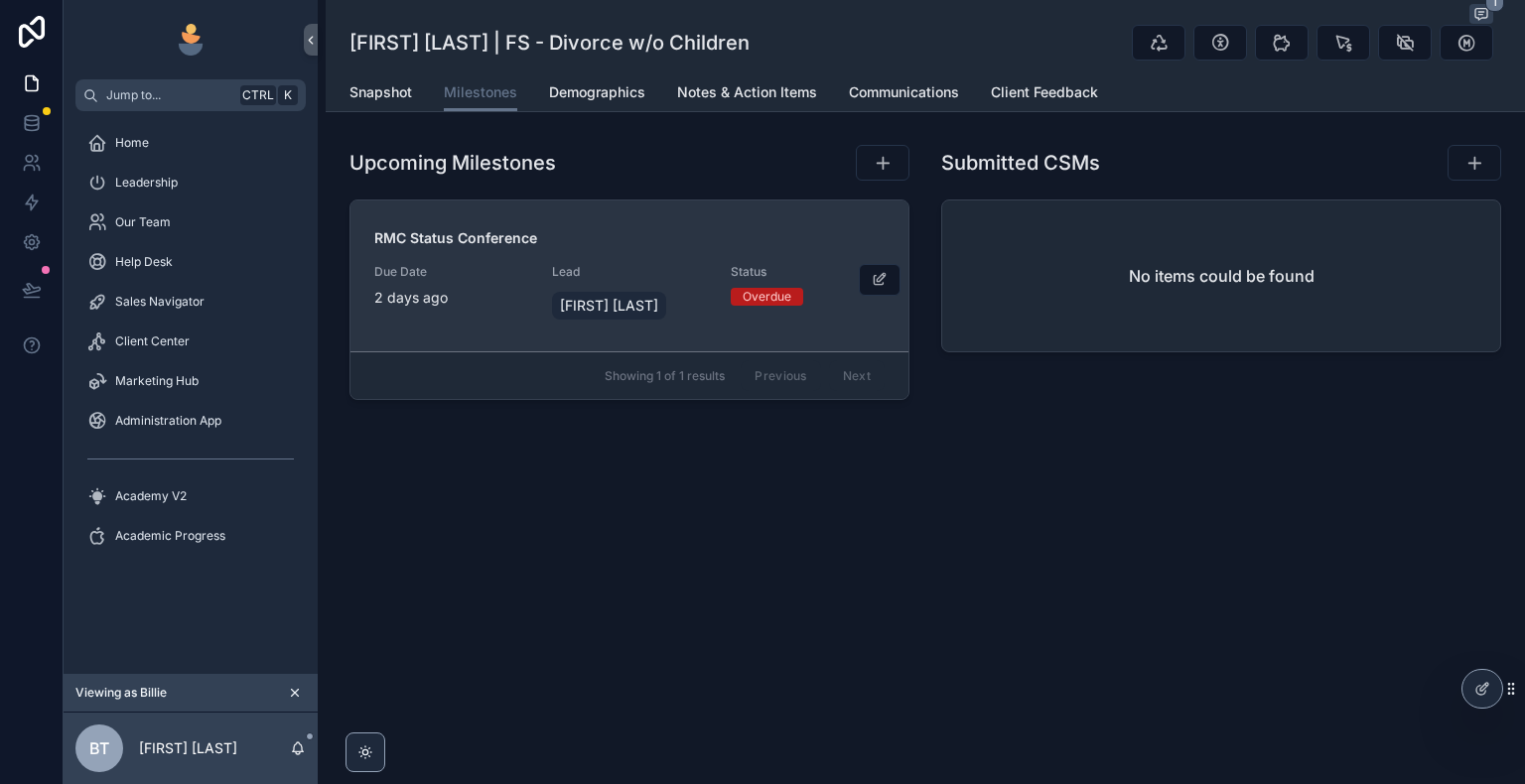 click on "Due Date [TIME] ago" at bounding box center (451, 286) 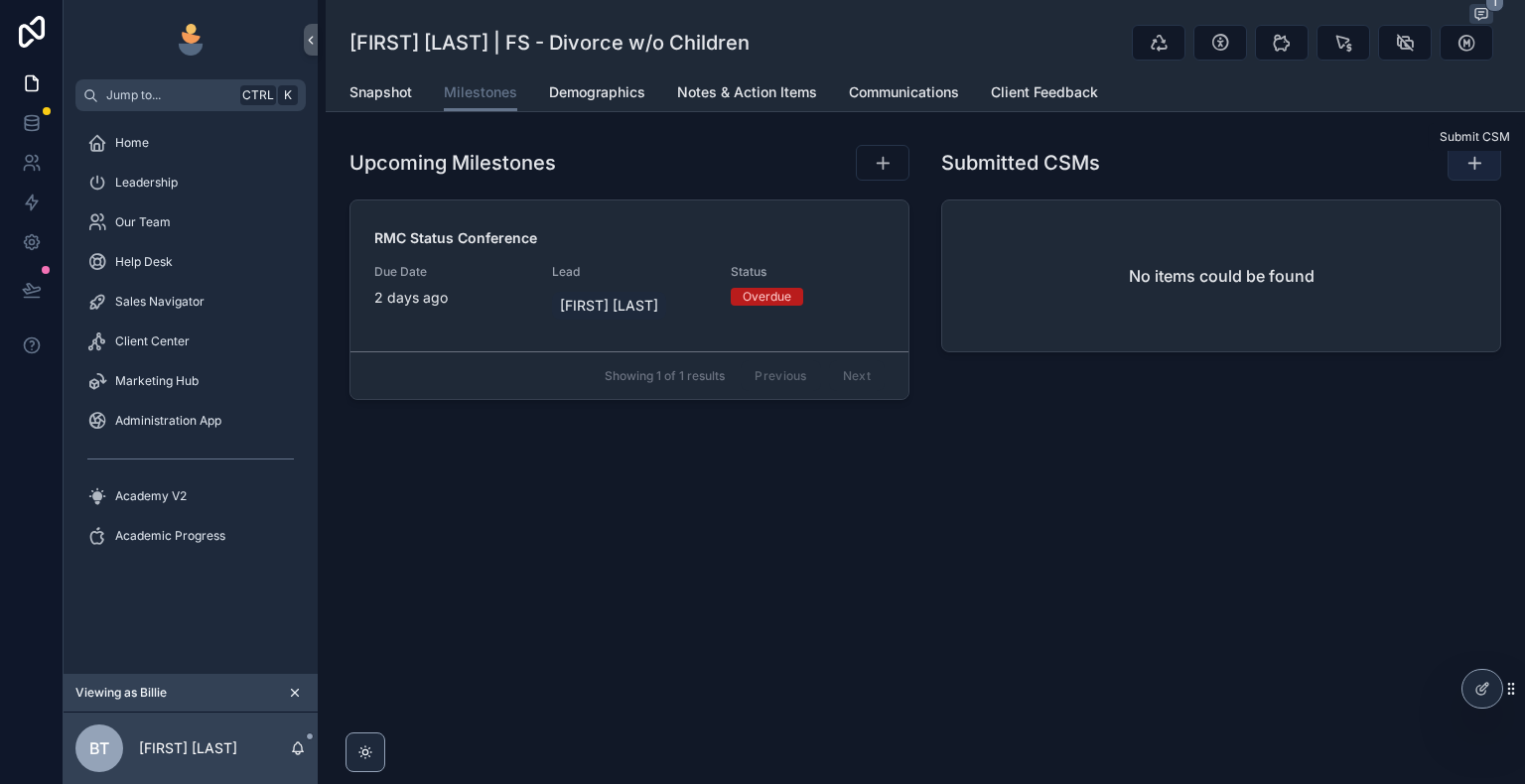 click at bounding box center (1474, 163) 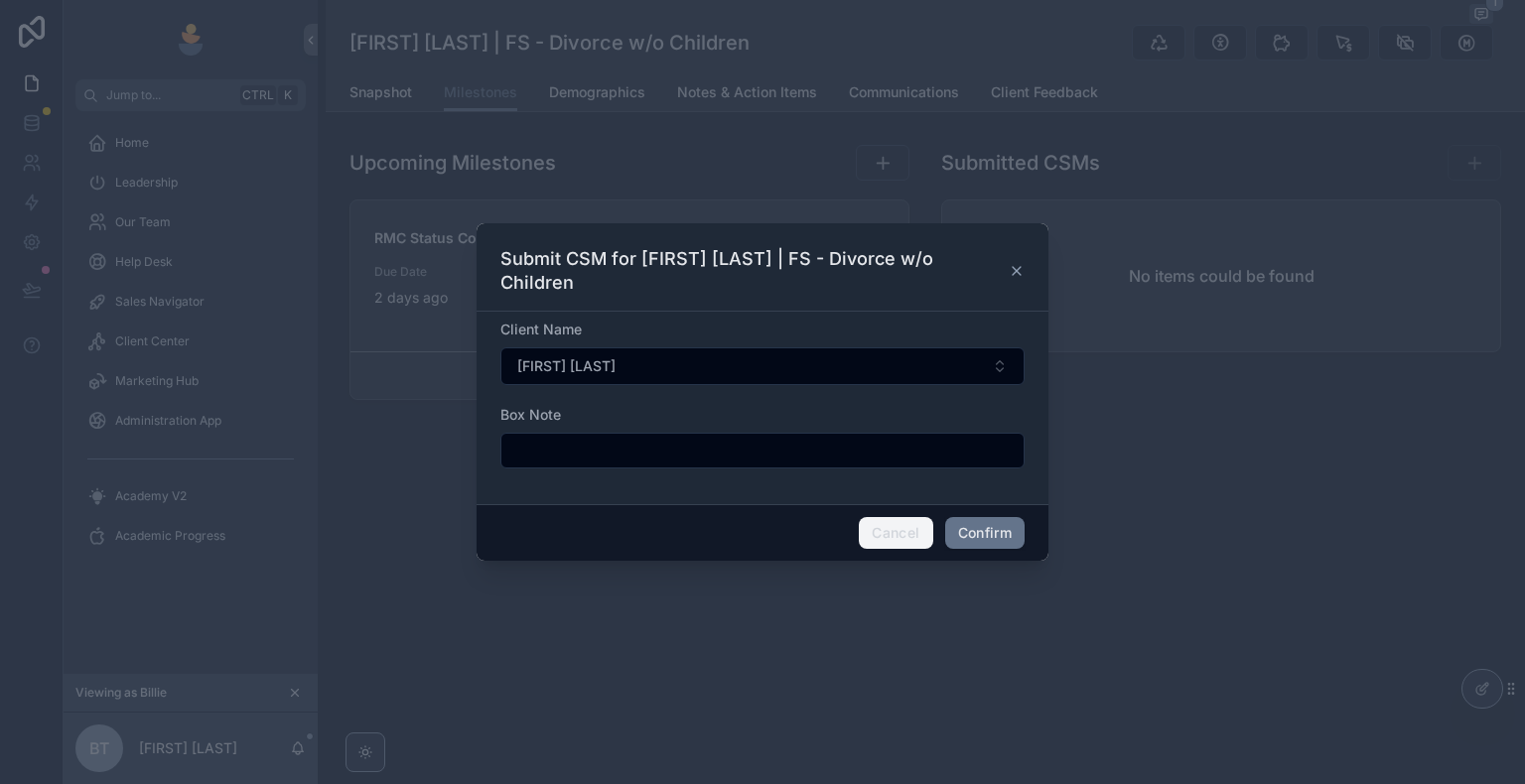 click on "Cancel" at bounding box center [896, 533] 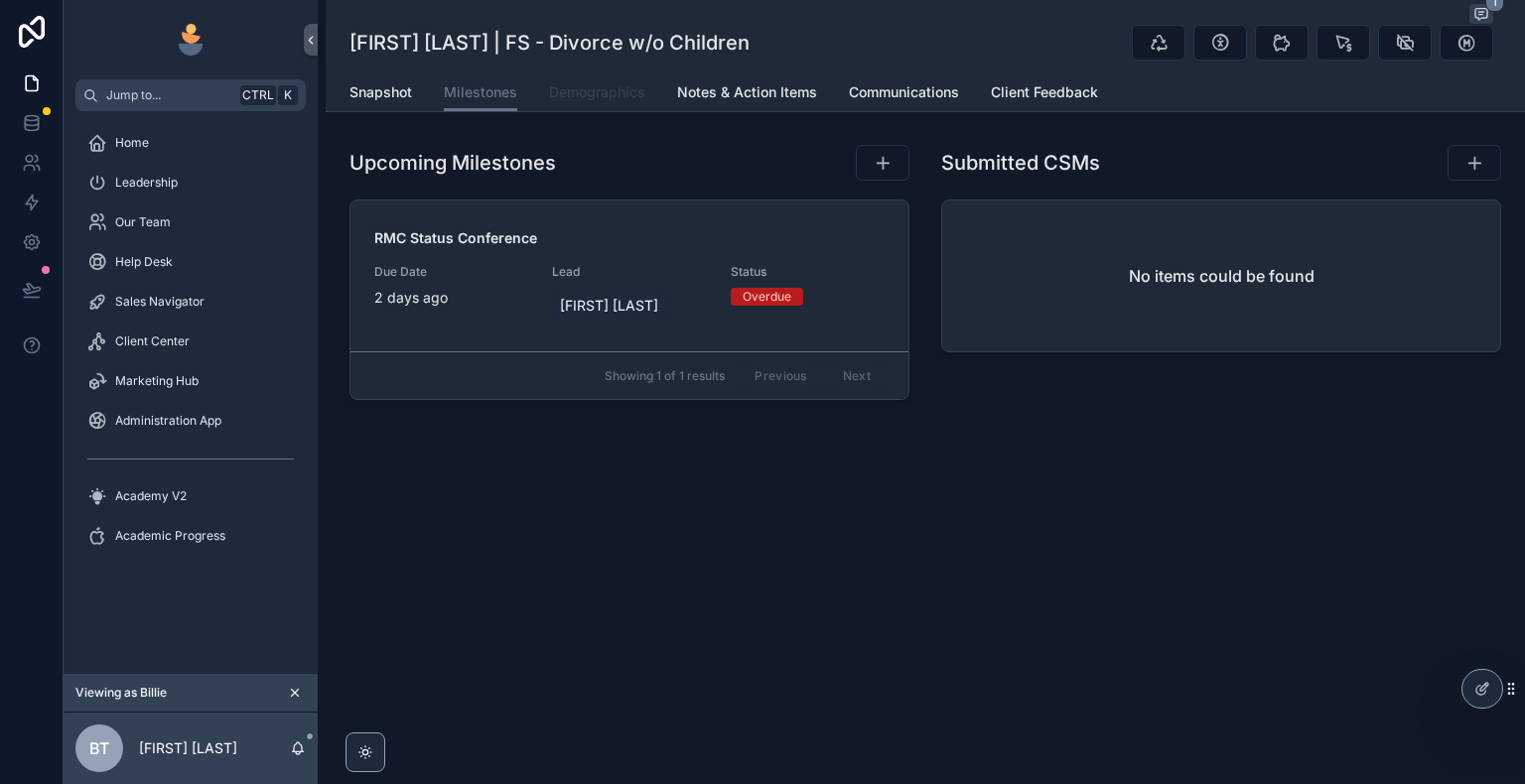 click on "Demographics" at bounding box center (597, 92) 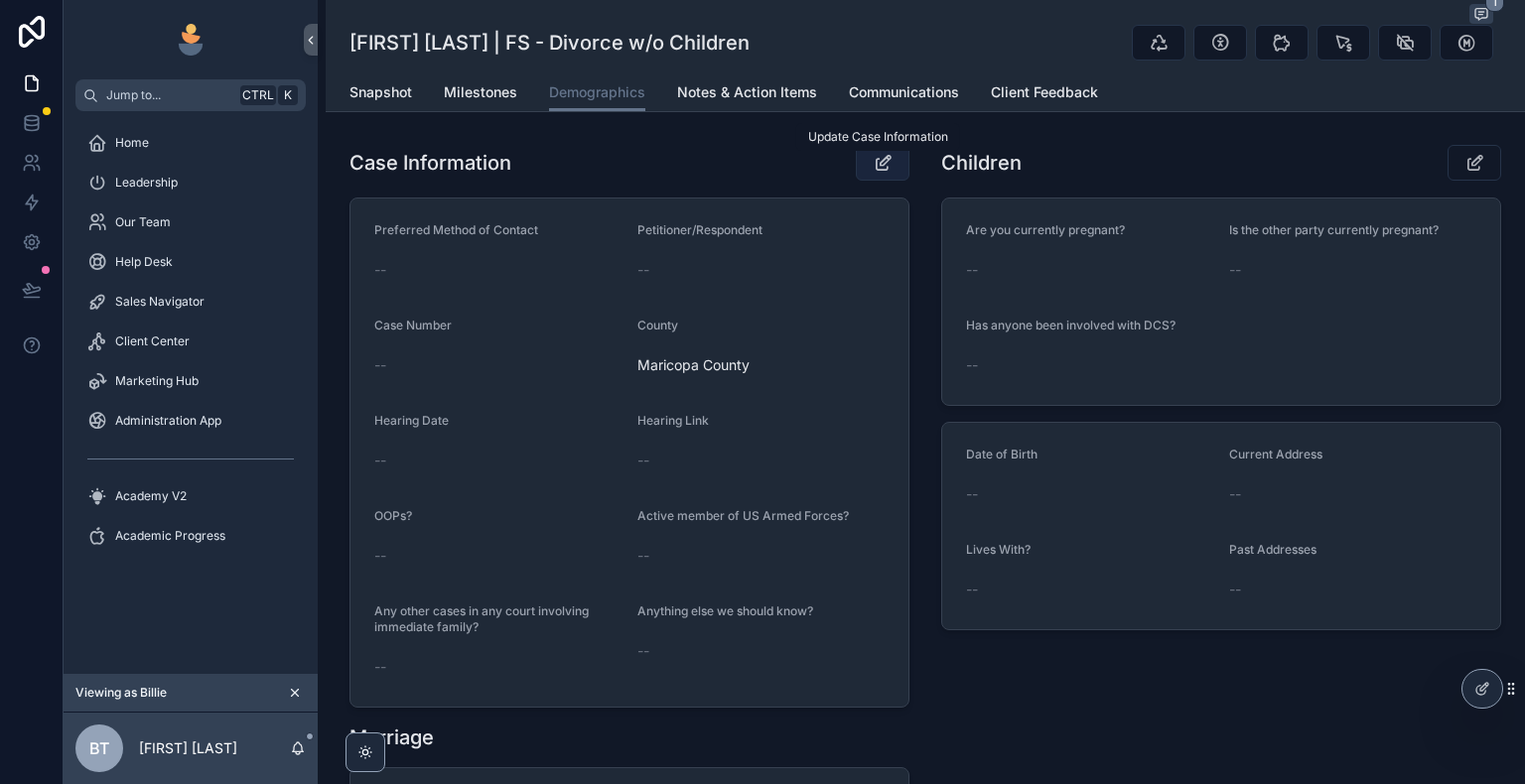 click at bounding box center [883, 163] 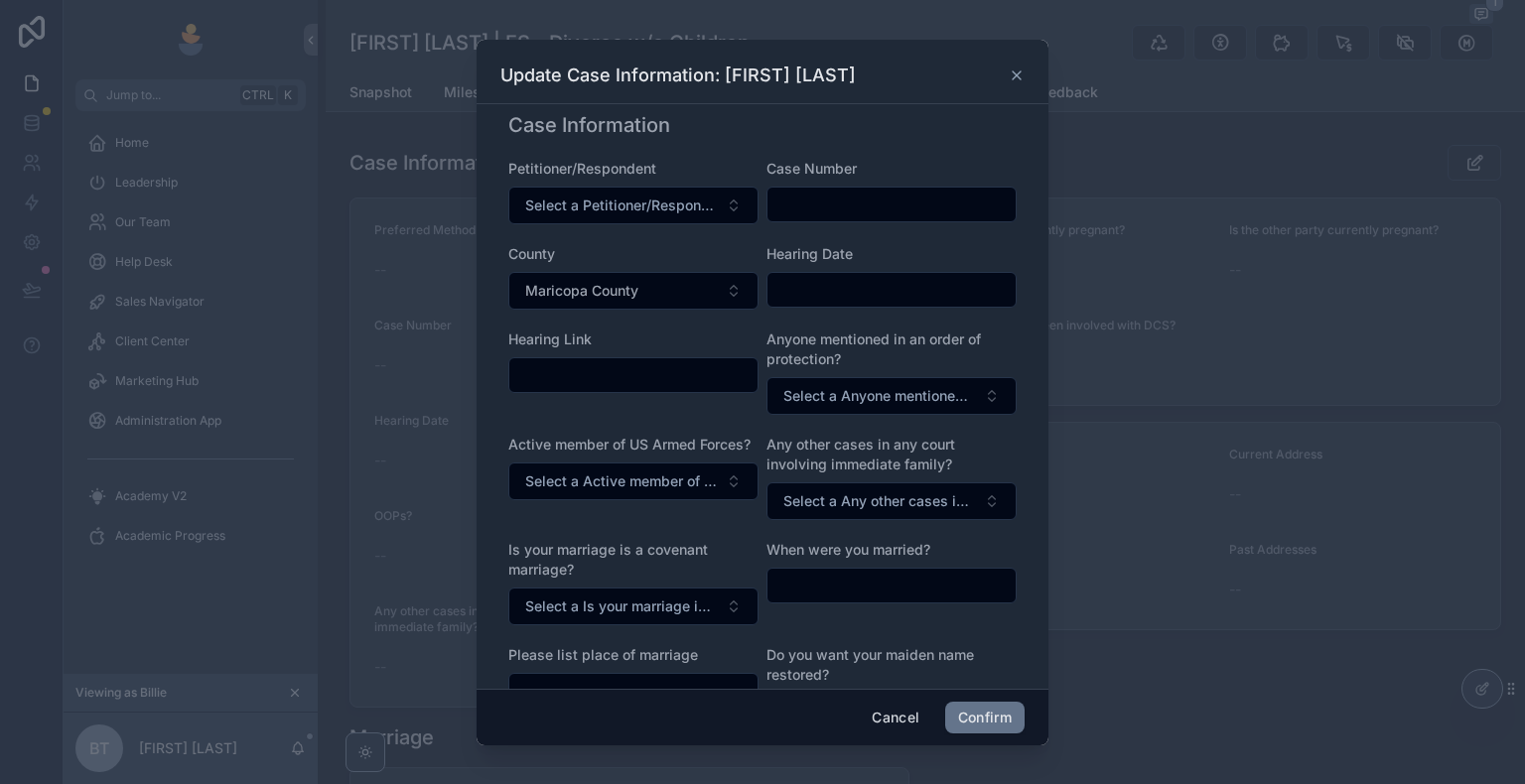 scroll, scrollTop: 0, scrollLeft: 0, axis: both 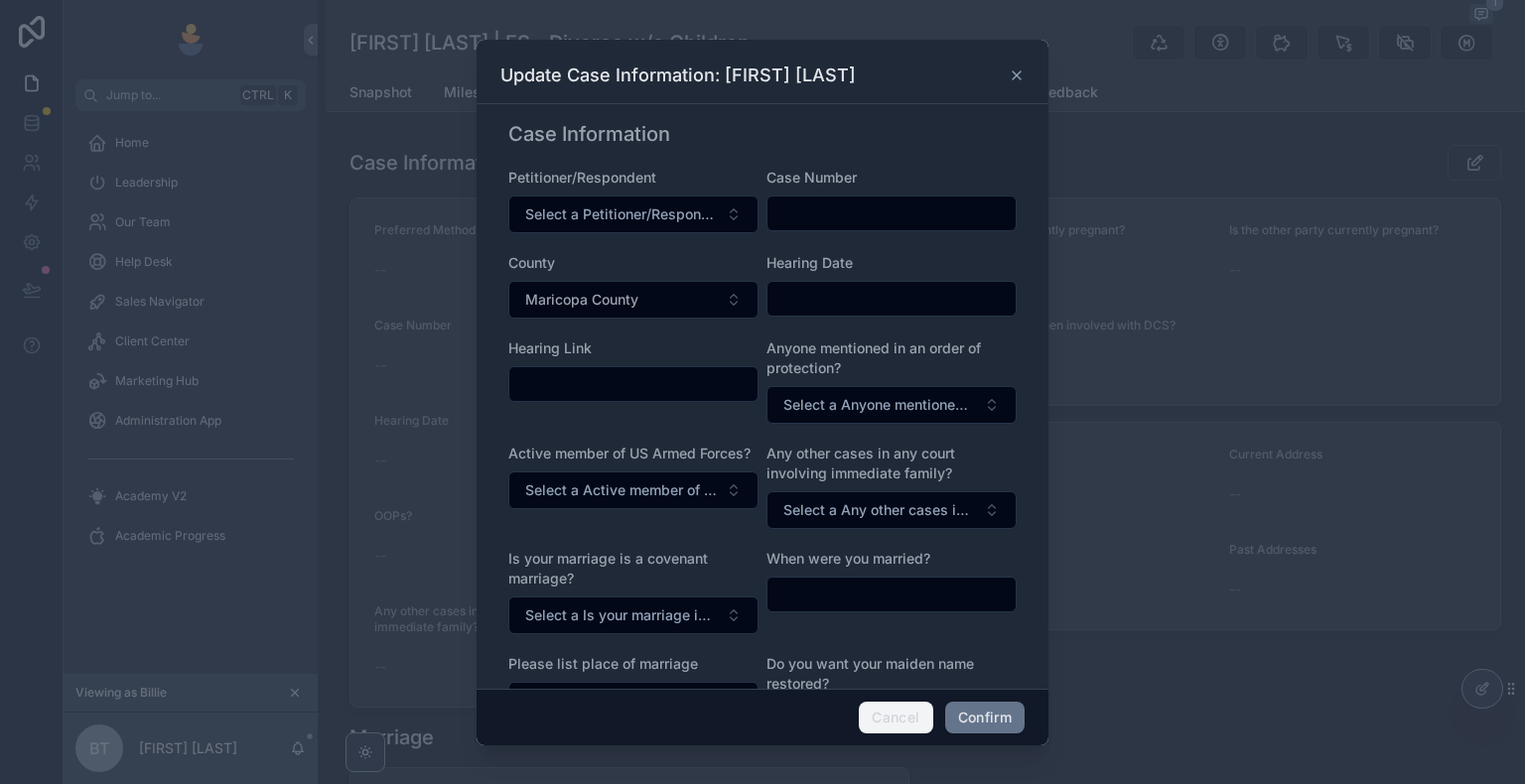 click on "Cancel" at bounding box center [896, 718] 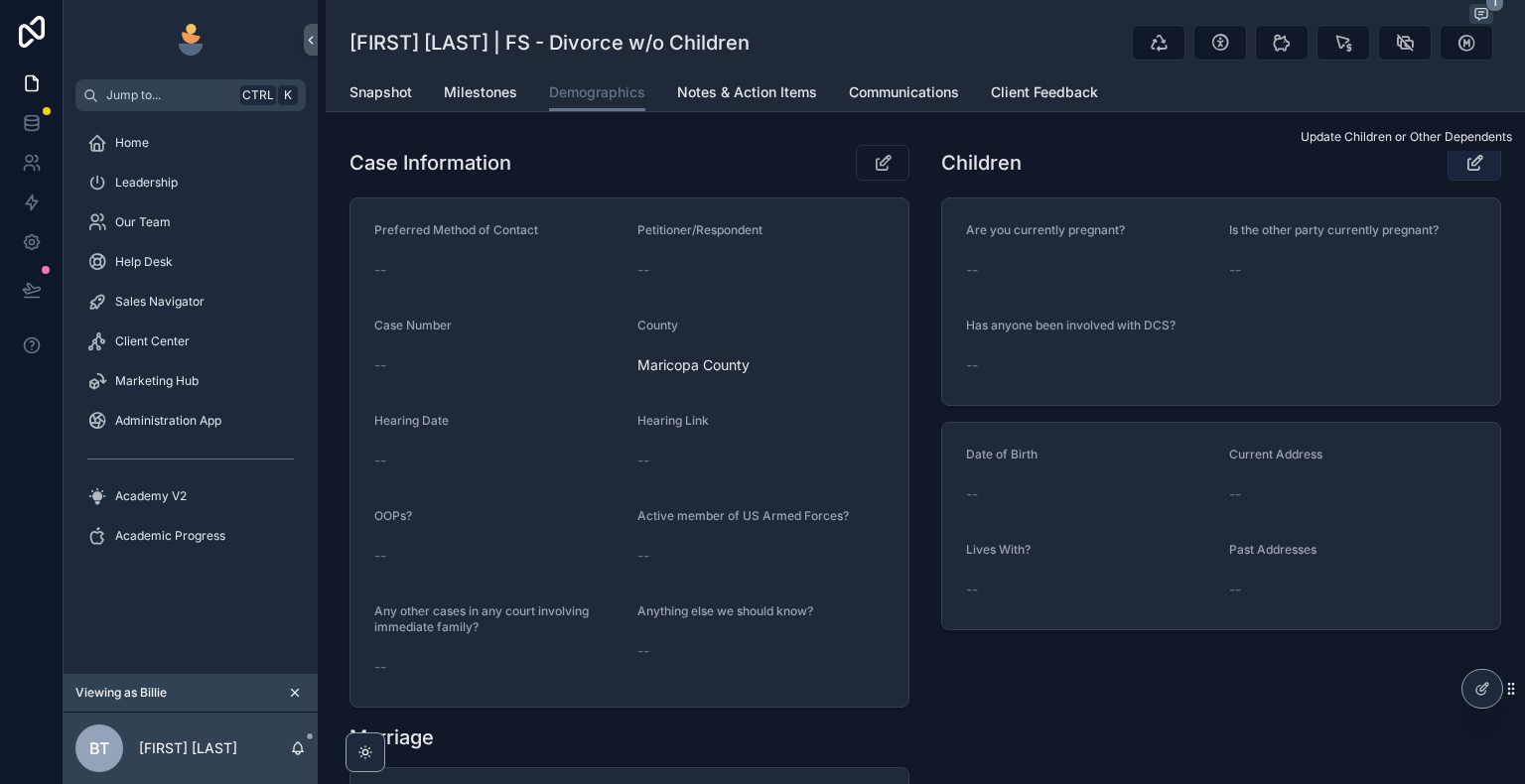 click at bounding box center [1474, 163] 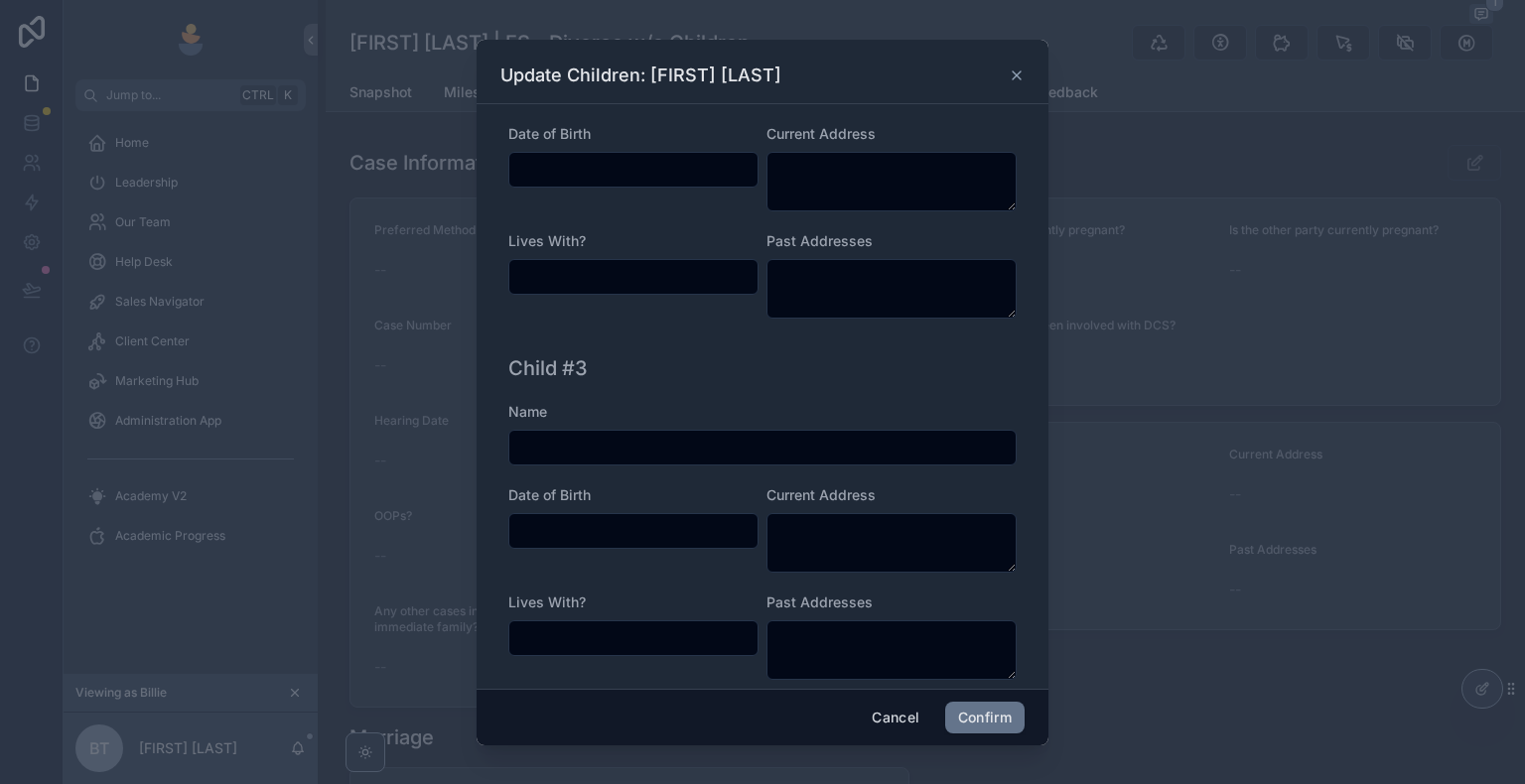 scroll, scrollTop: 794, scrollLeft: 0, axis: vertical 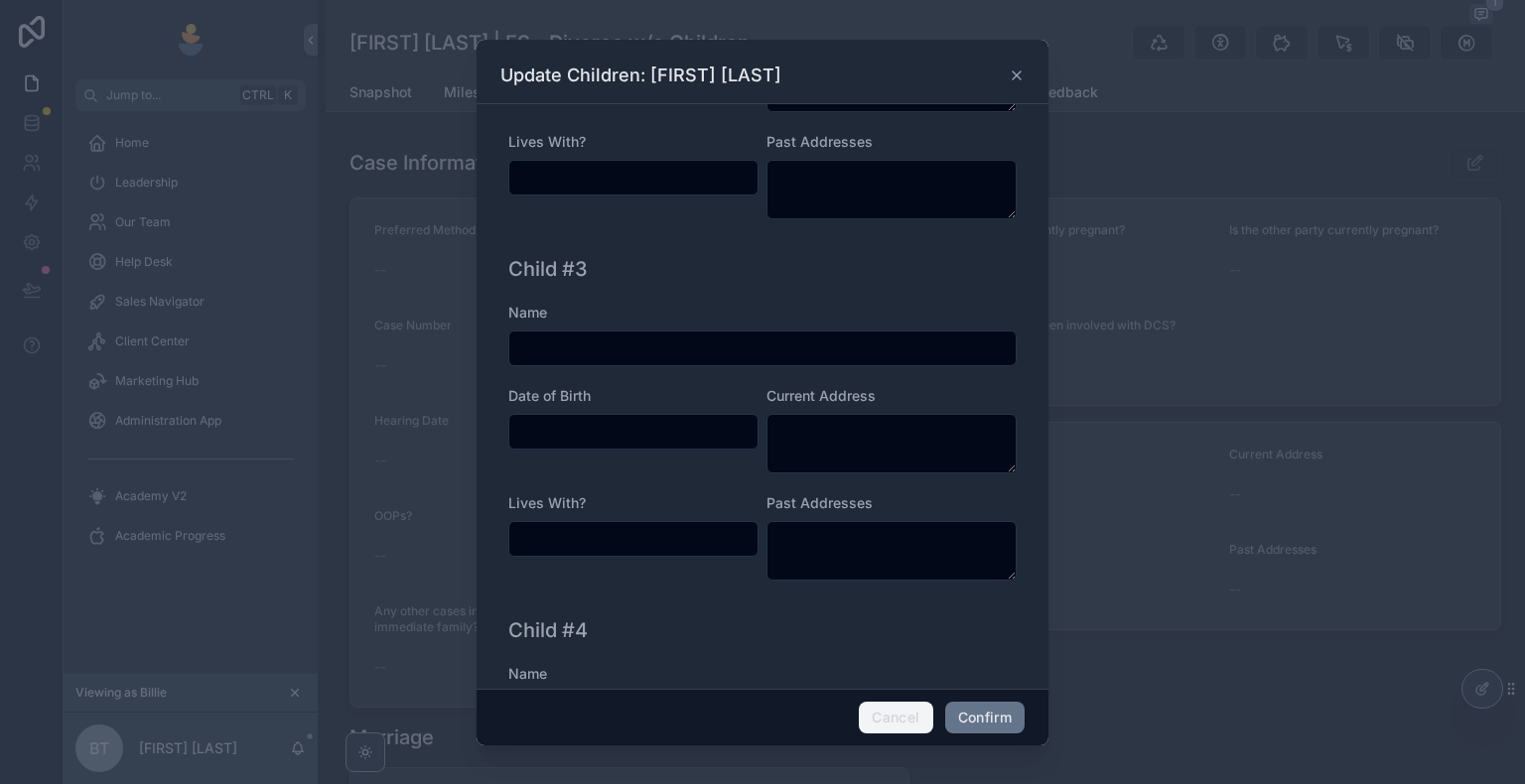 click on "Cancel" at bounding box center [896, 718] 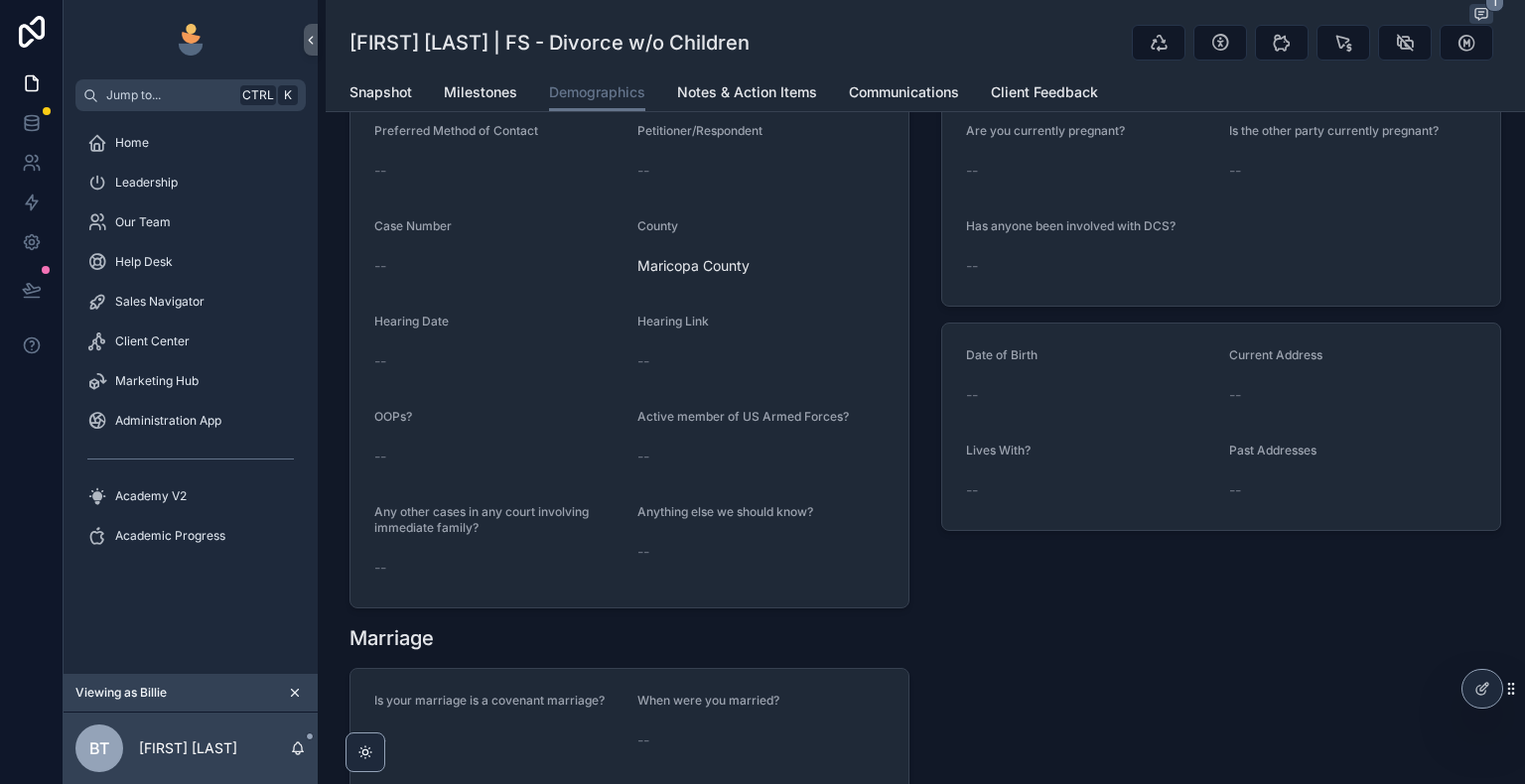 scroll, scrollTop: 0, scrollLeft: 0, axis: both 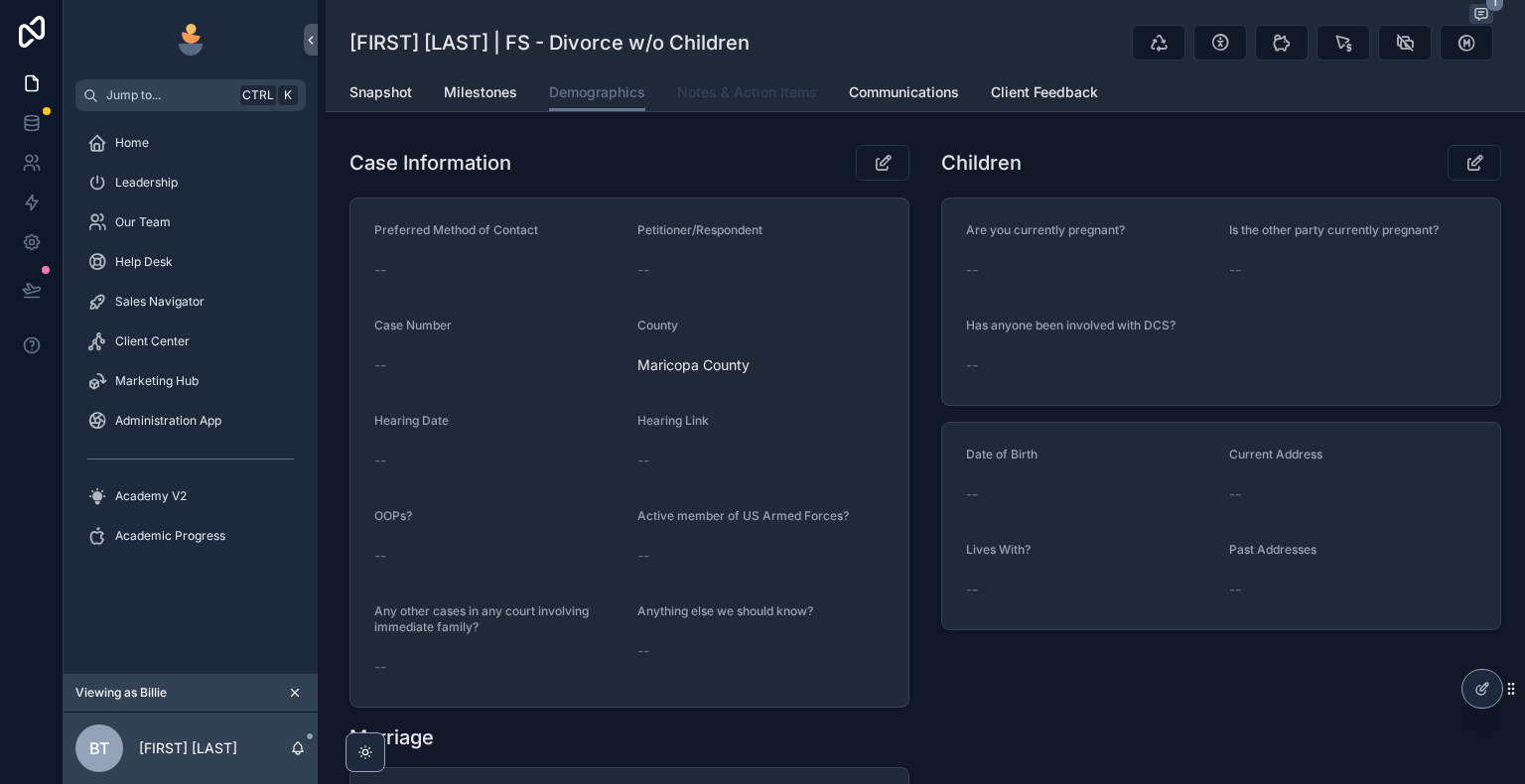 click on "Notes & Action Items" at bounding box center (747, 92) 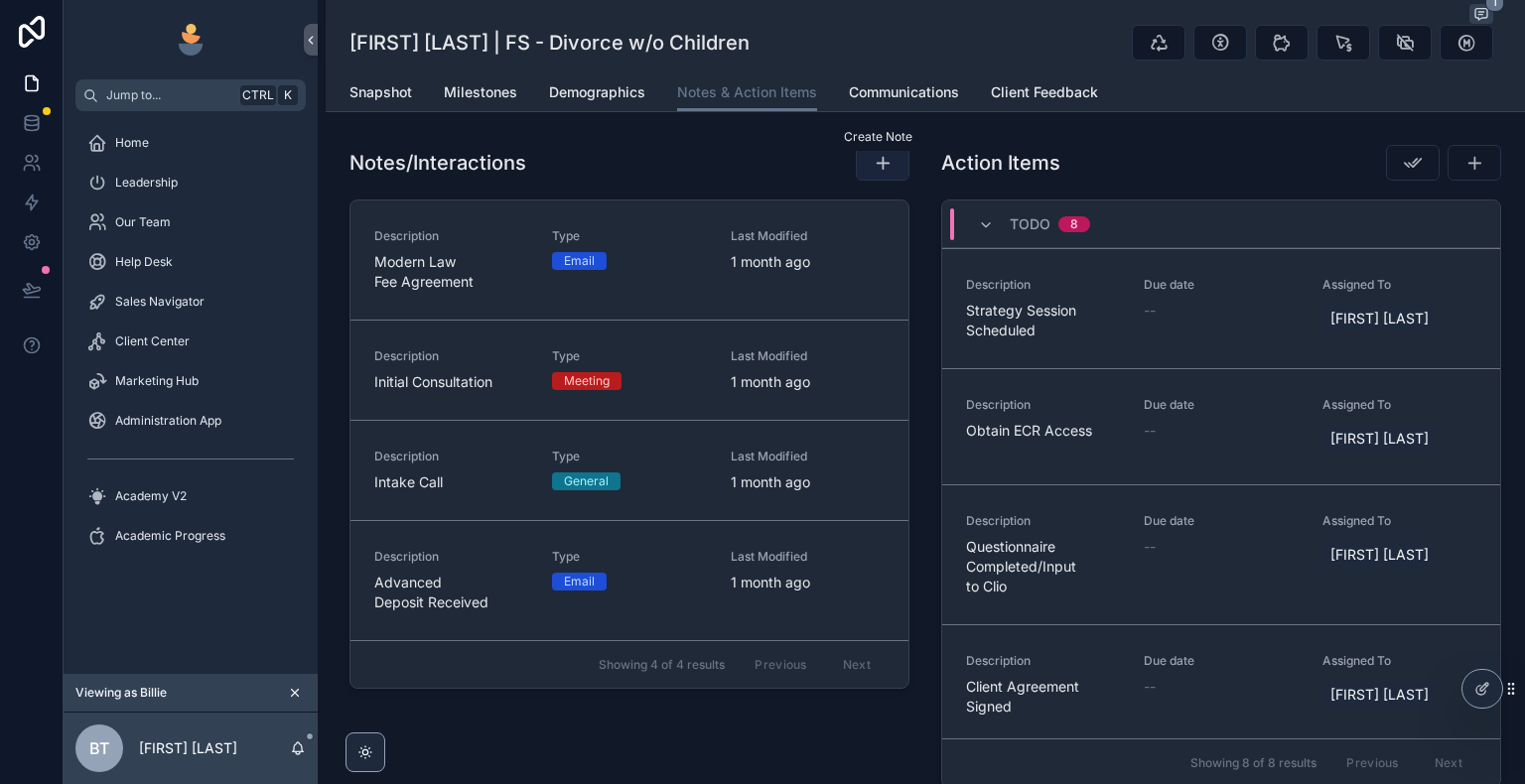 click at bounding box center [883, 163] 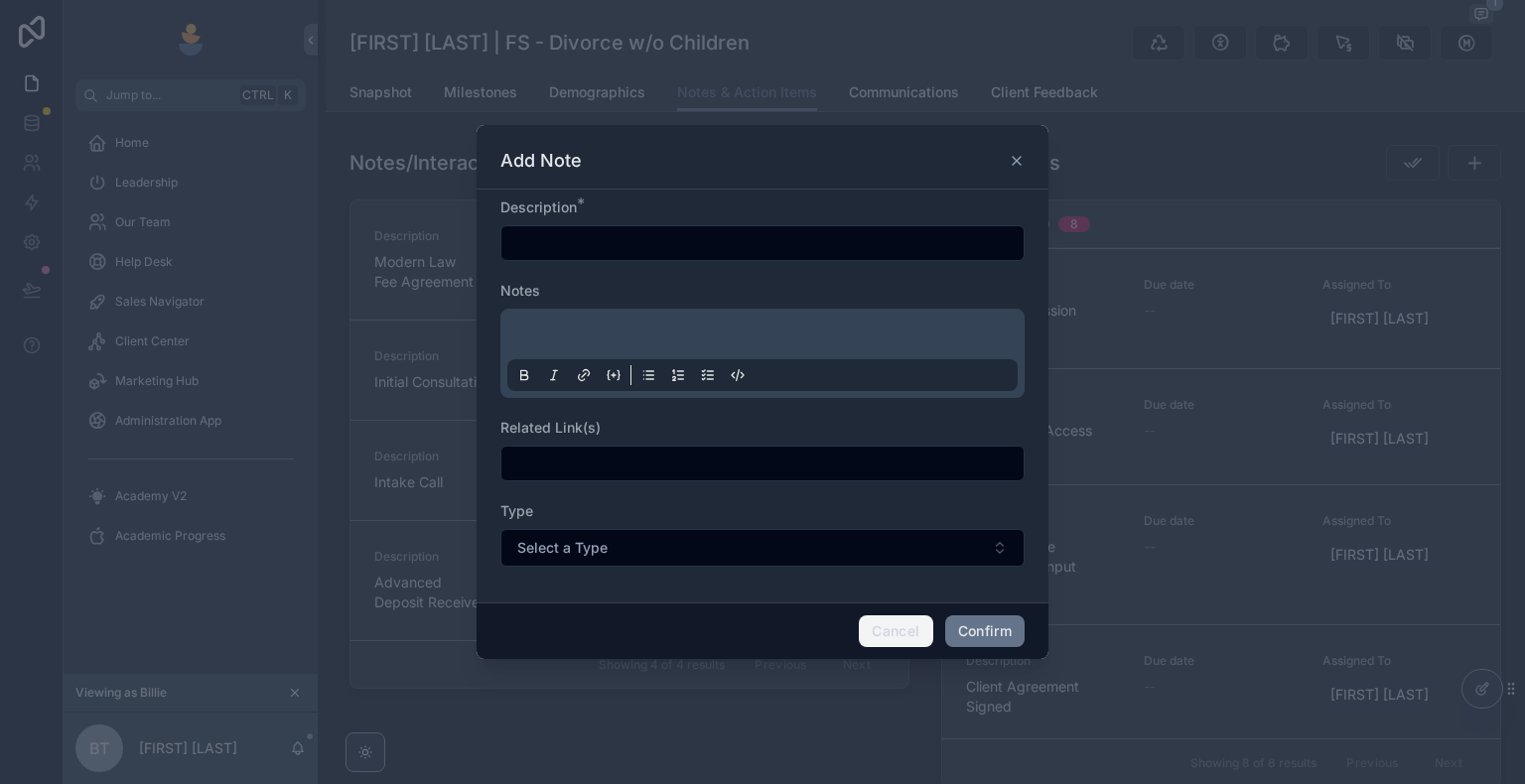 click on "Cancel" at bounding box center (896, 631) 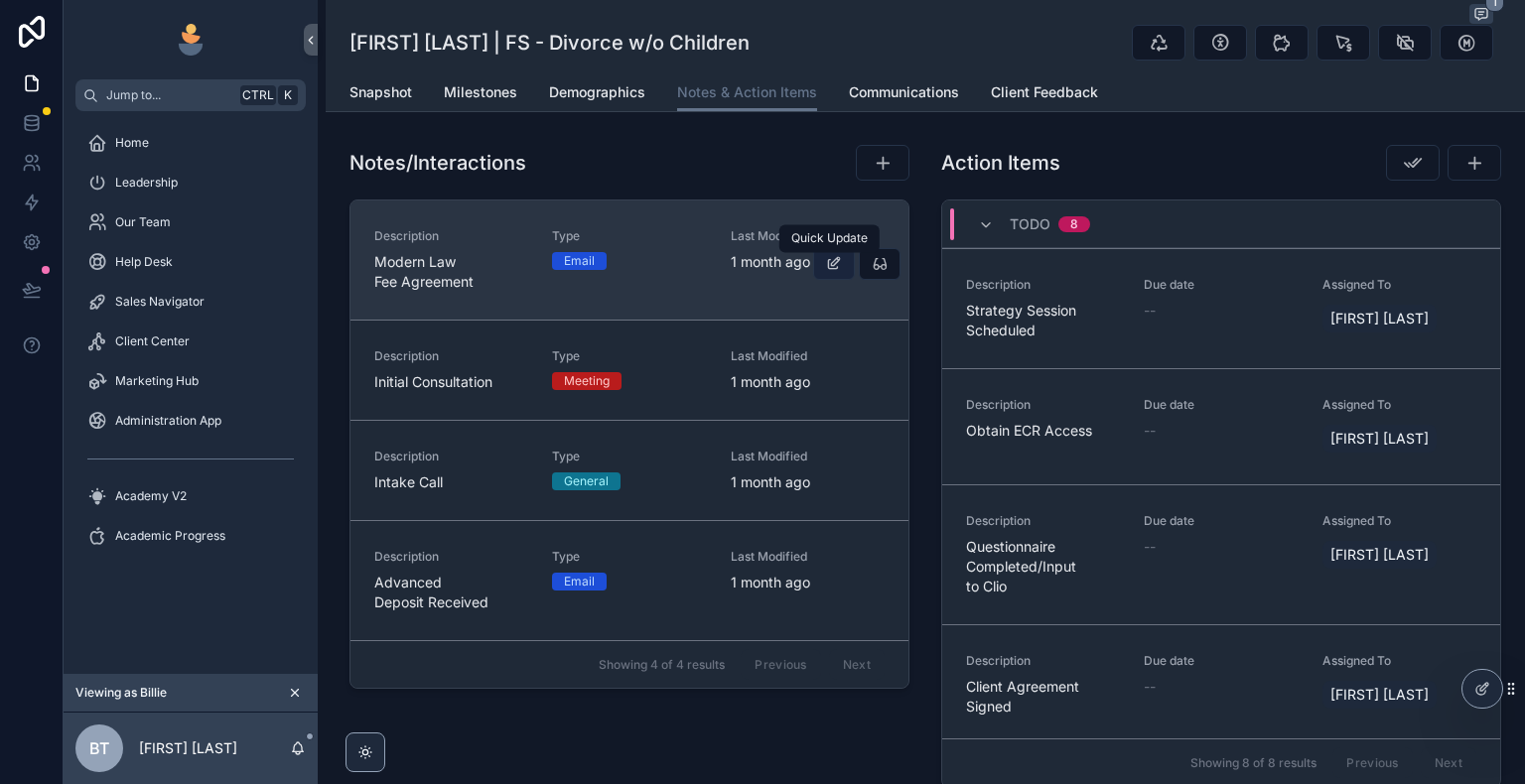 click at bounding box center [834, 264] 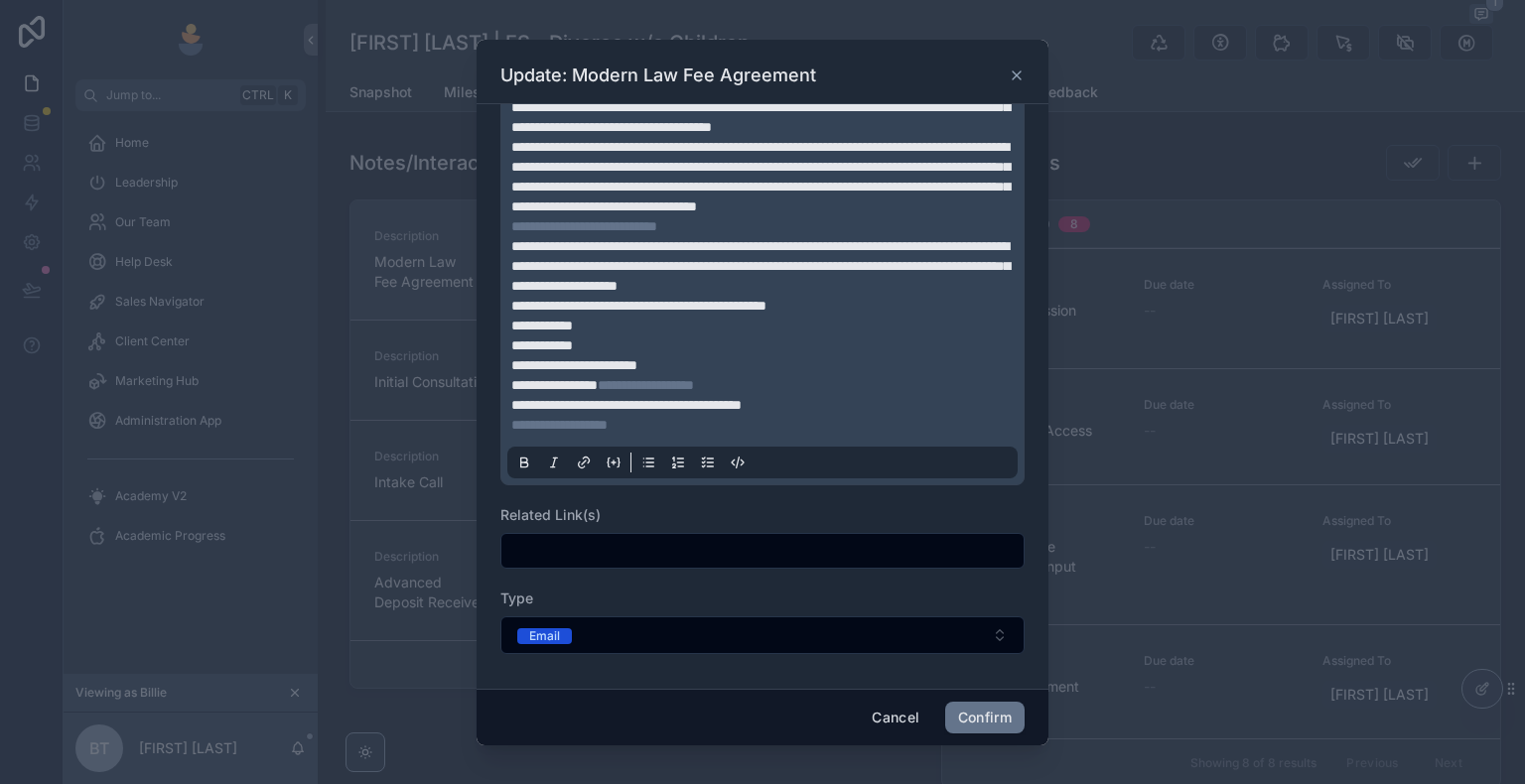 scroll, scrollTop: 242, scrollLeft: 0, axis: vertical 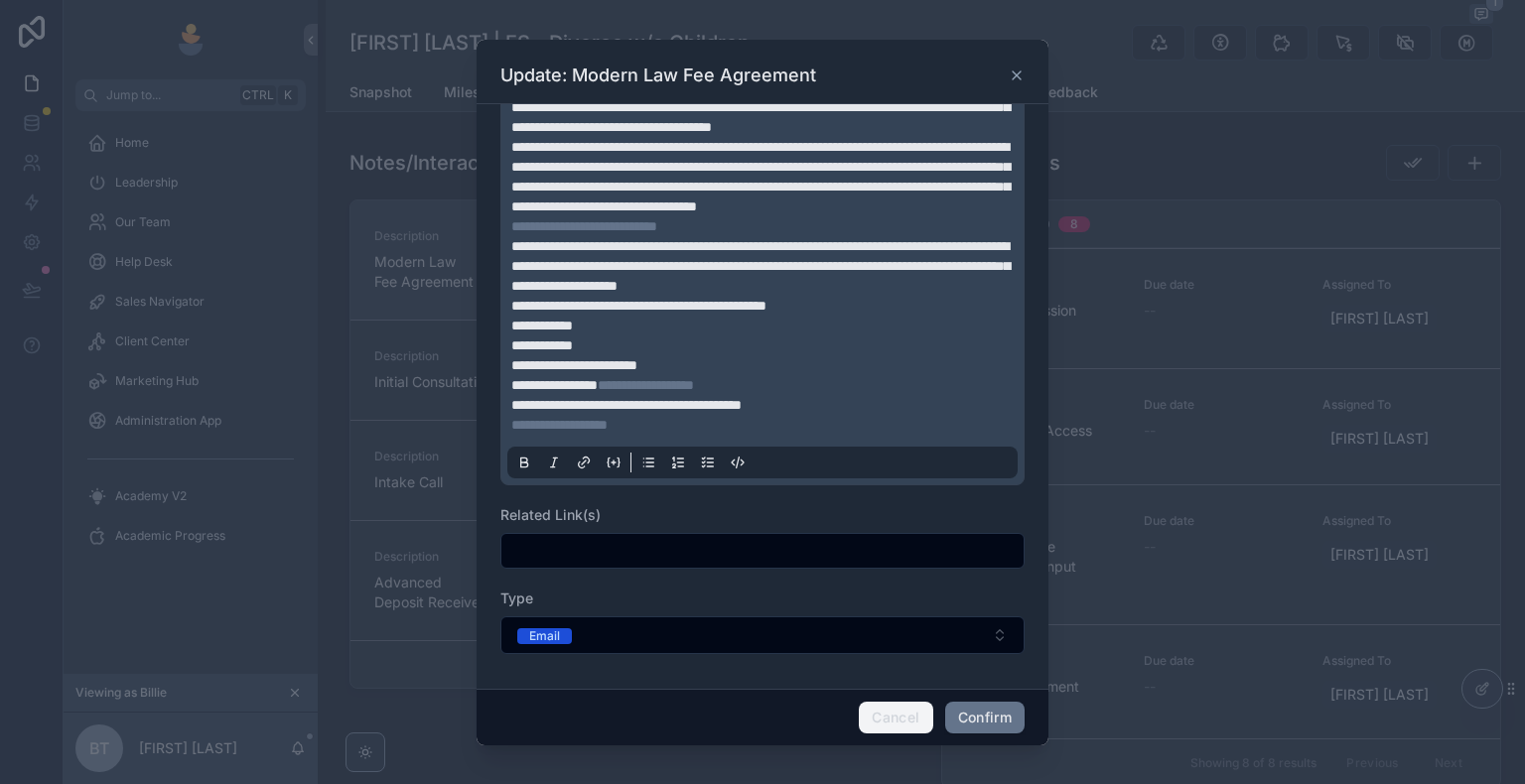click on "Cancel" at bounding box center [896, 718] 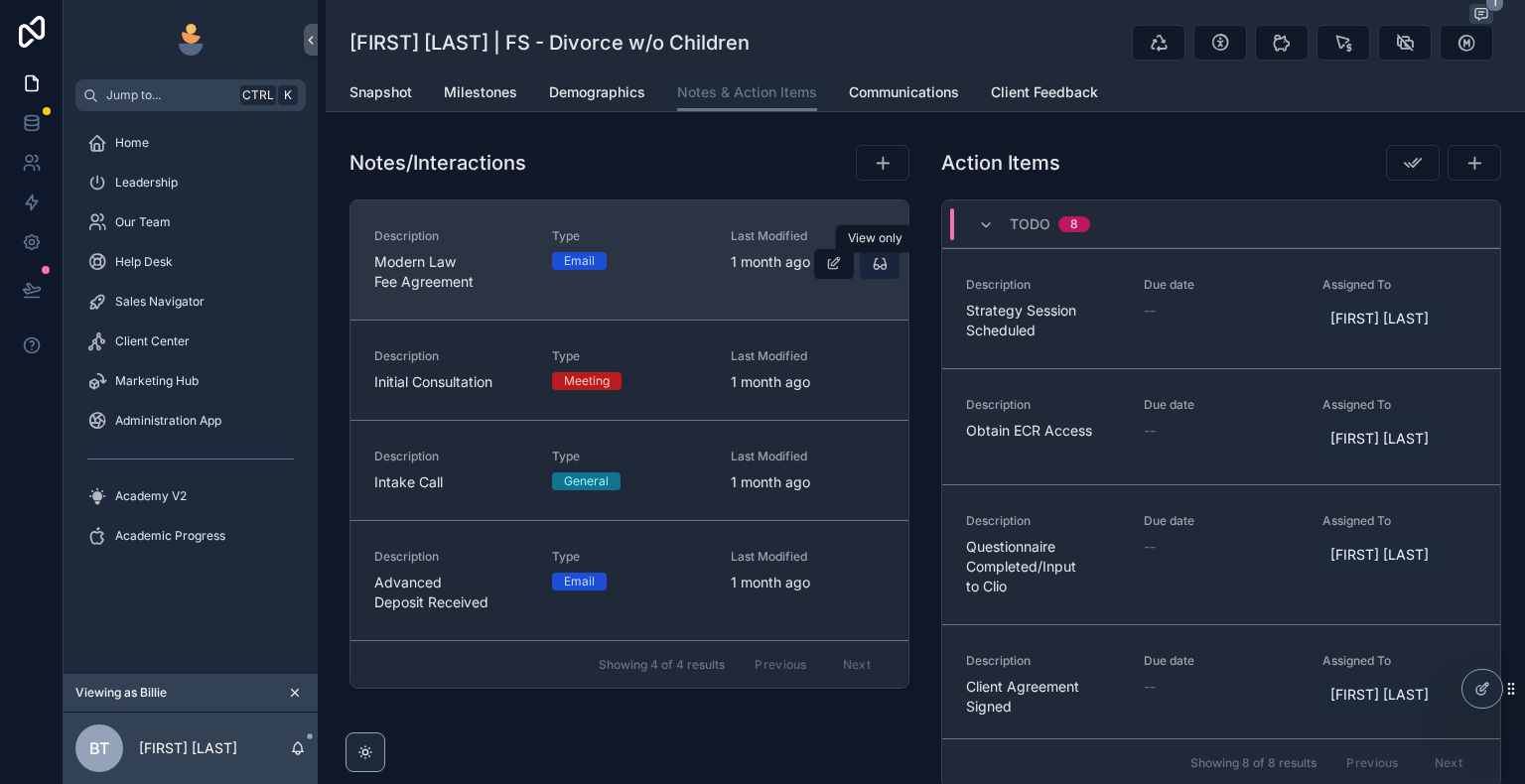 click at bounding box center (880, 264) 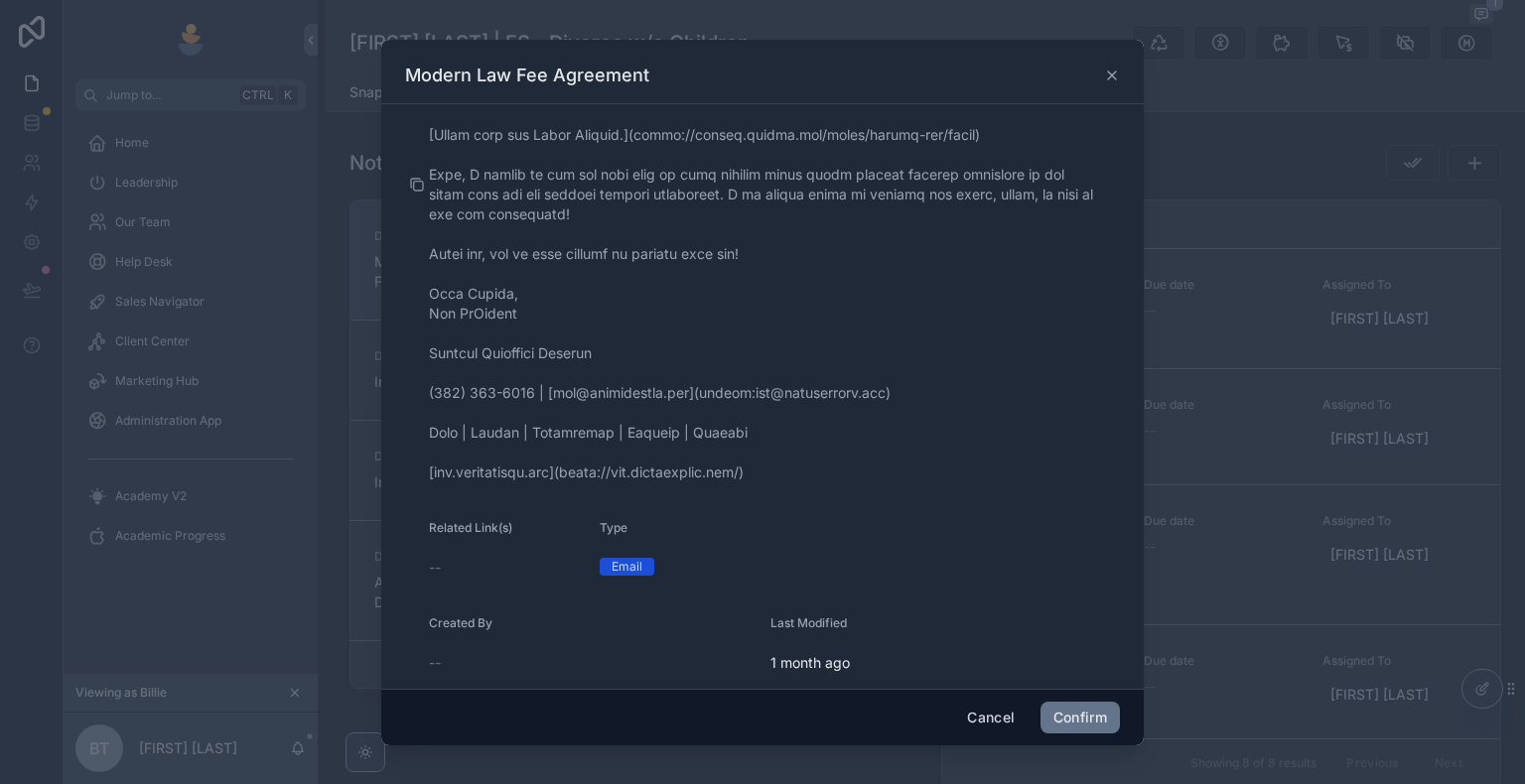 scroll, scrollTop: 314, scrollLeft: 0, axis: vertical 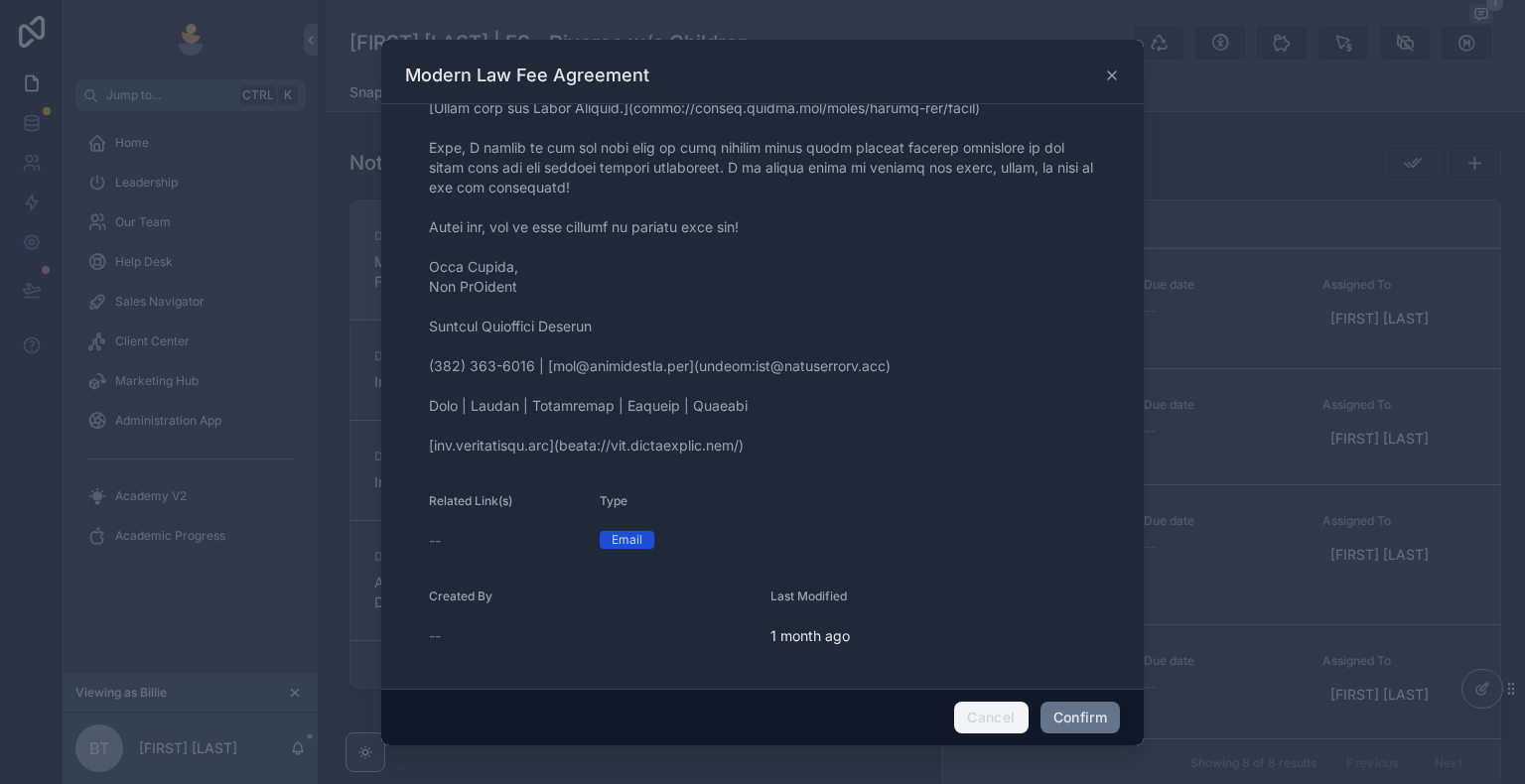 click on "Cancel" at bounding box center [991, 718] 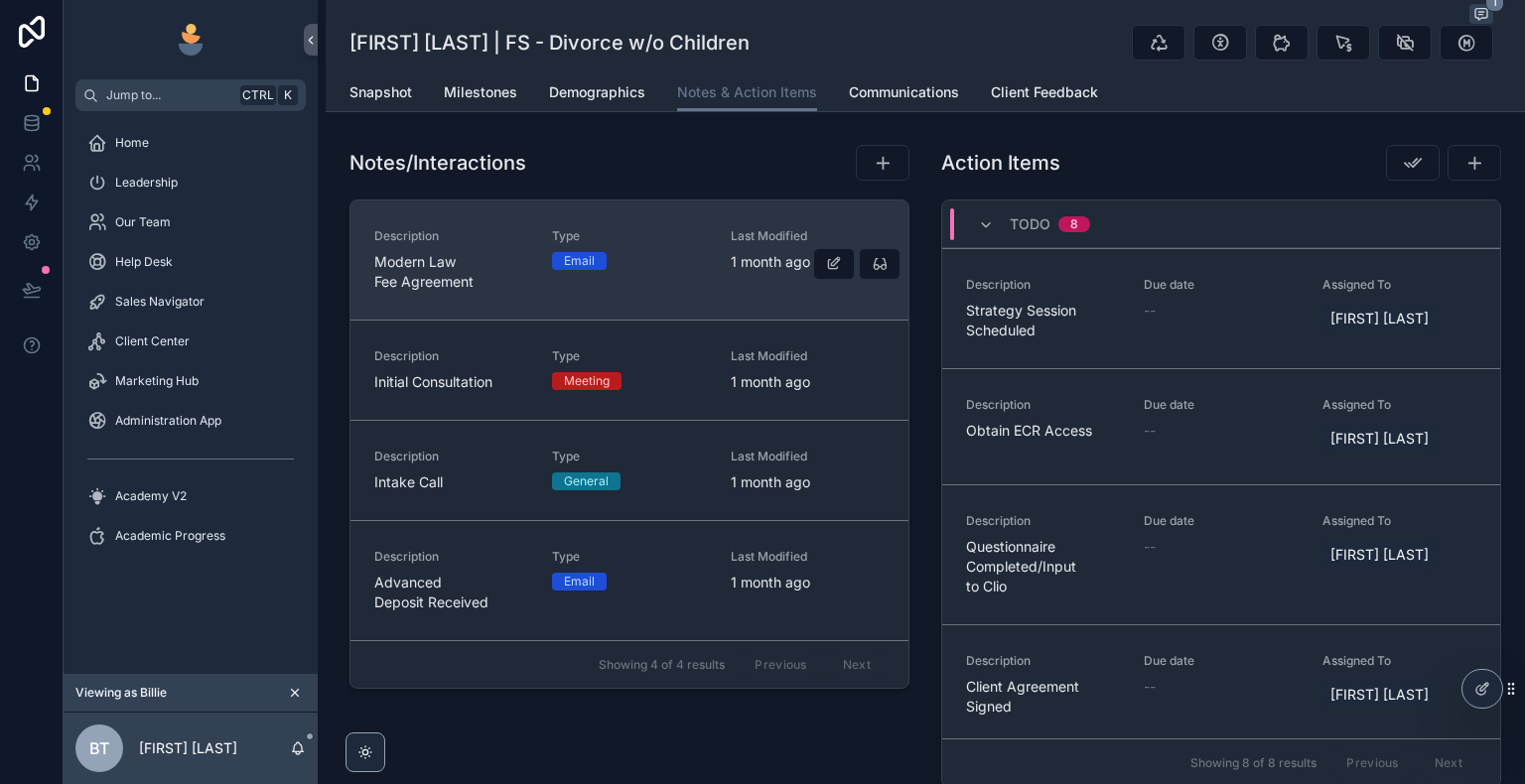 click on "Type Email" at bounding box center (628, 260) 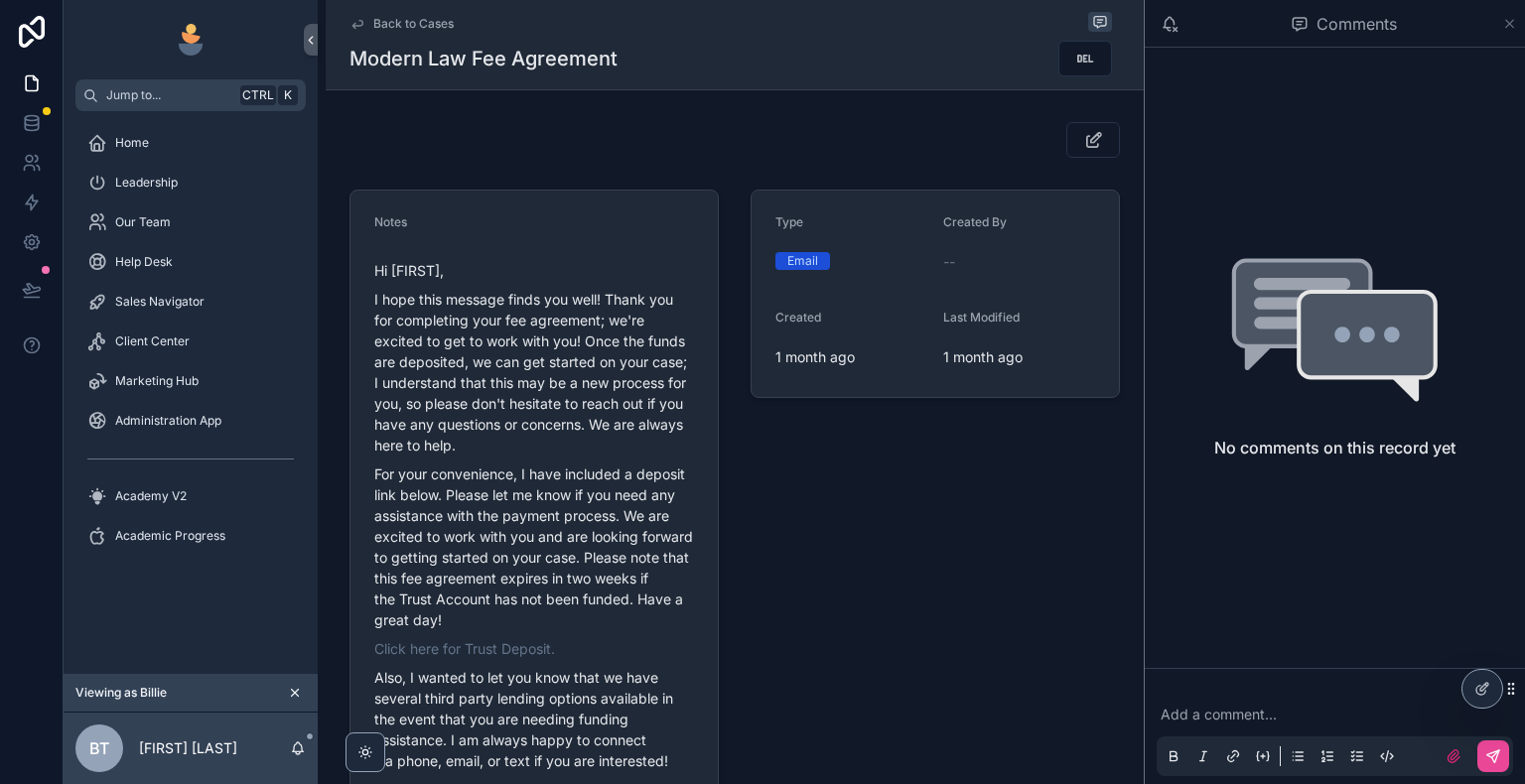 click 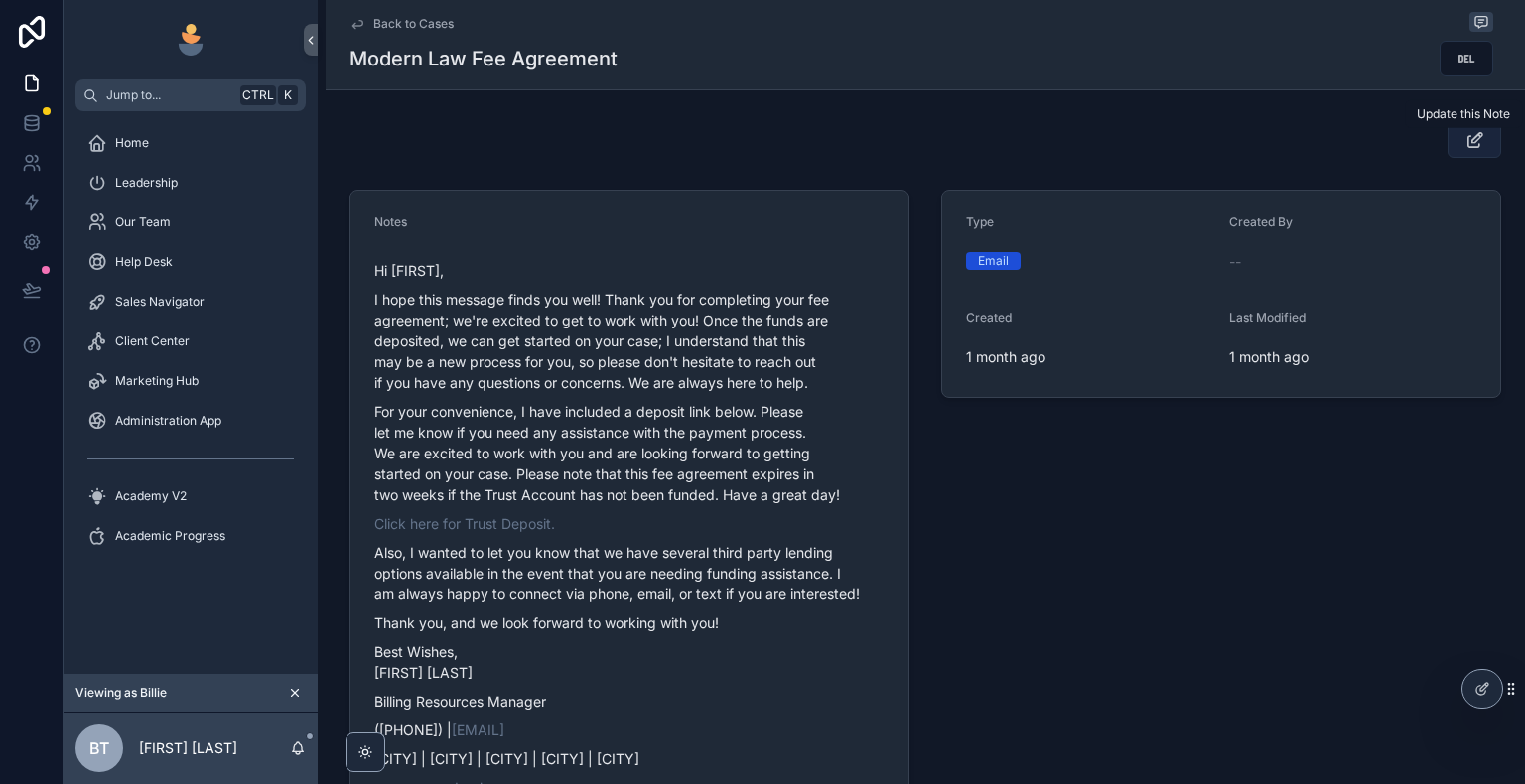 click at bounding box center [1474, 140] 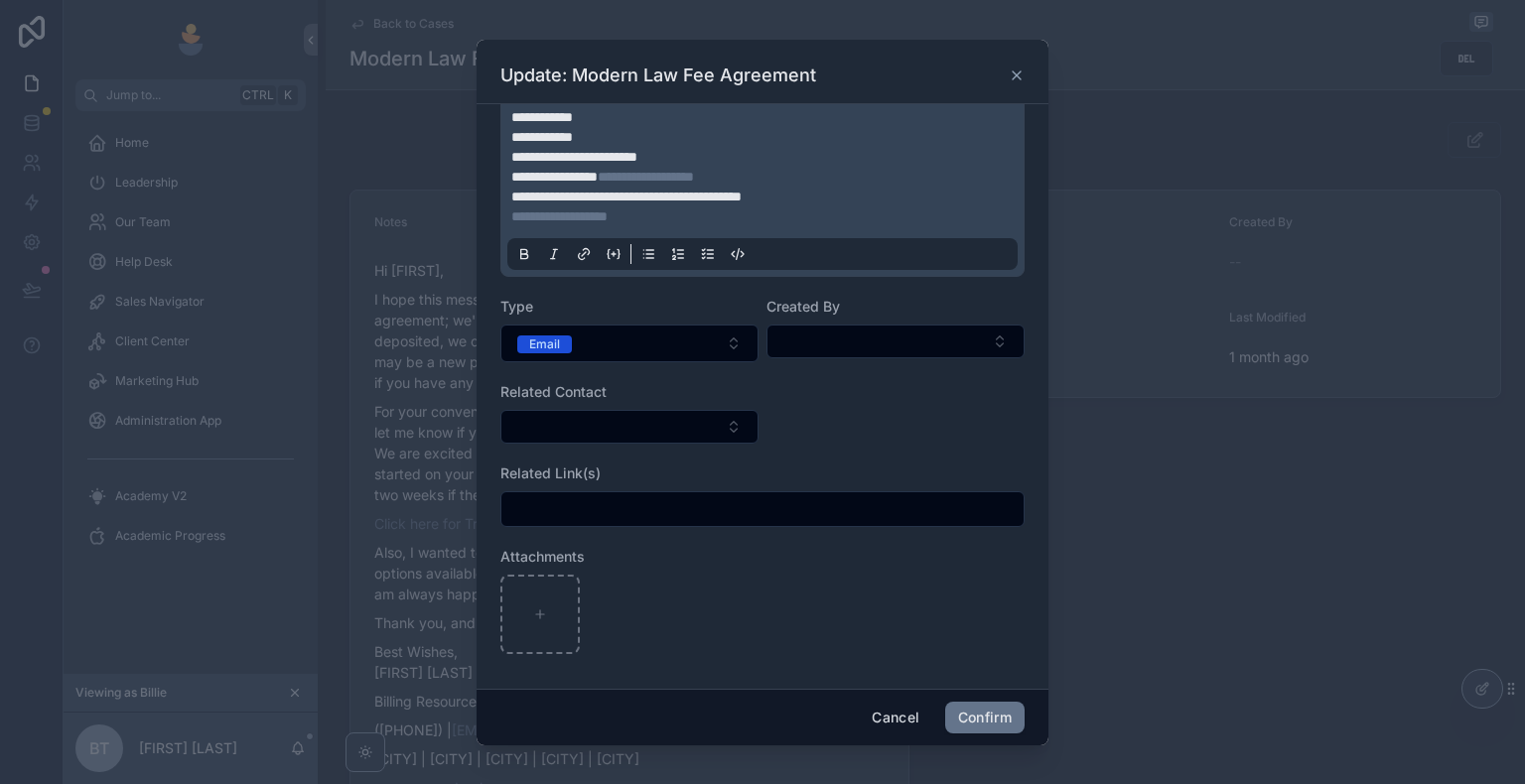 scroll, scrollTop: 451, scrollLeft: 0, axis: vertical 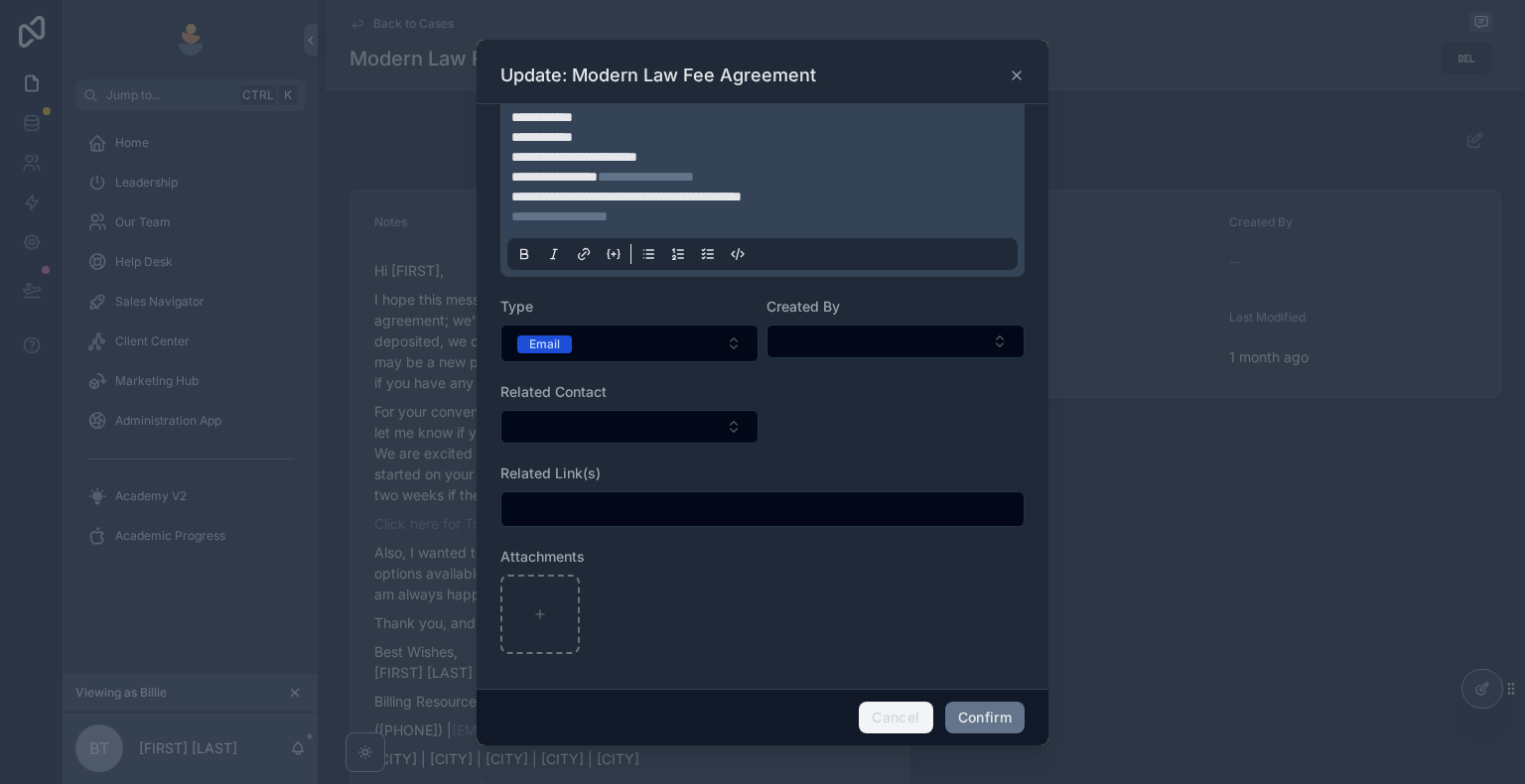 click on "Cancel" at bounding box center (896, 718) 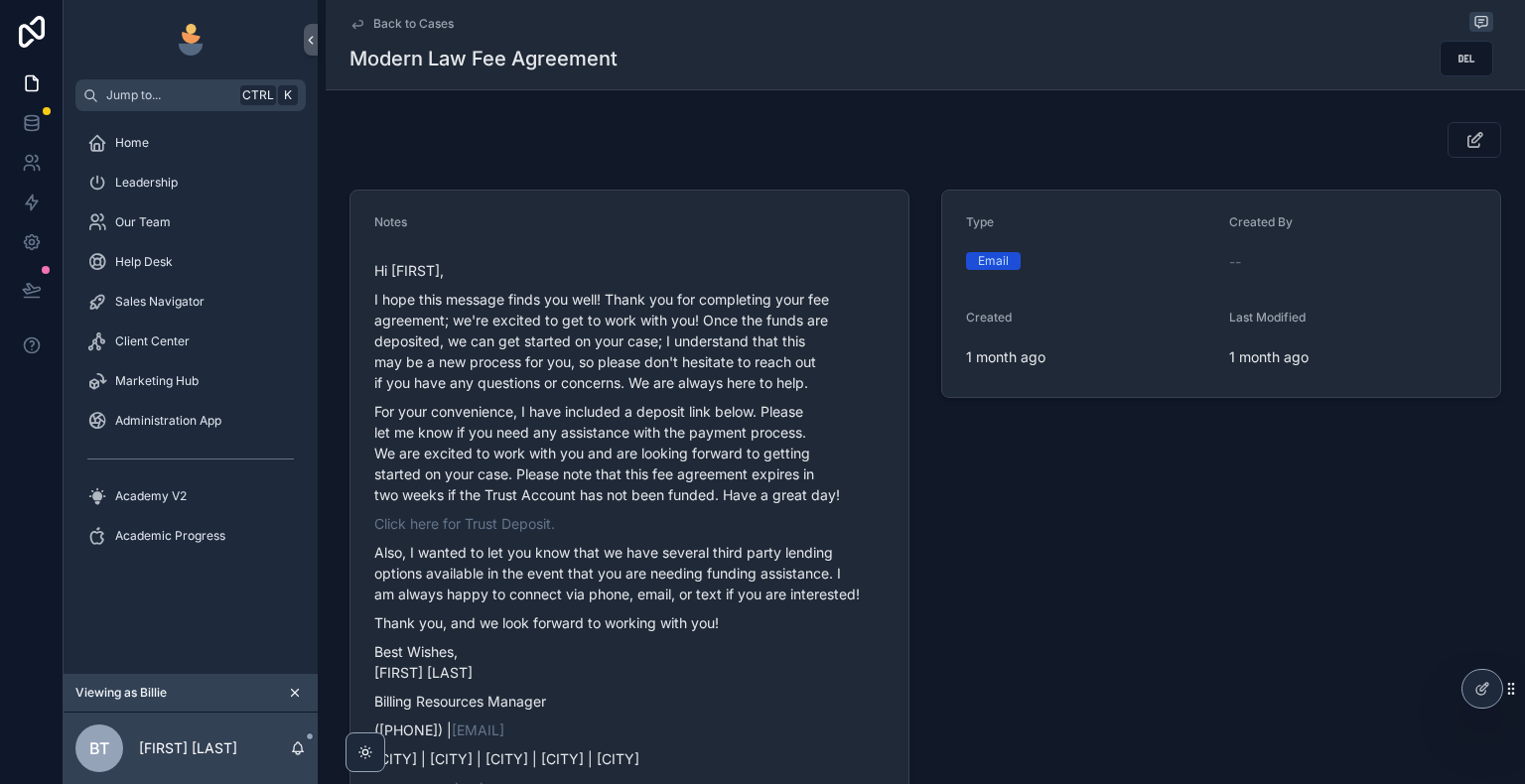 click 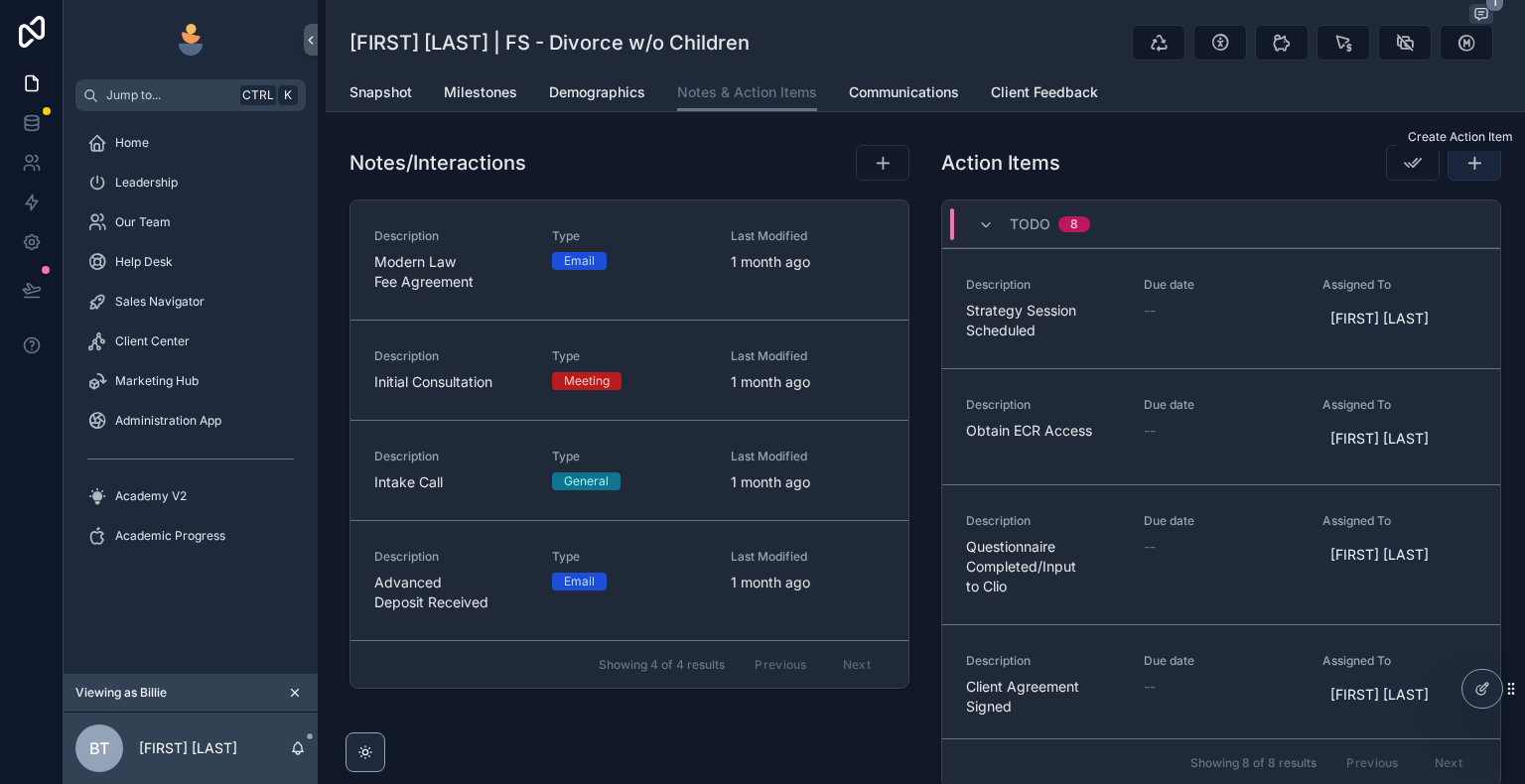 click at bounding box center [1474, 163] 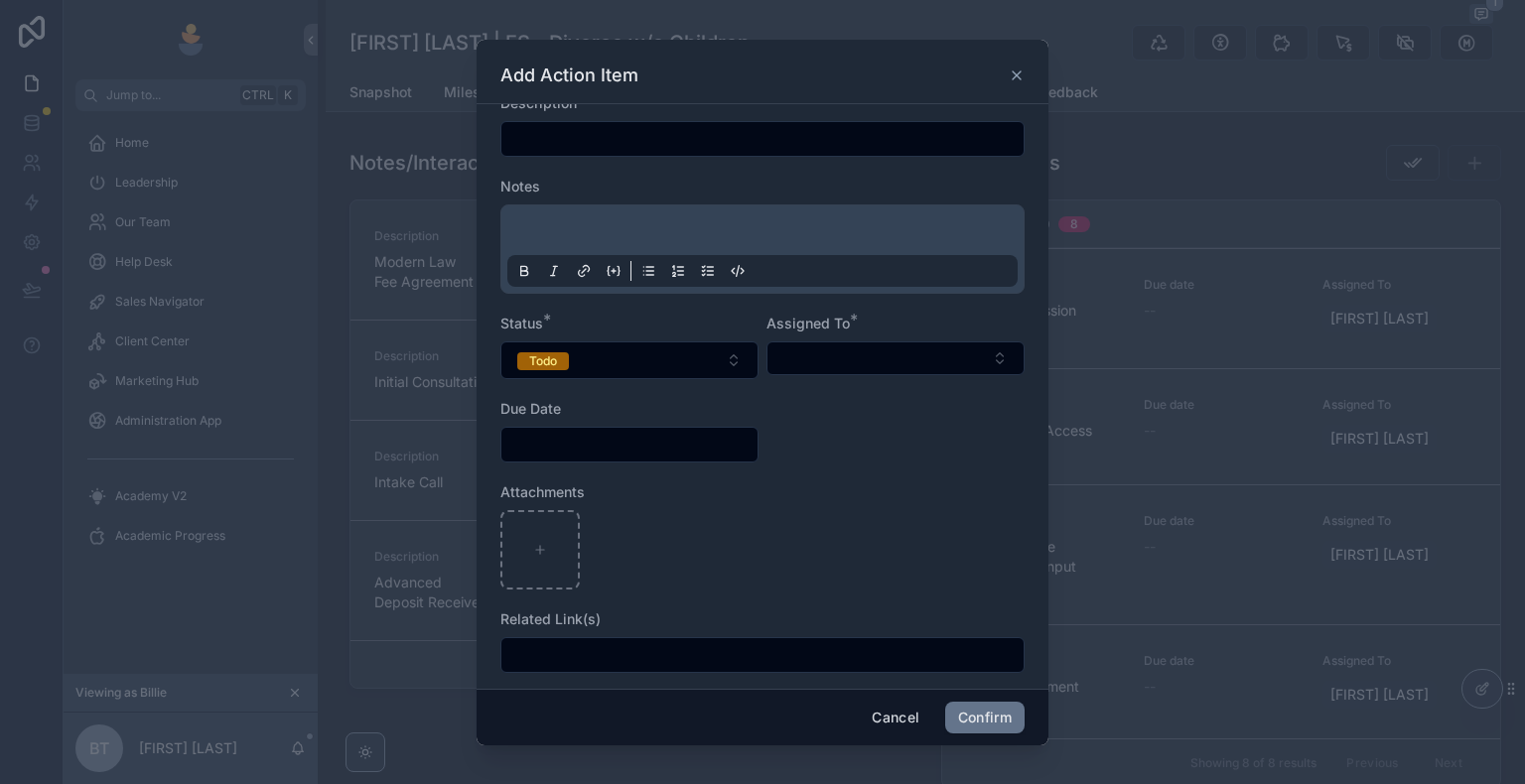 scroll, scrollTop: 36, scrollLeft: 0, axis: vertical 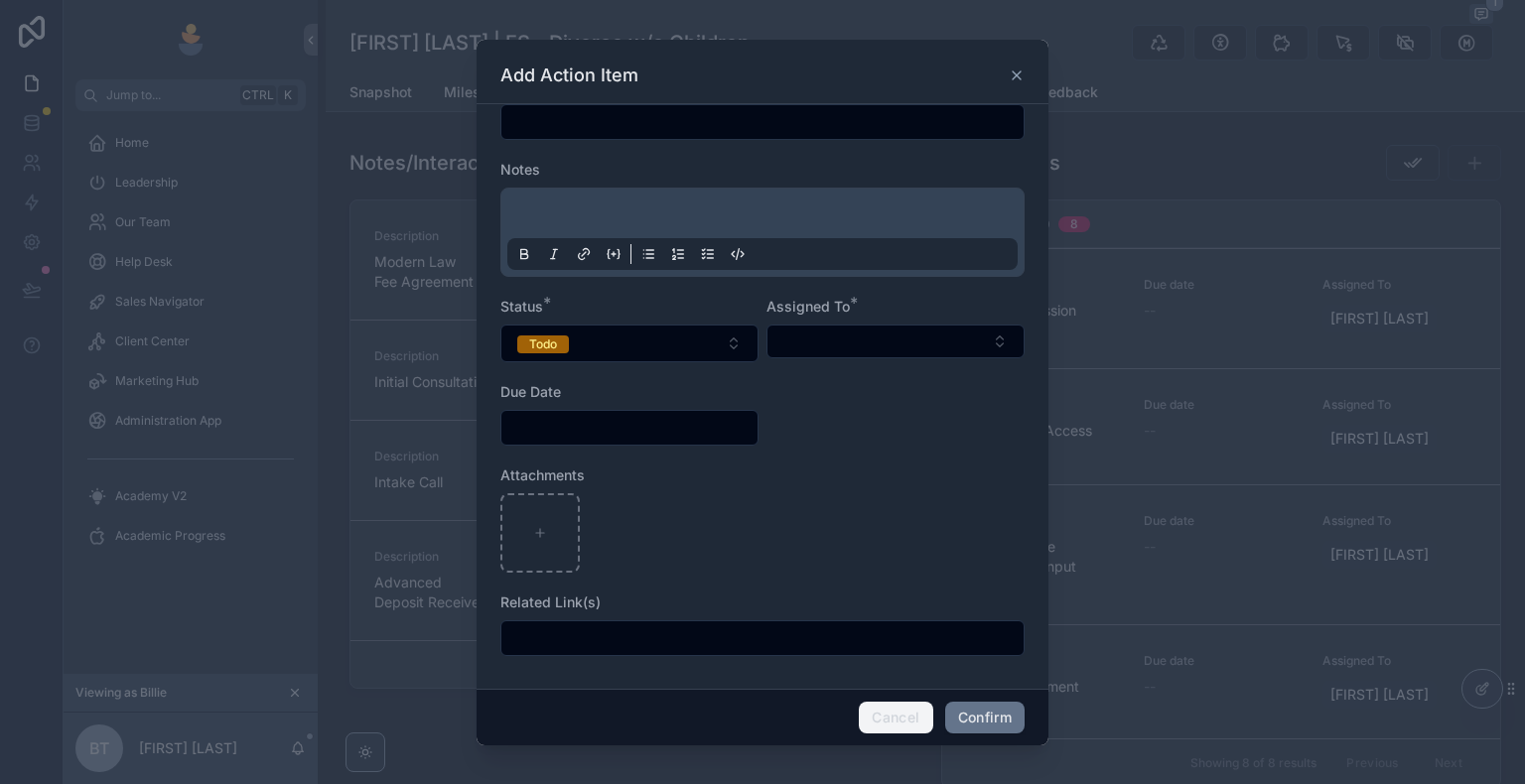 click on "Cancel" at bounding box center (896, 718) 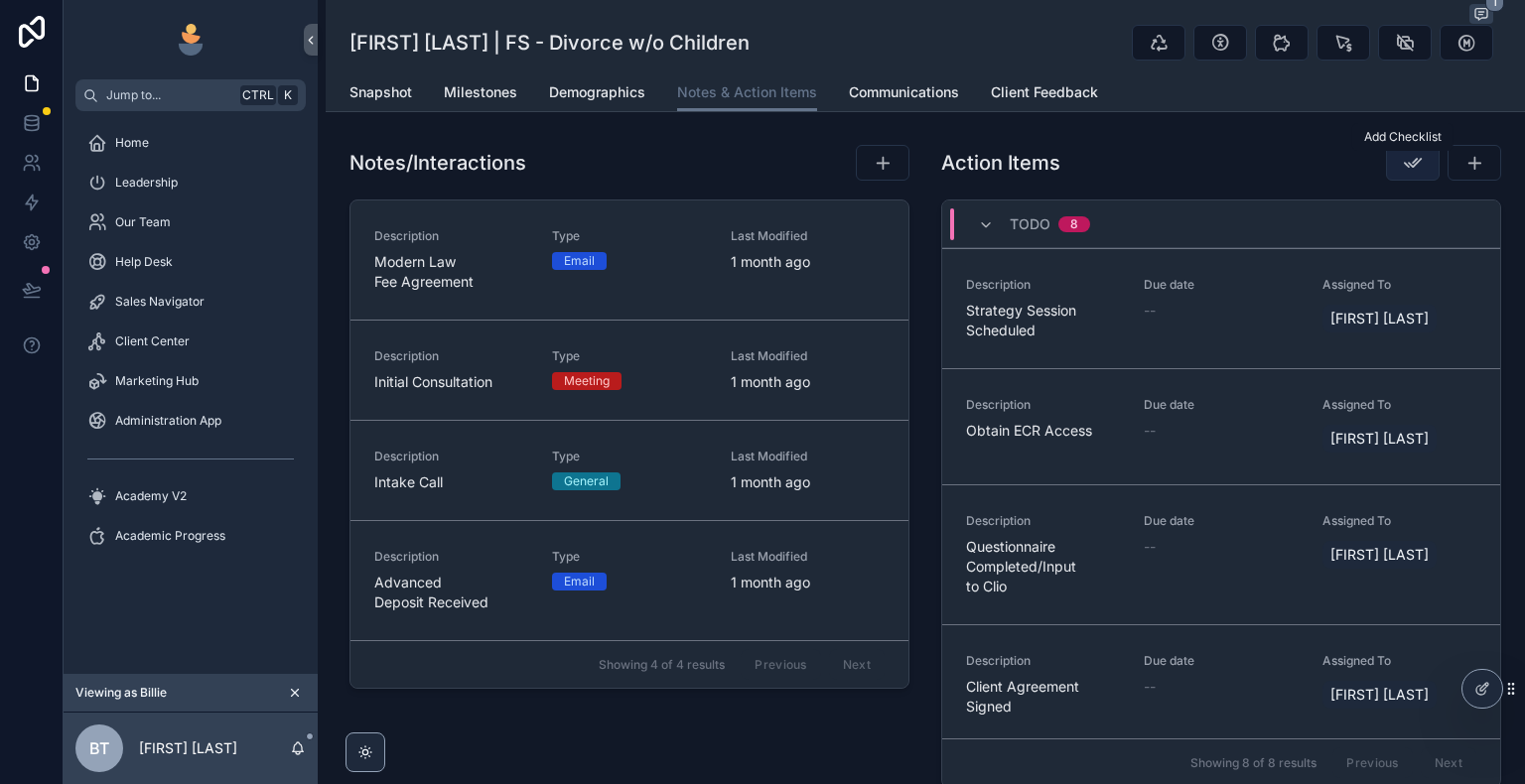 click at bounding box center [1413, 163] 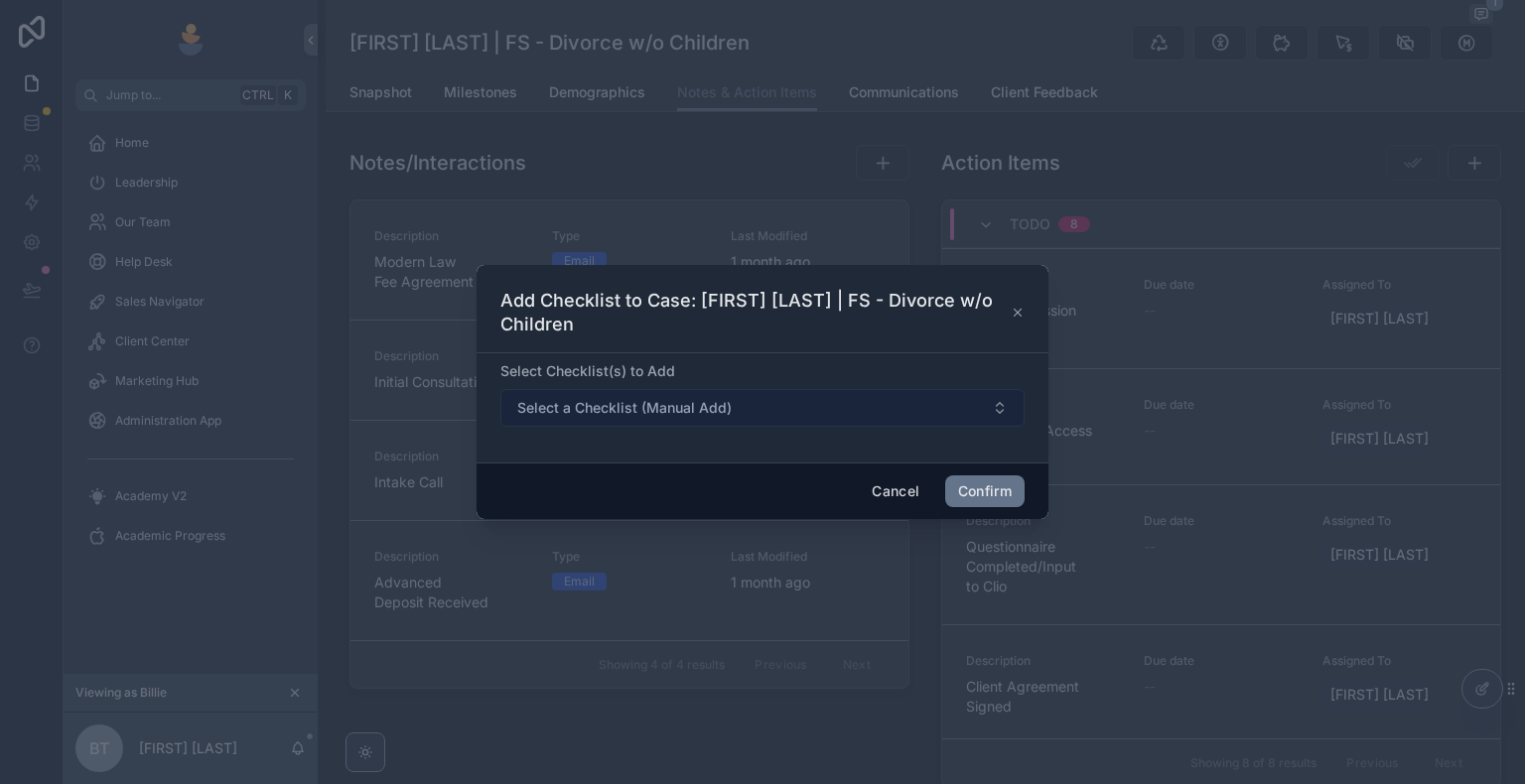 click on "Select a Checklist (Manual Add)" at bounding box center (762, 408) 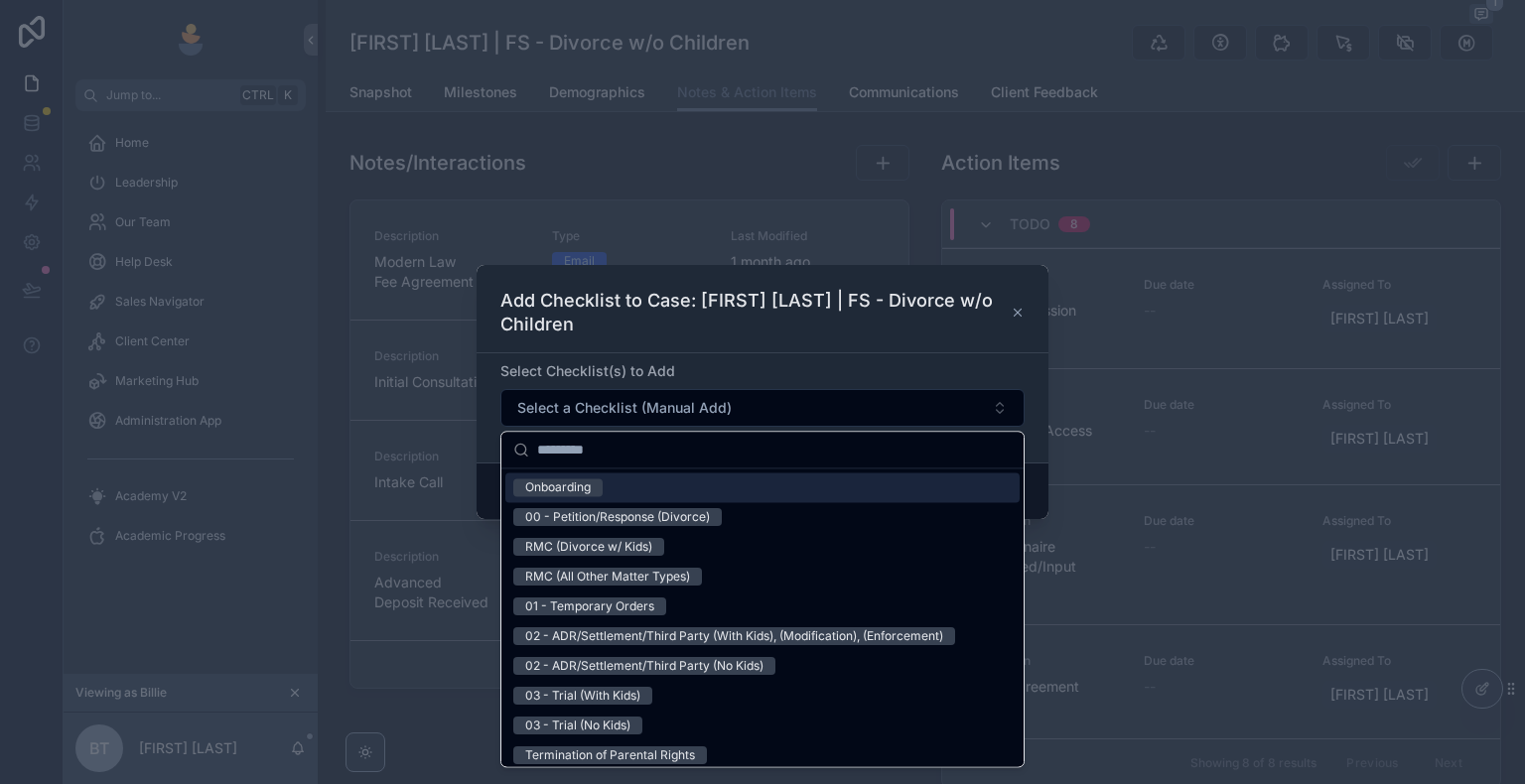 click on "Select Checklist(s) to Add" at bounding box center [762, 371] 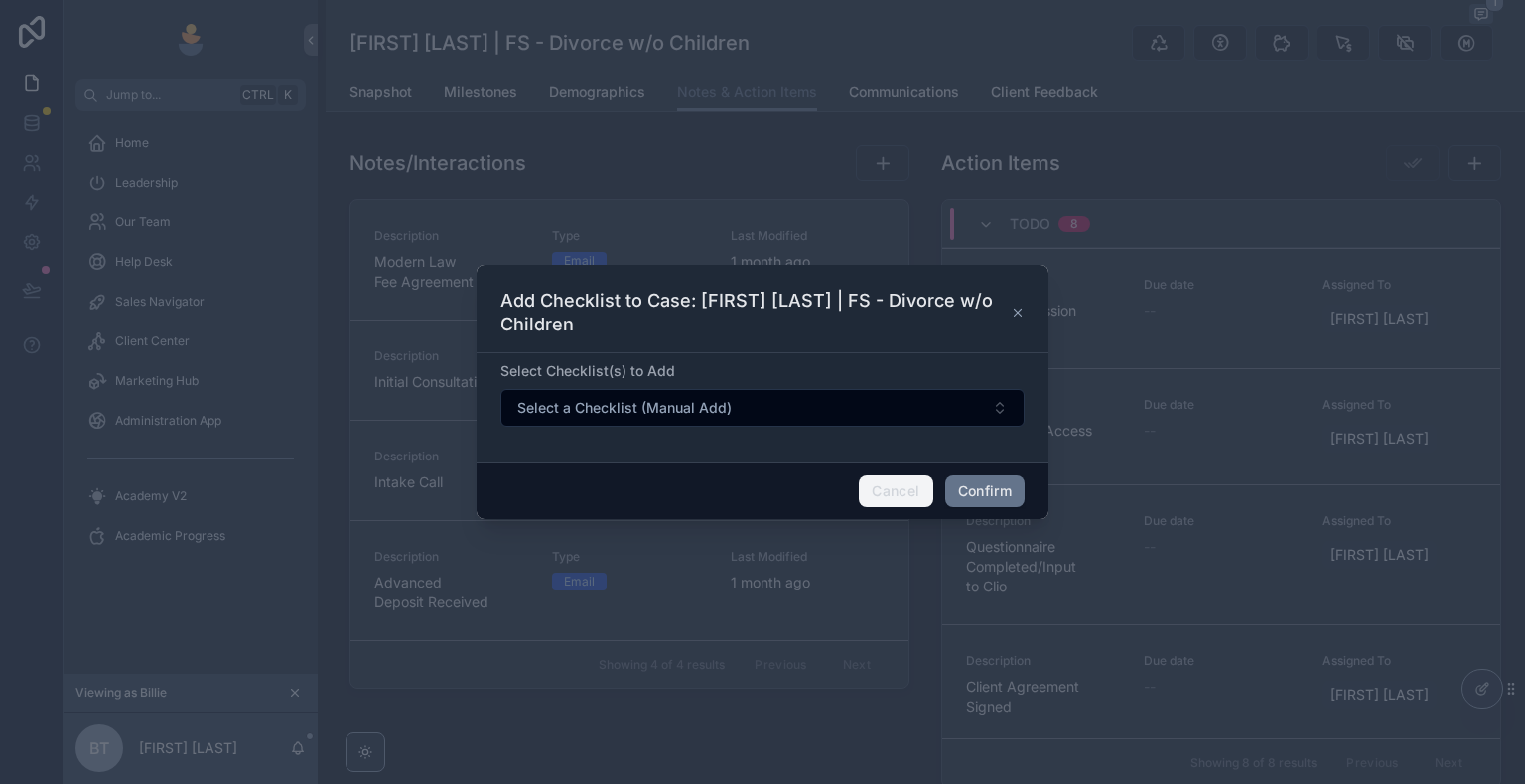 click on "Cancel" at bounding box center [896, 491] 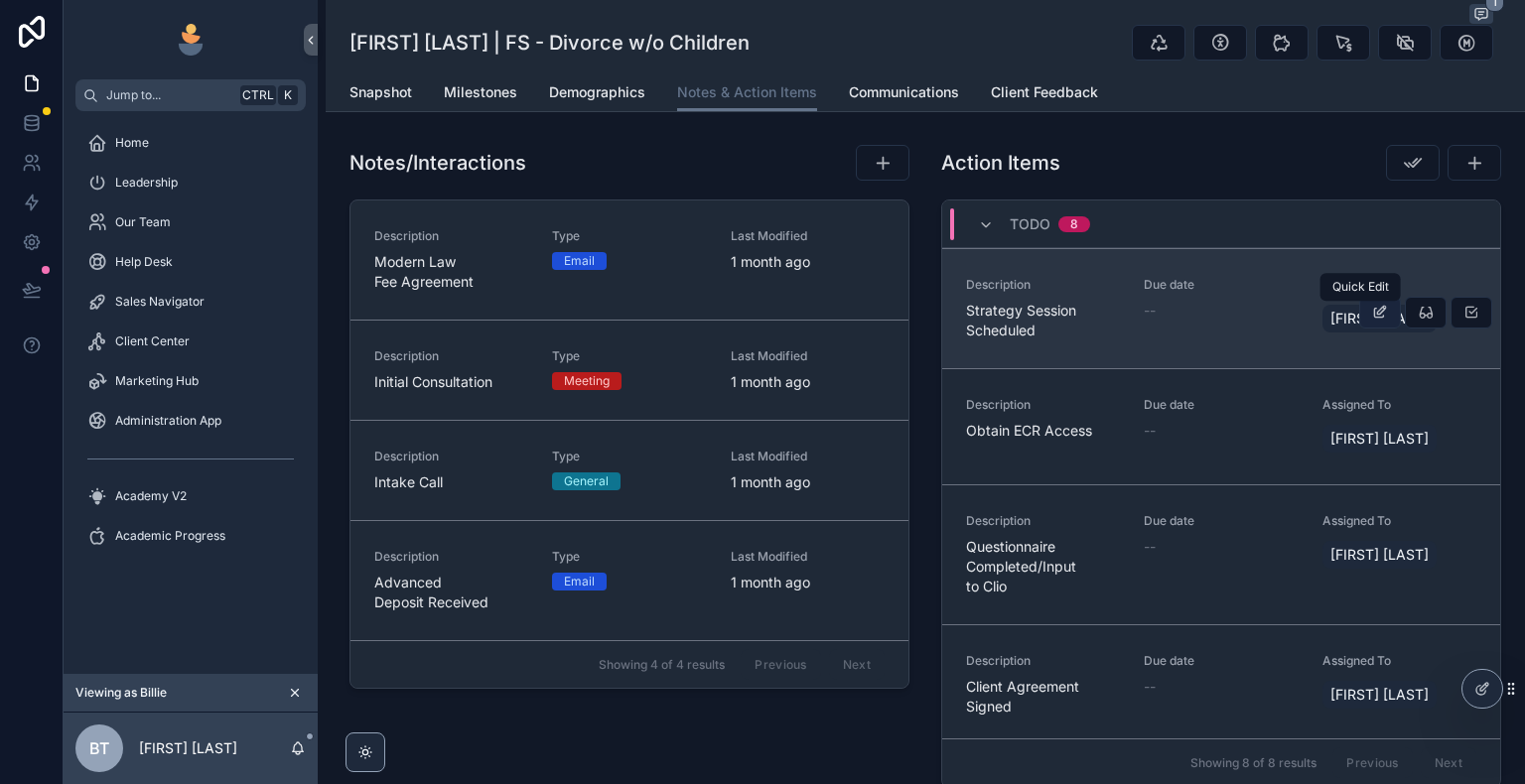 click at bounding box center [1380, 313] 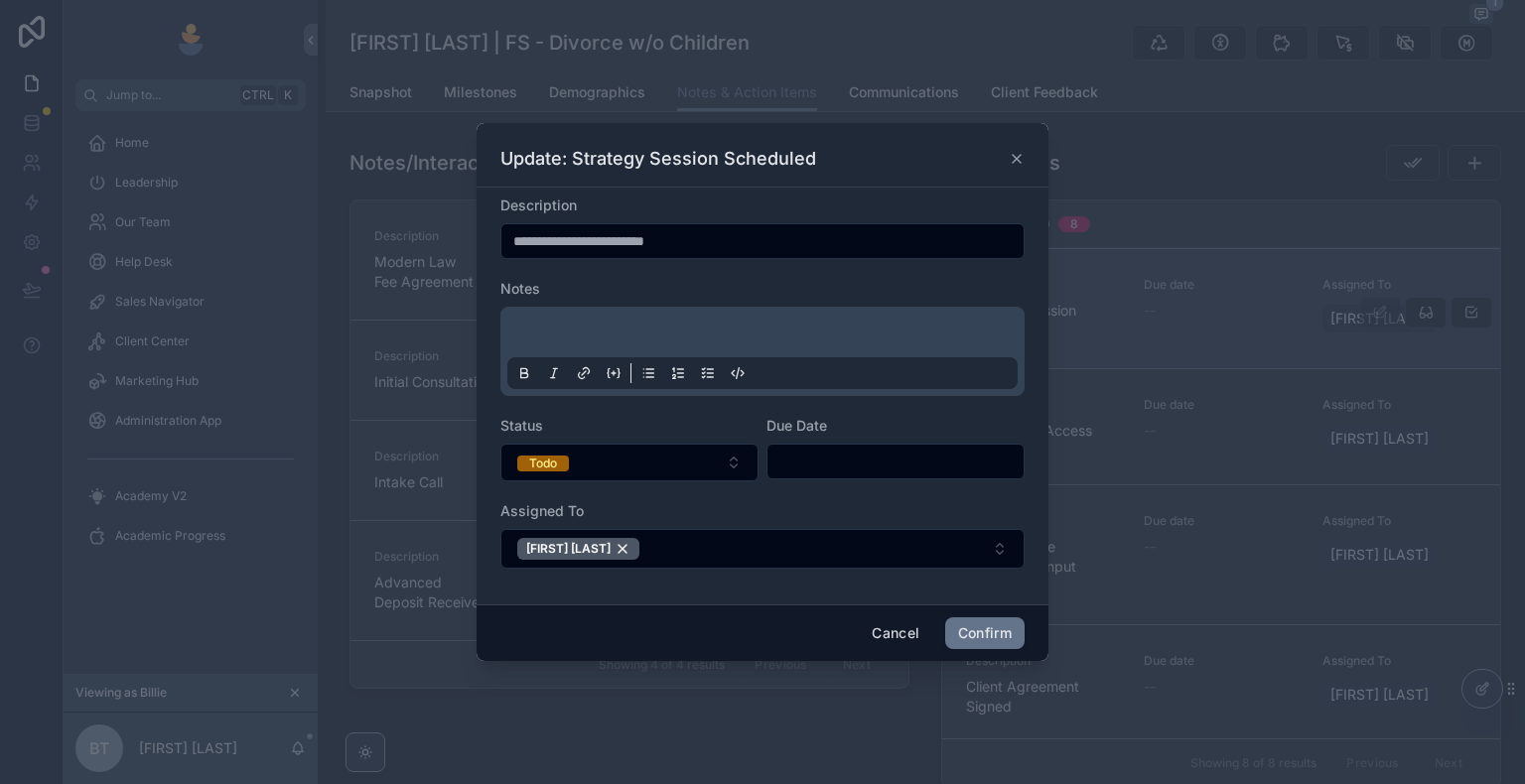 click 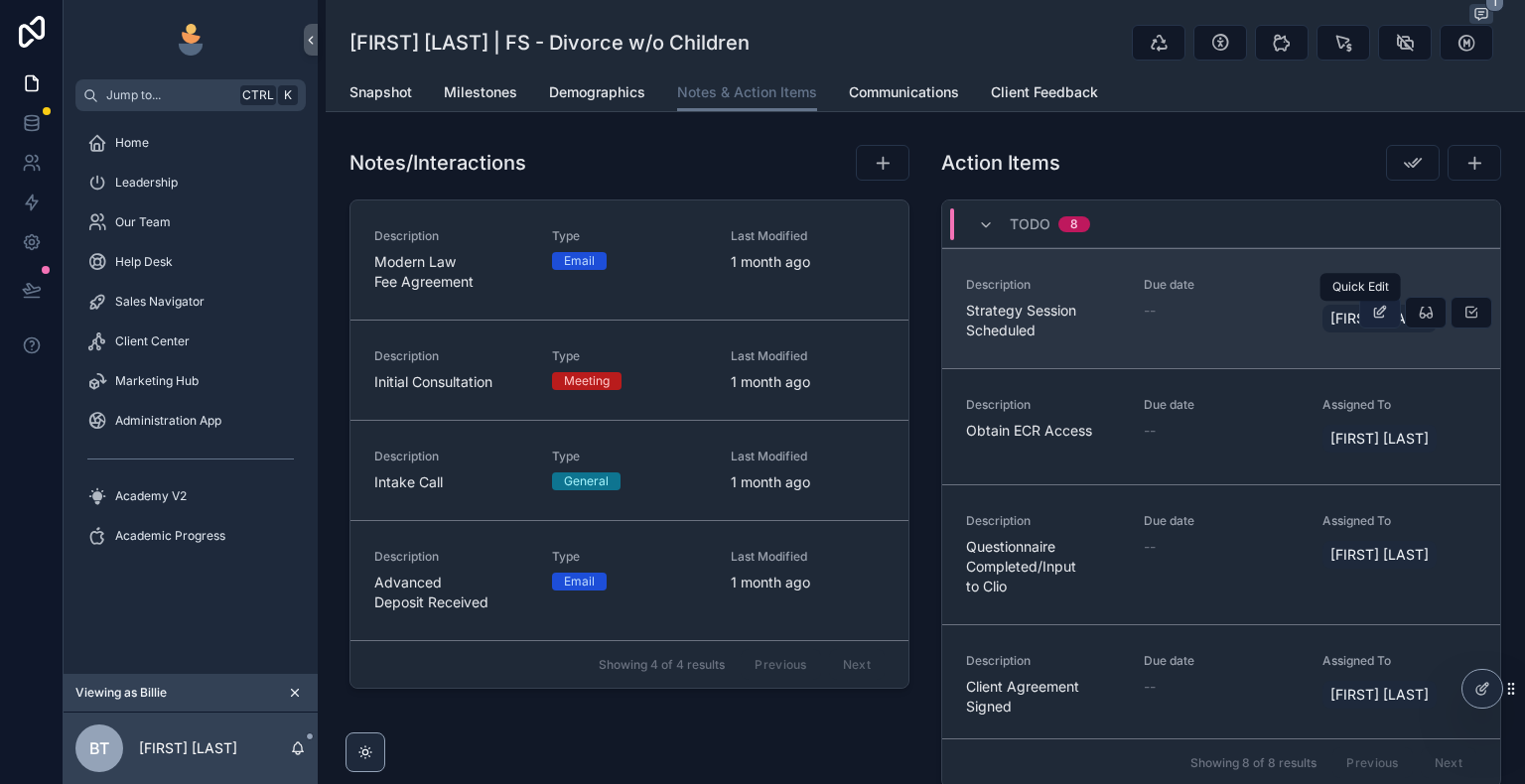 click at bounding box center (1380, 313) 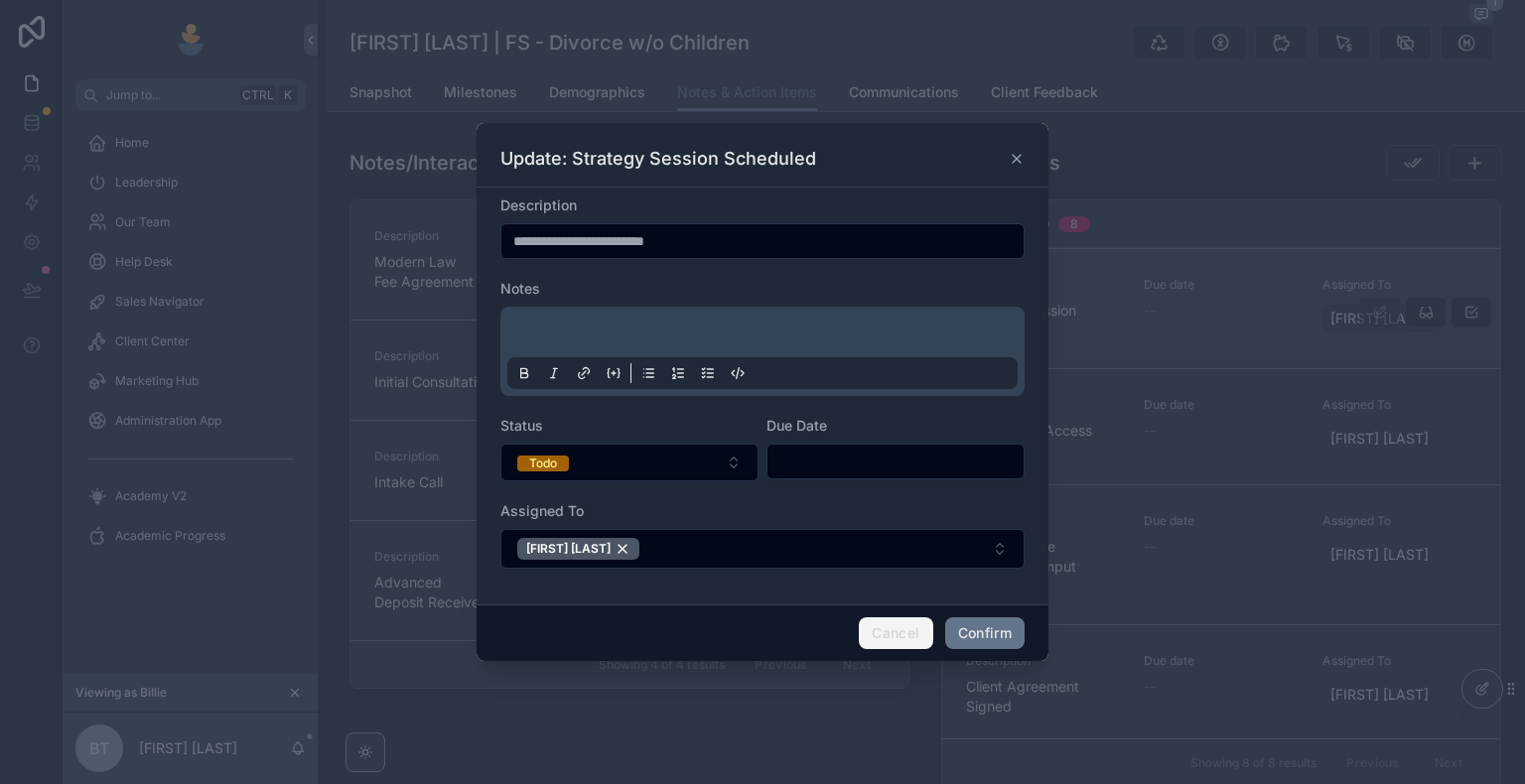 click on "Cancel" at bounding box center [896, 633] 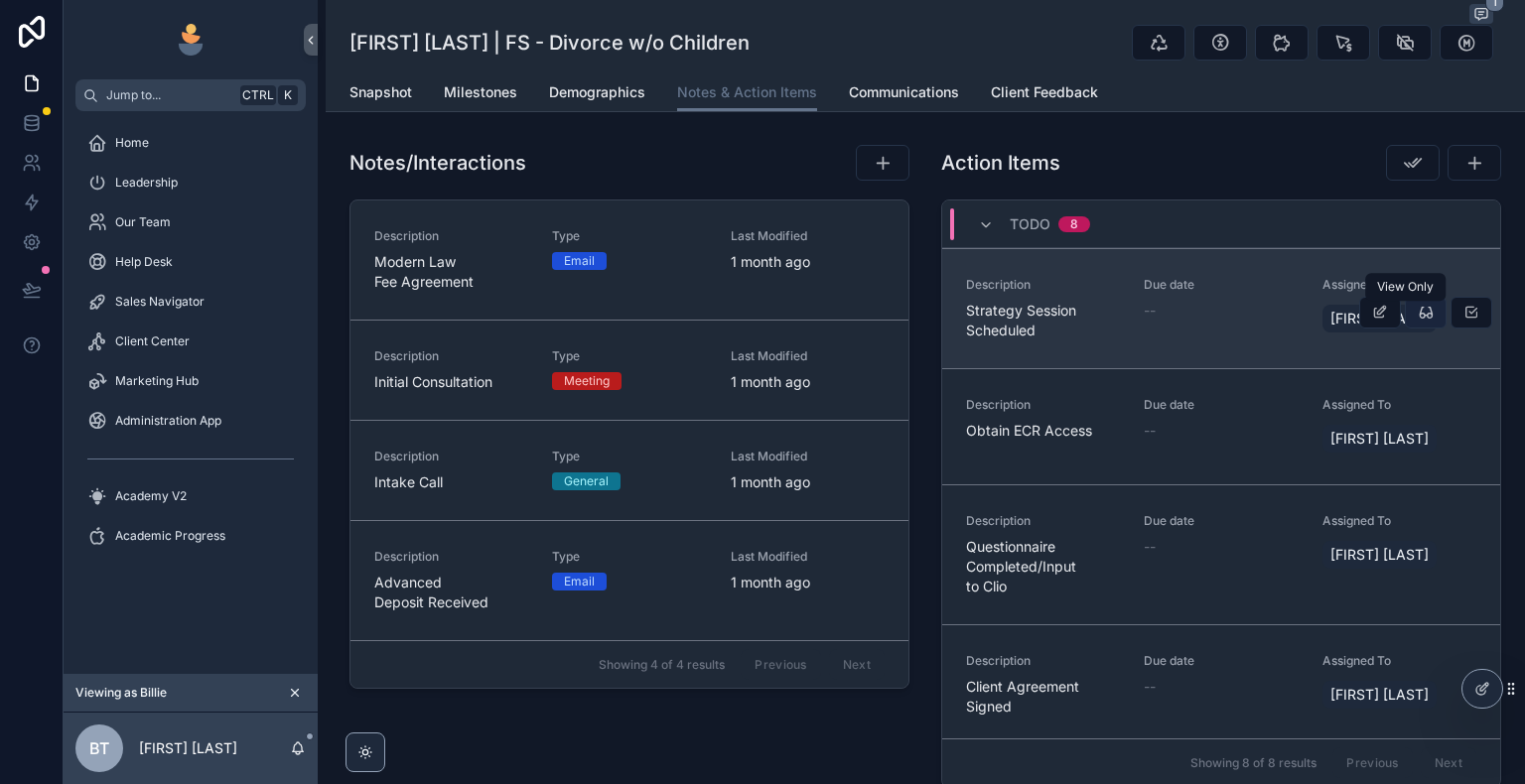 click at bounding box center [1426, 313] 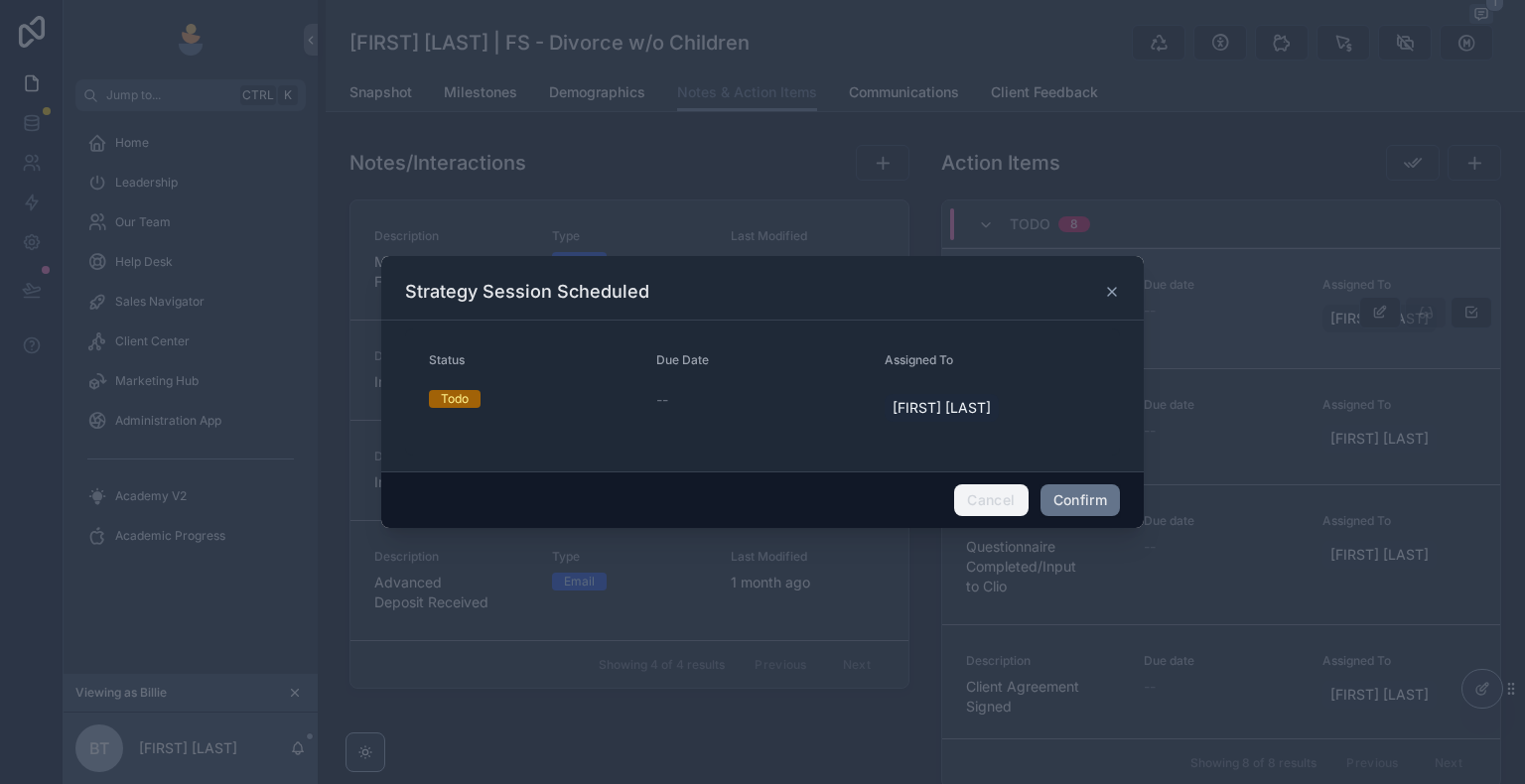 click on "Cancel" at bounding box center [991, 500] 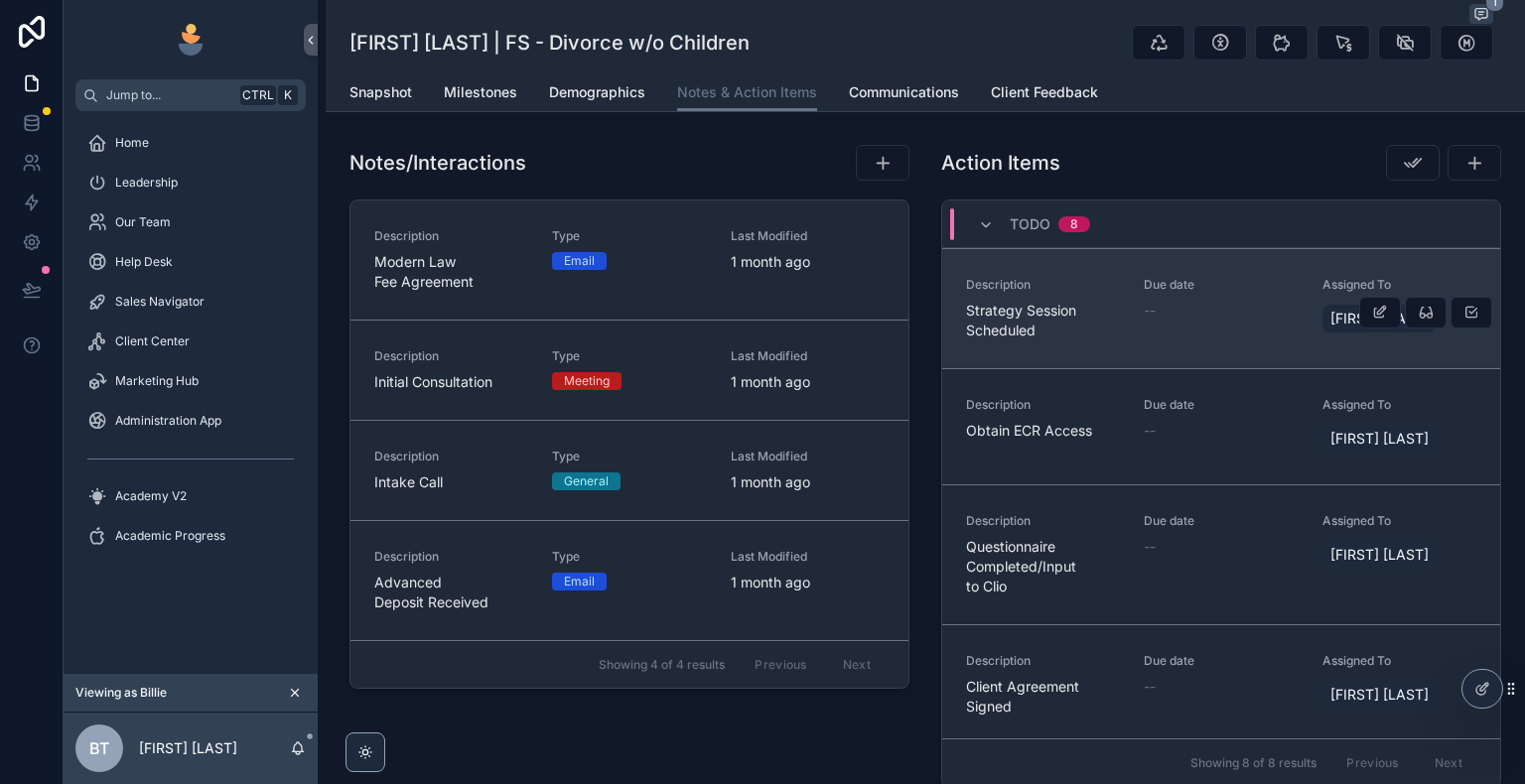 click on "Description Strategy Session Scheduled Due date -- Assigned To [FIRST] [LAST]" at bounding box center (1221, 308) 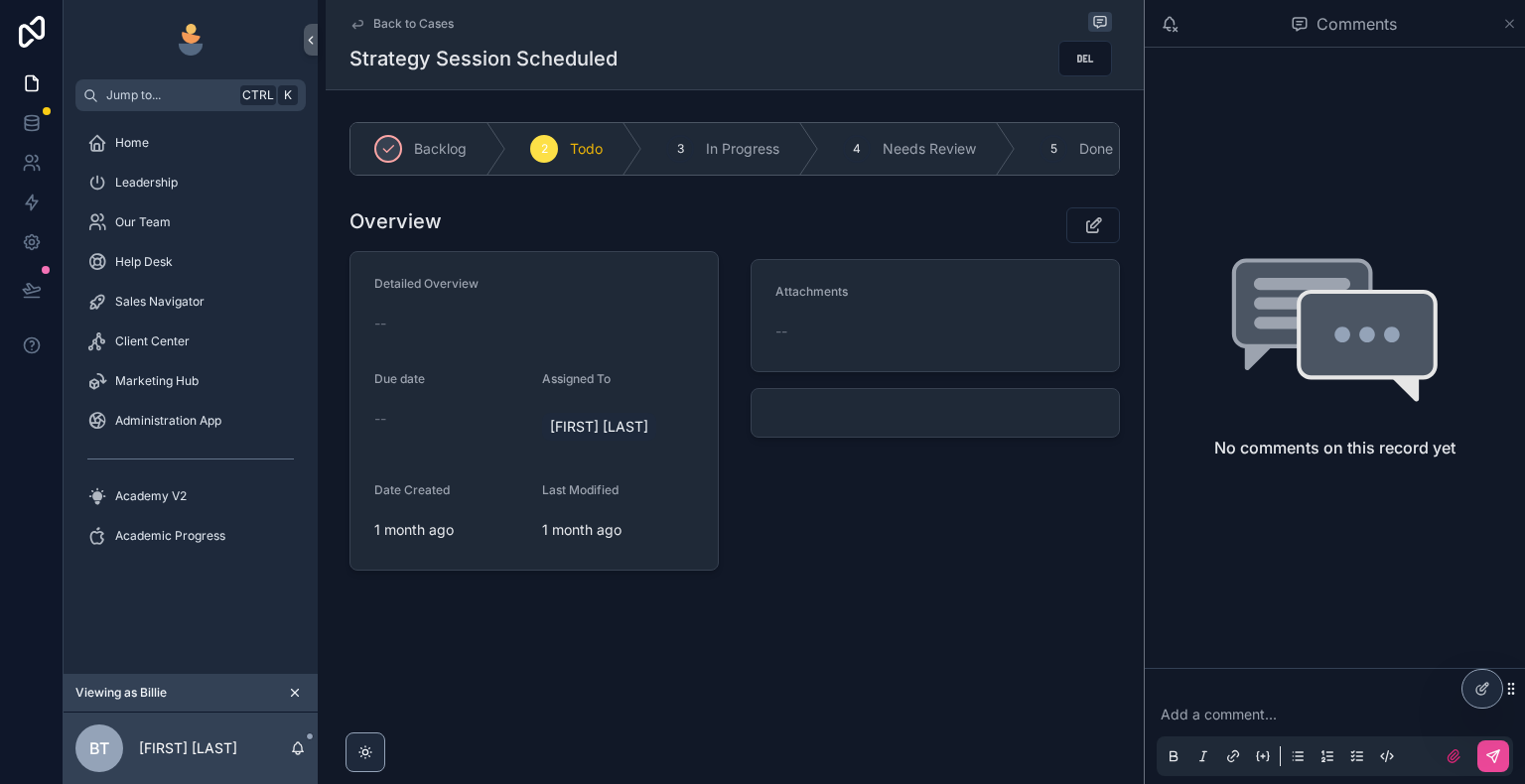 click 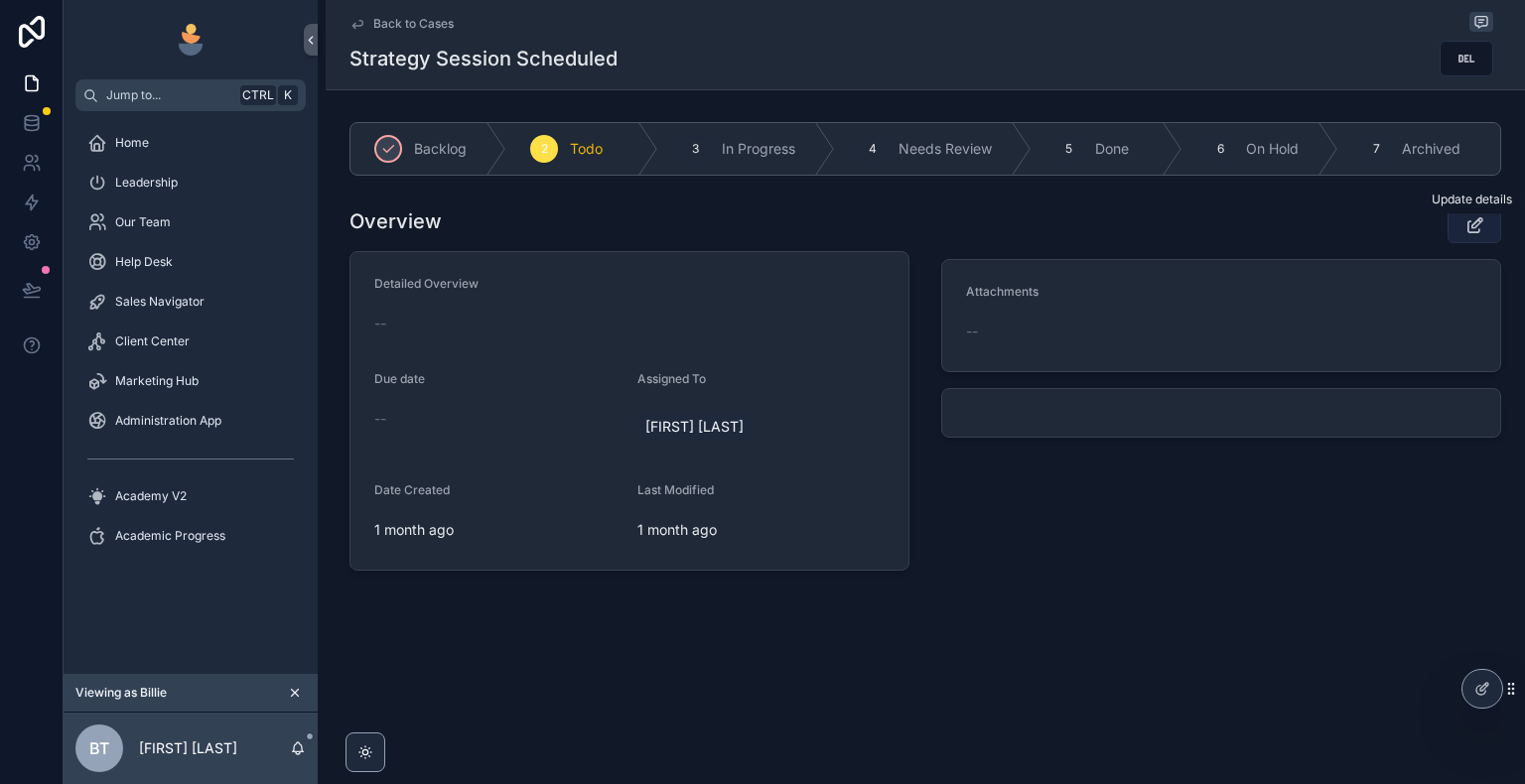 click at bounding box center [1474, 225] 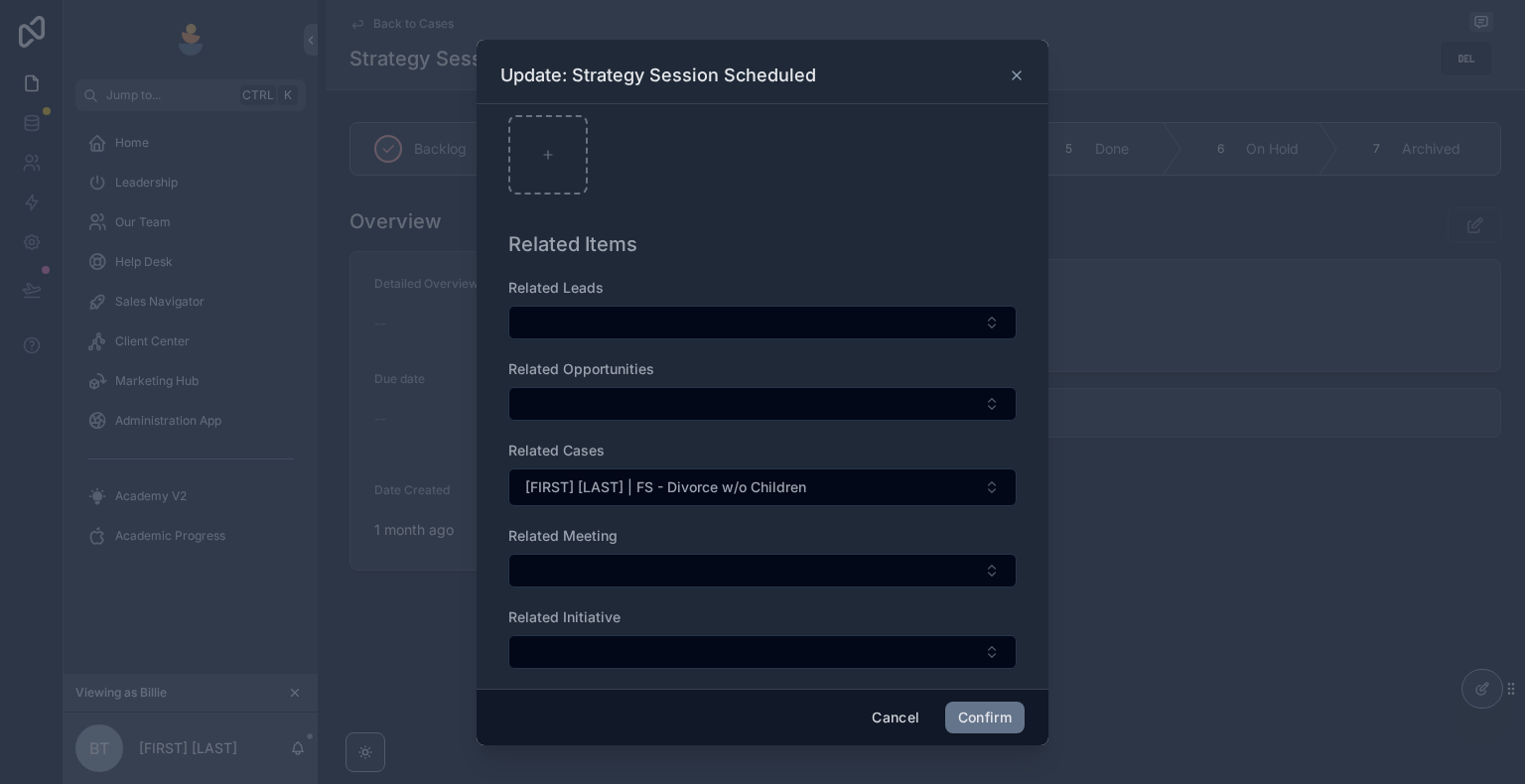 scroll, scrollTop: 744, scrollLeft: 0, axis: vertical 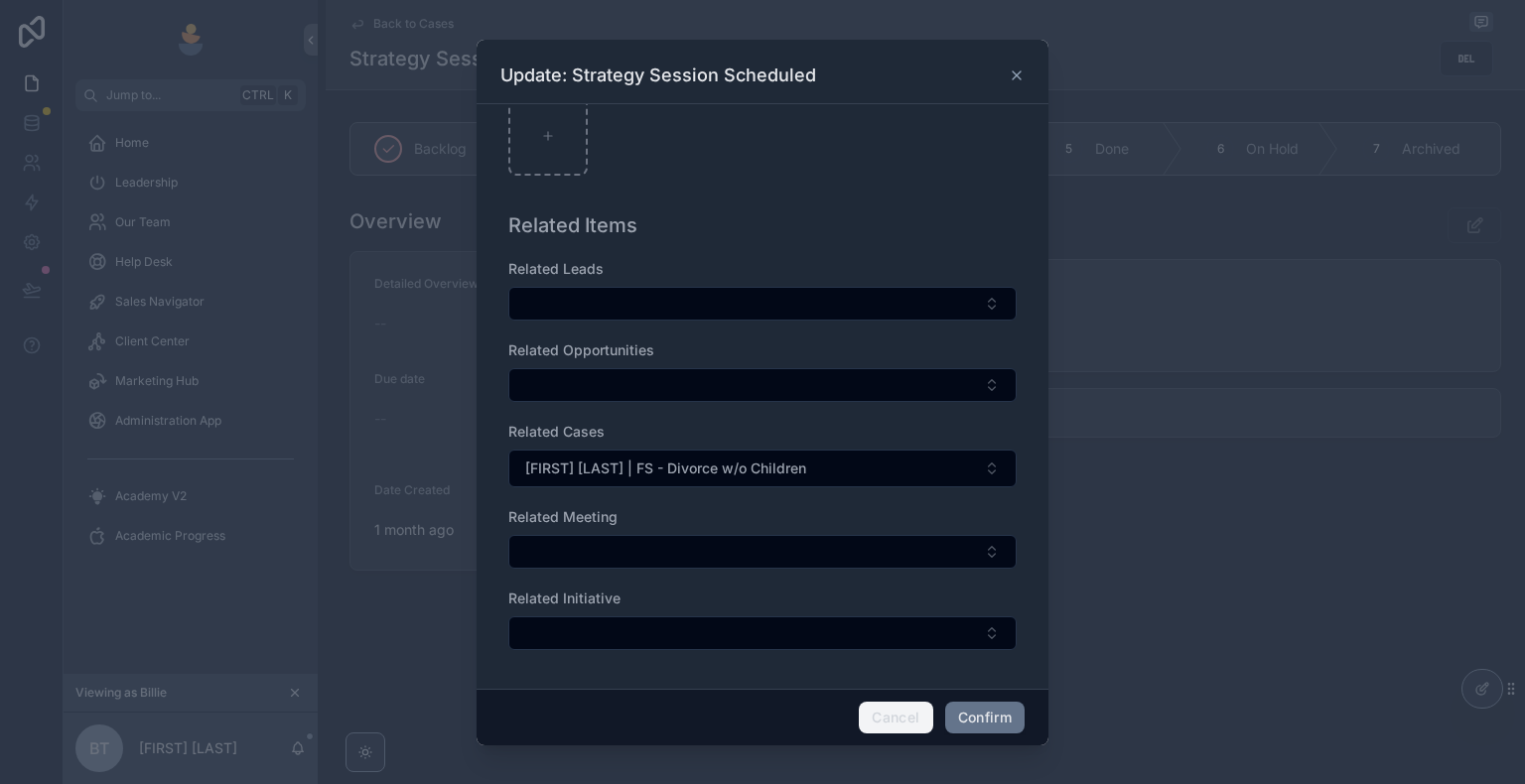 click on "Cancel" at bounding box center [896, 718] 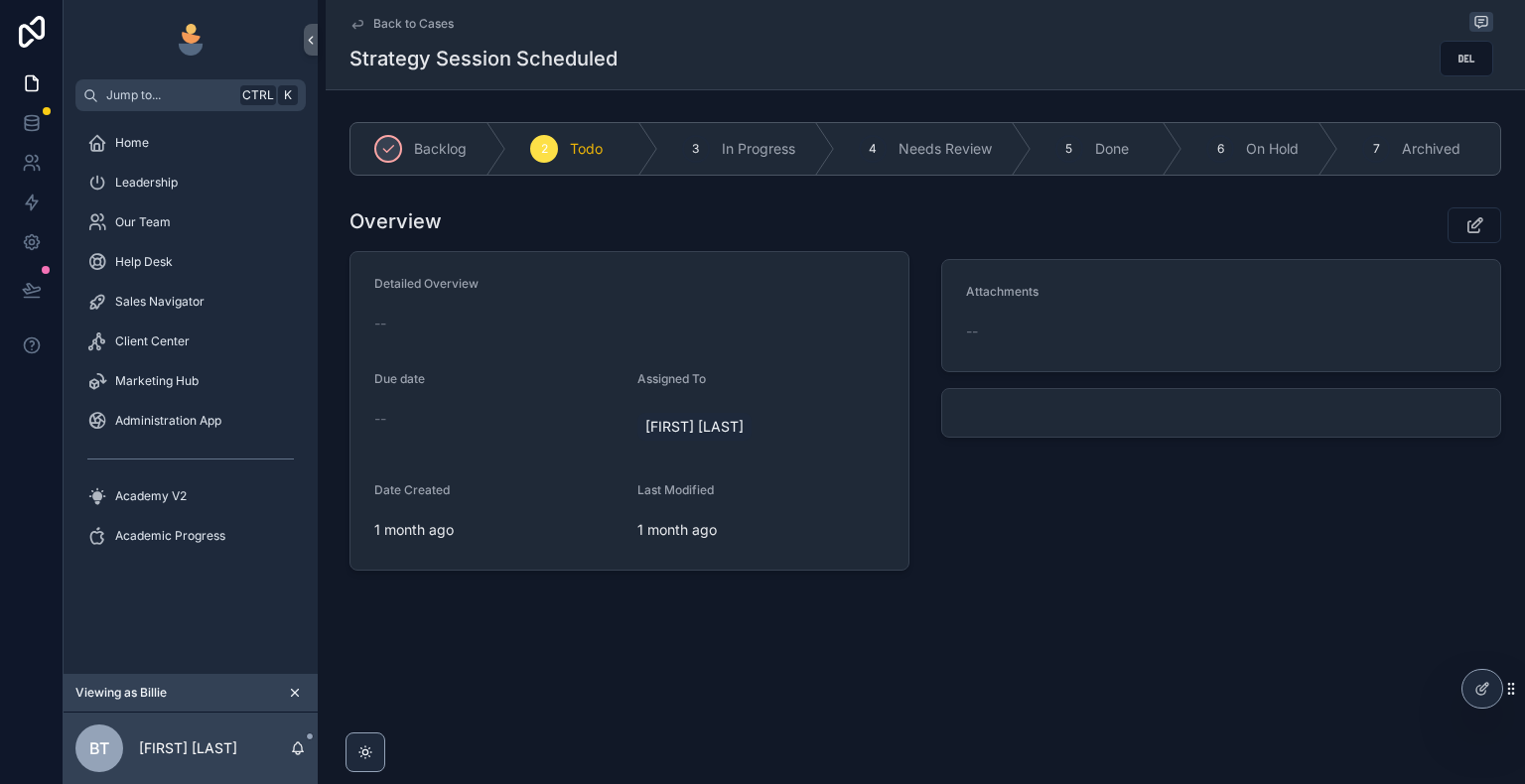 click 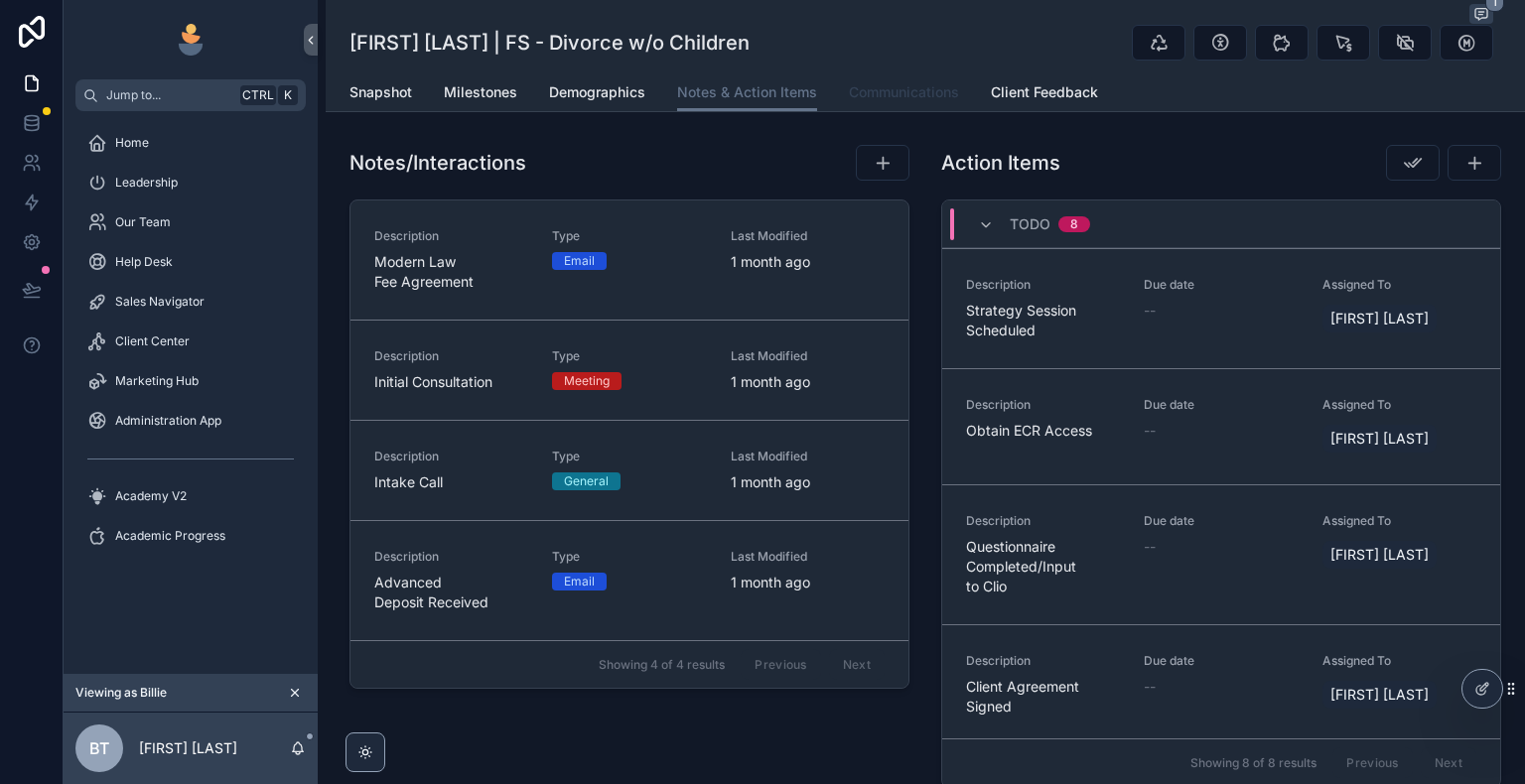 click on "Communications" at bounding box center [903, 92] 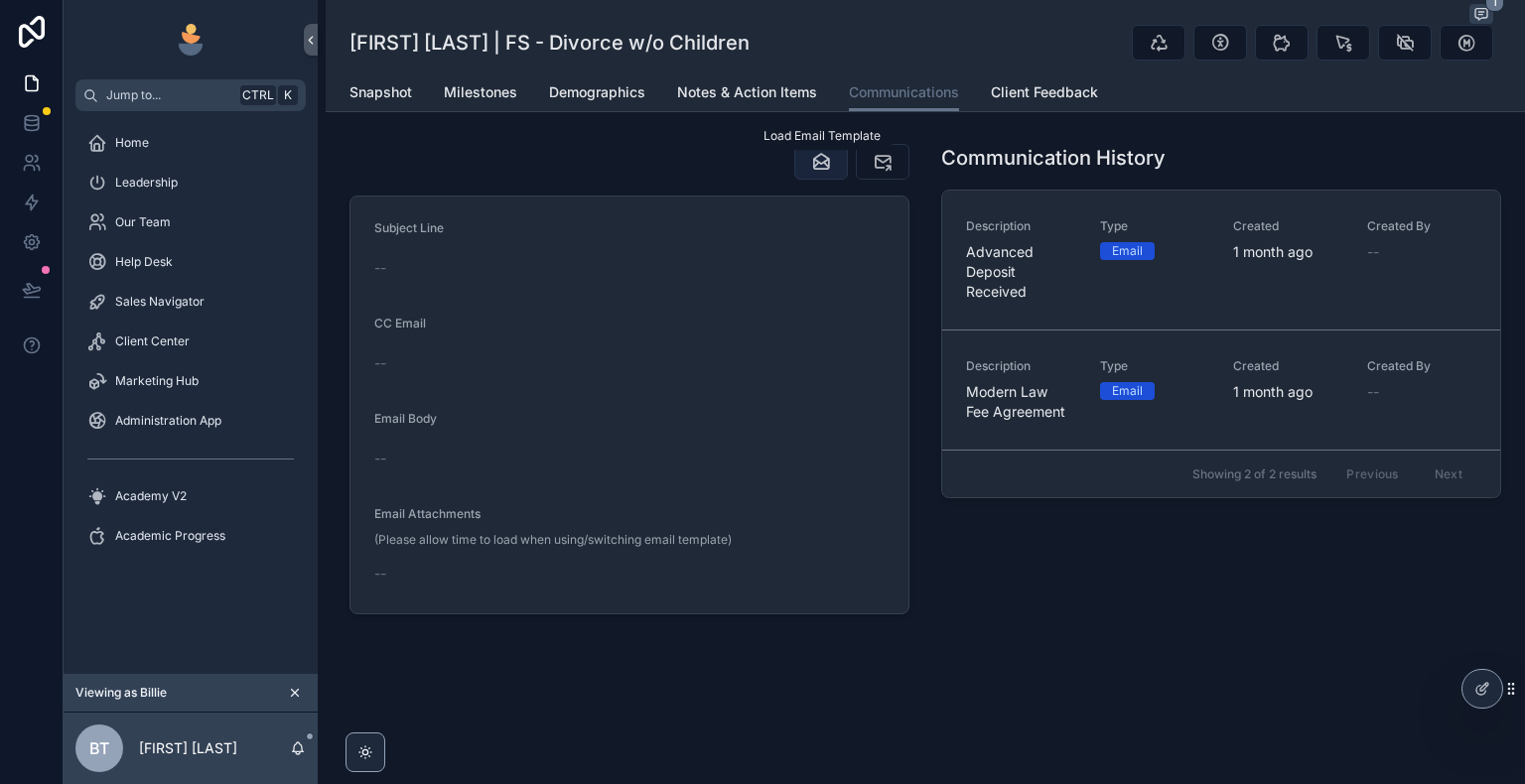 click at bounding box center [821, 162] 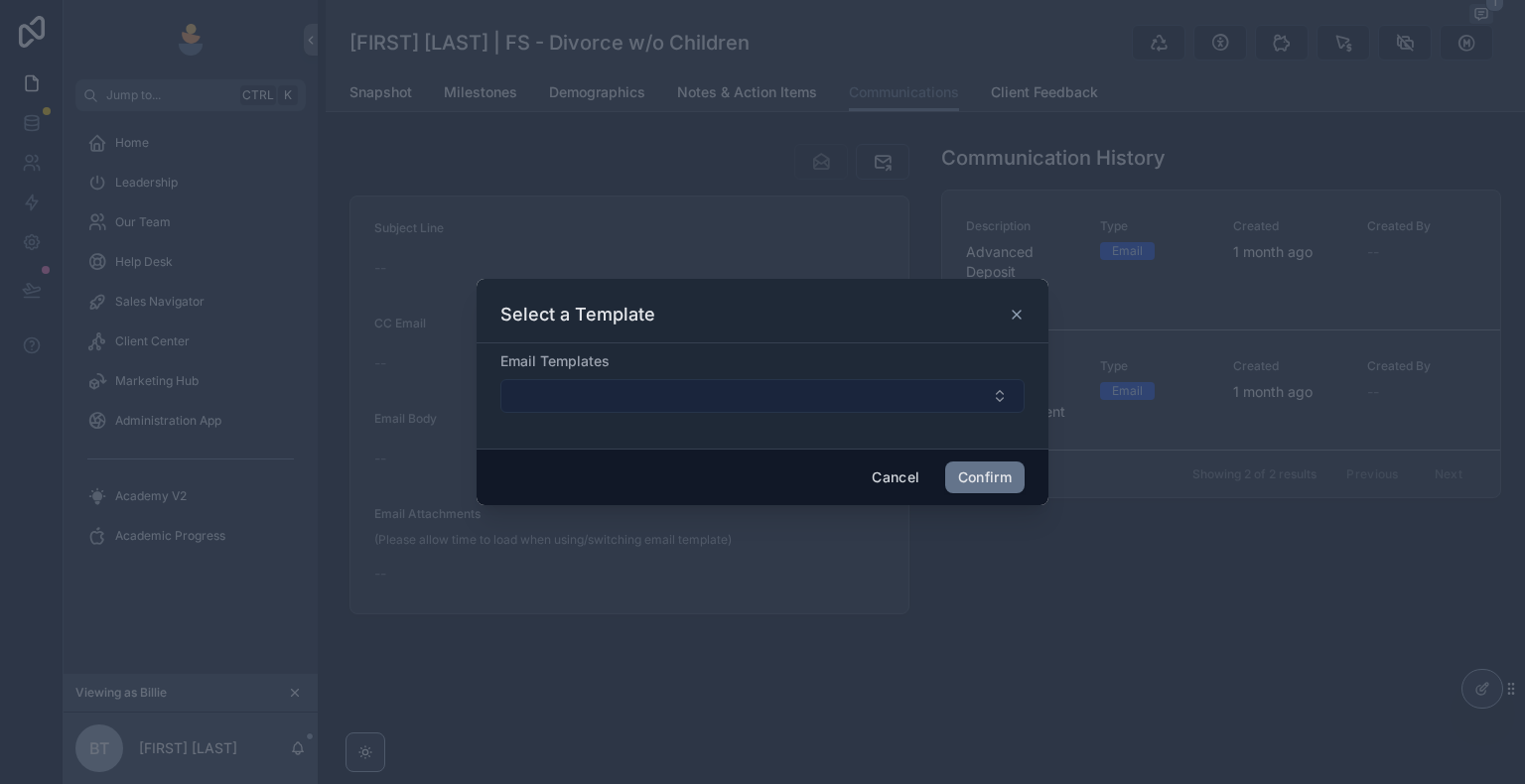 click at bounding box center [762, 396] 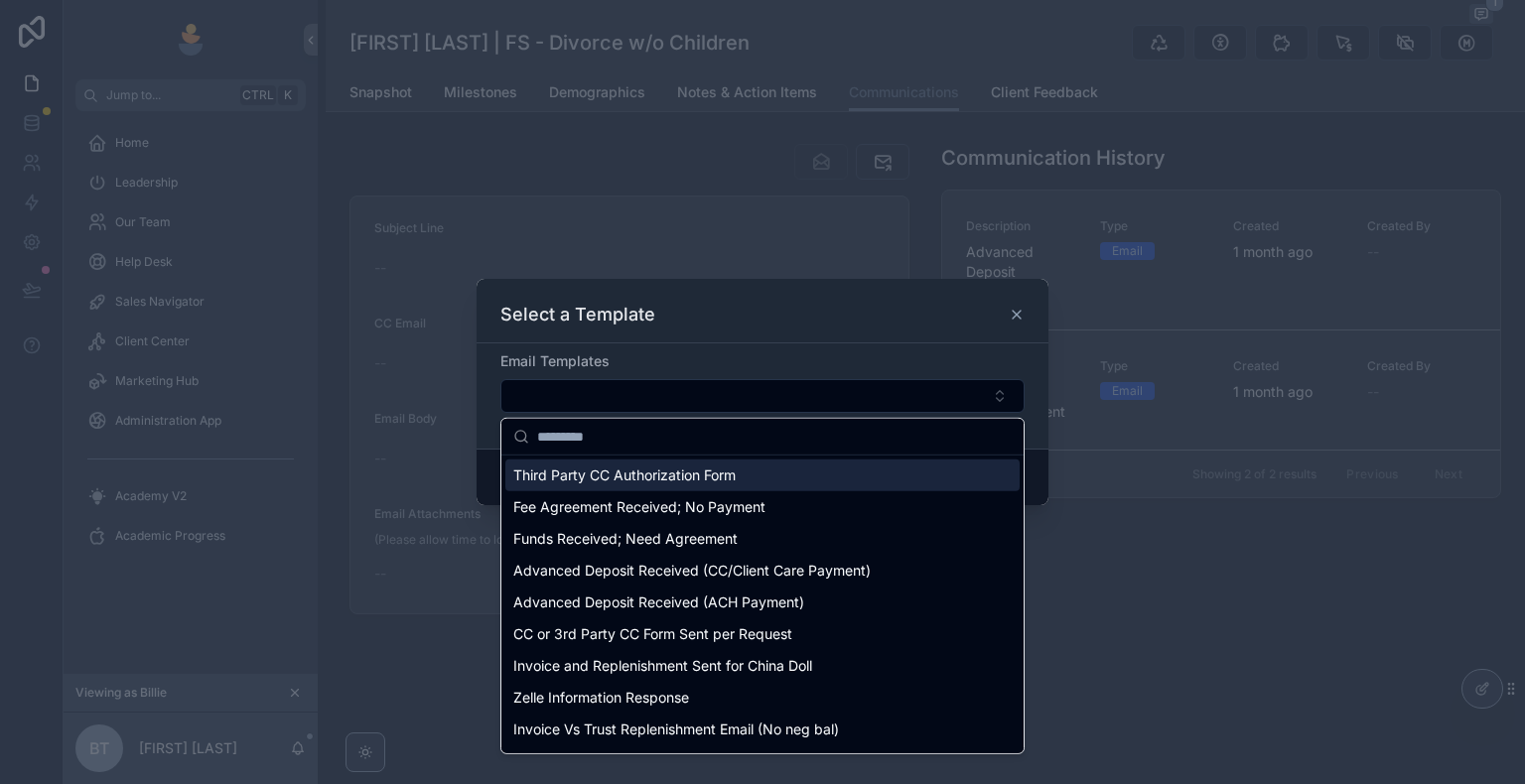 click on "Select a Template" at bounding box center [762, 315] 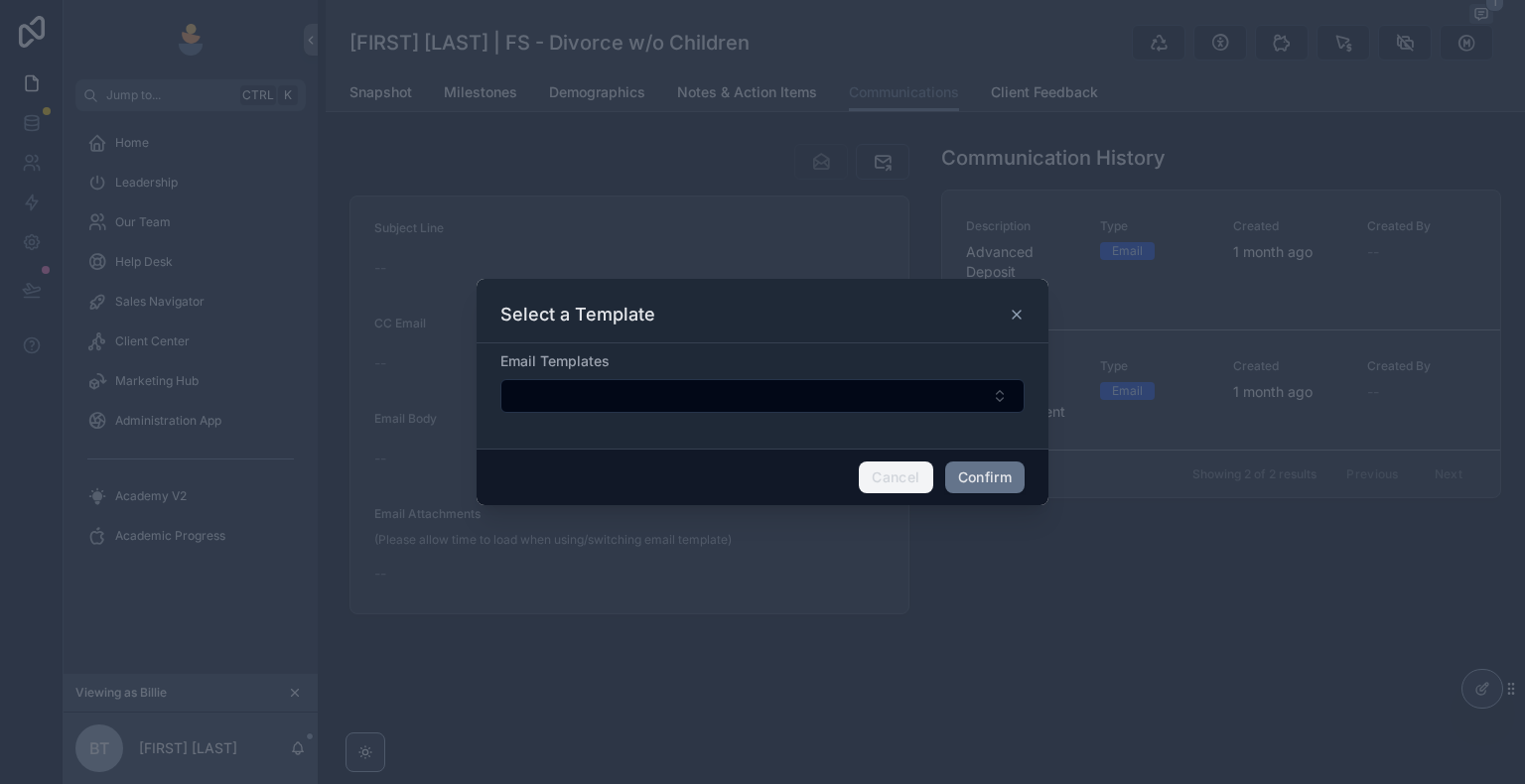 click on "Cancel" at bounding box center [896, 477] 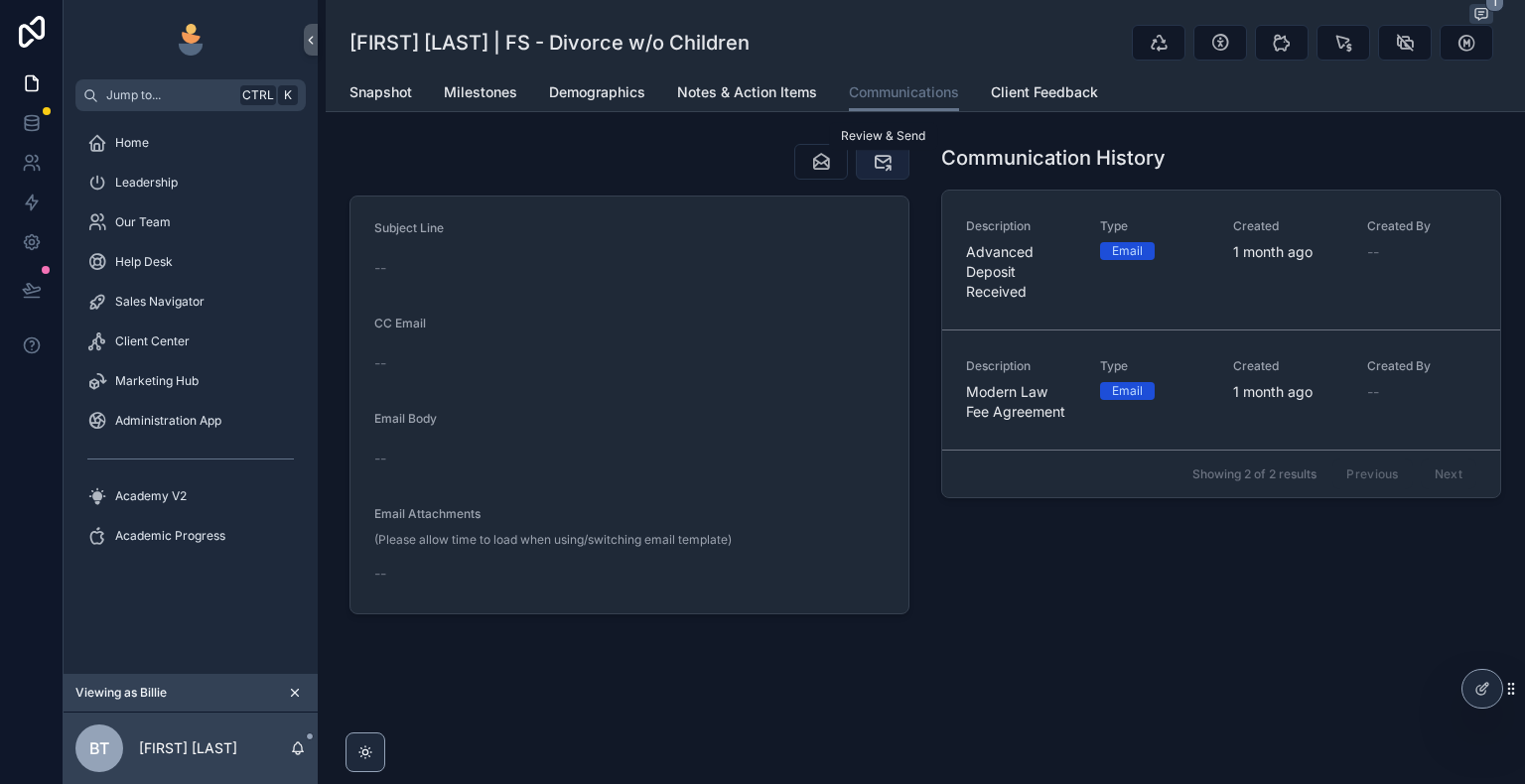 click at bounding box center (883, 162) 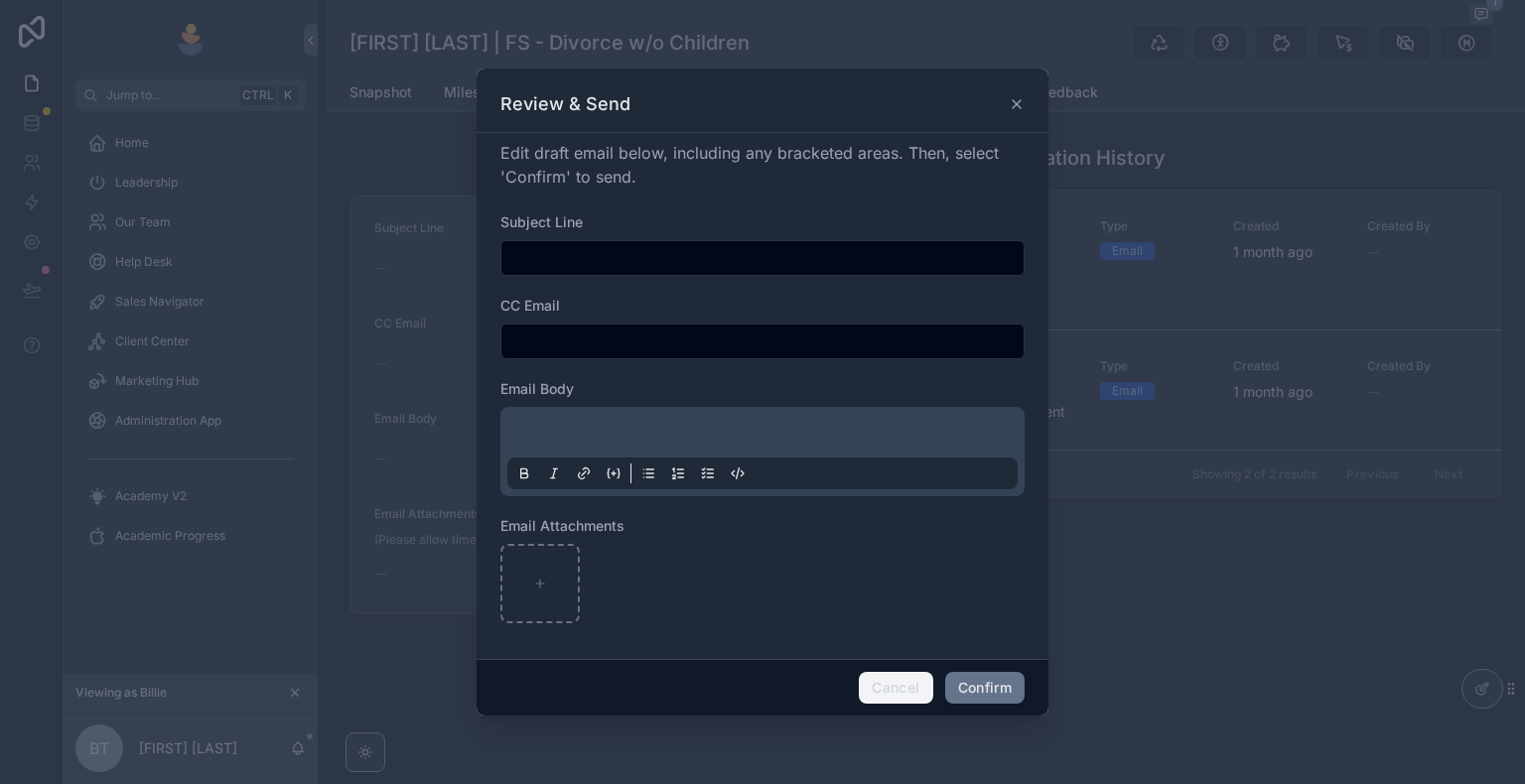 click on "Cancel" at bounding box center (896, 688) 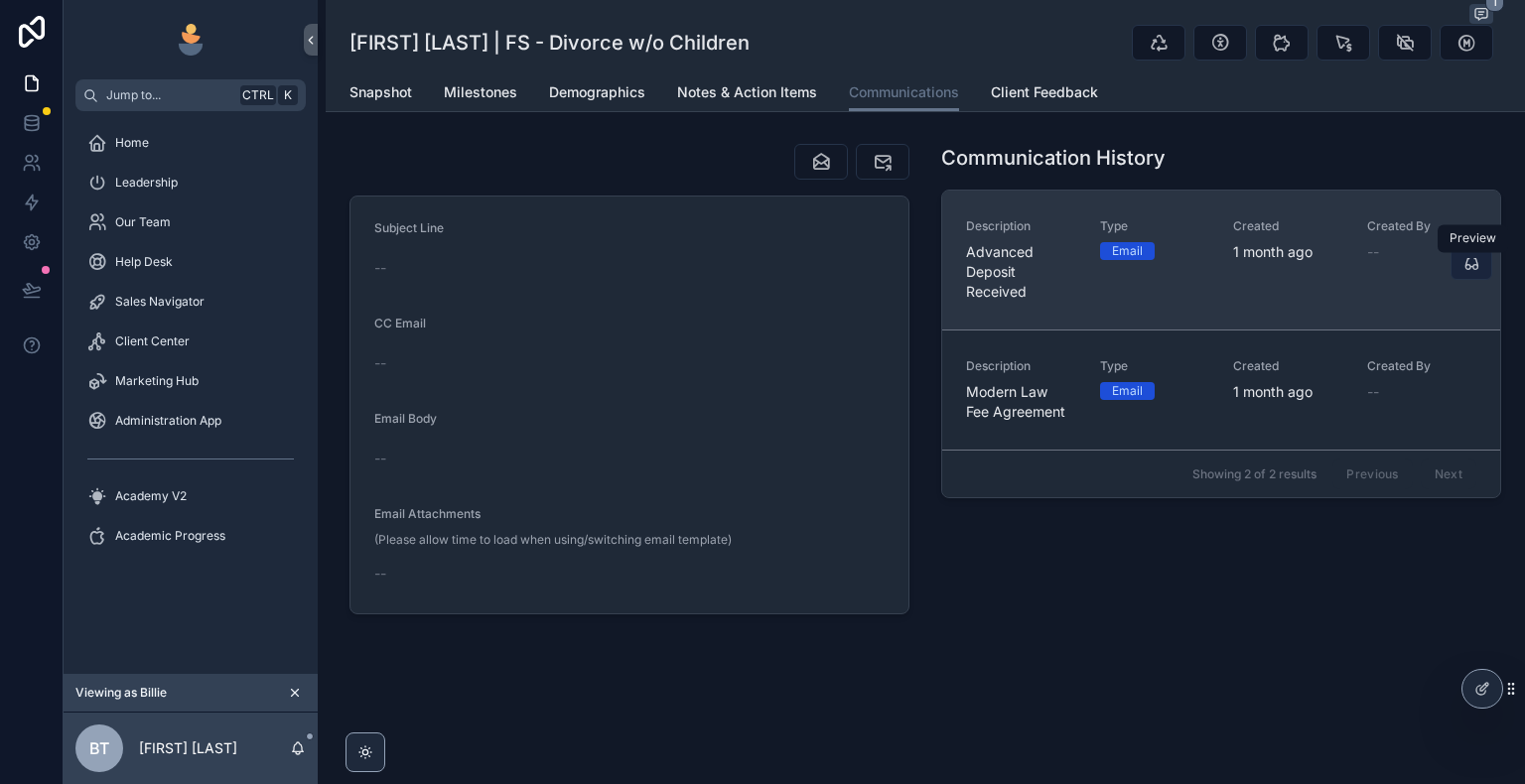 click at bounding box center [1471, 264] 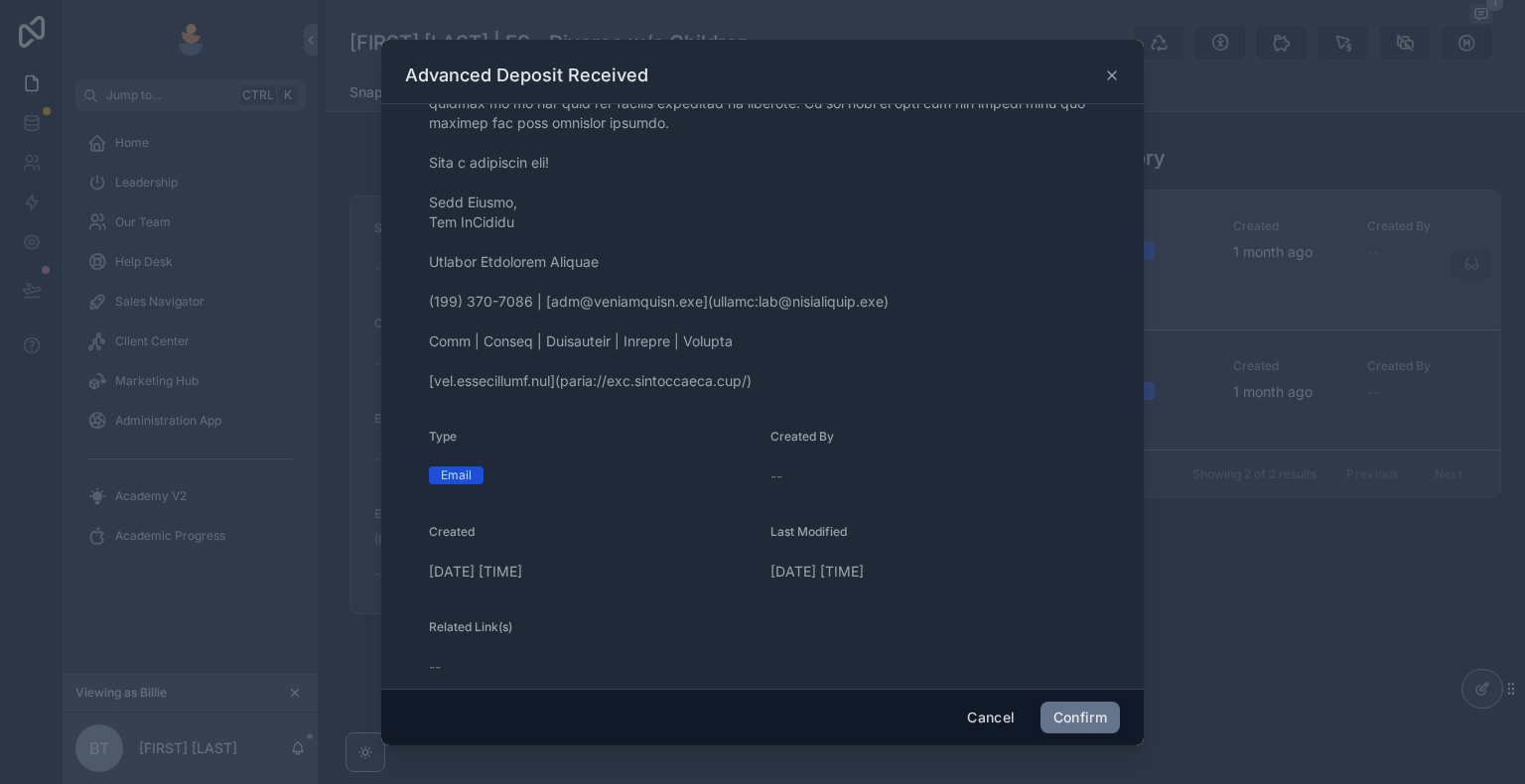scroll, scrollTop: 548, scrollLeft: 0, axis: vertical 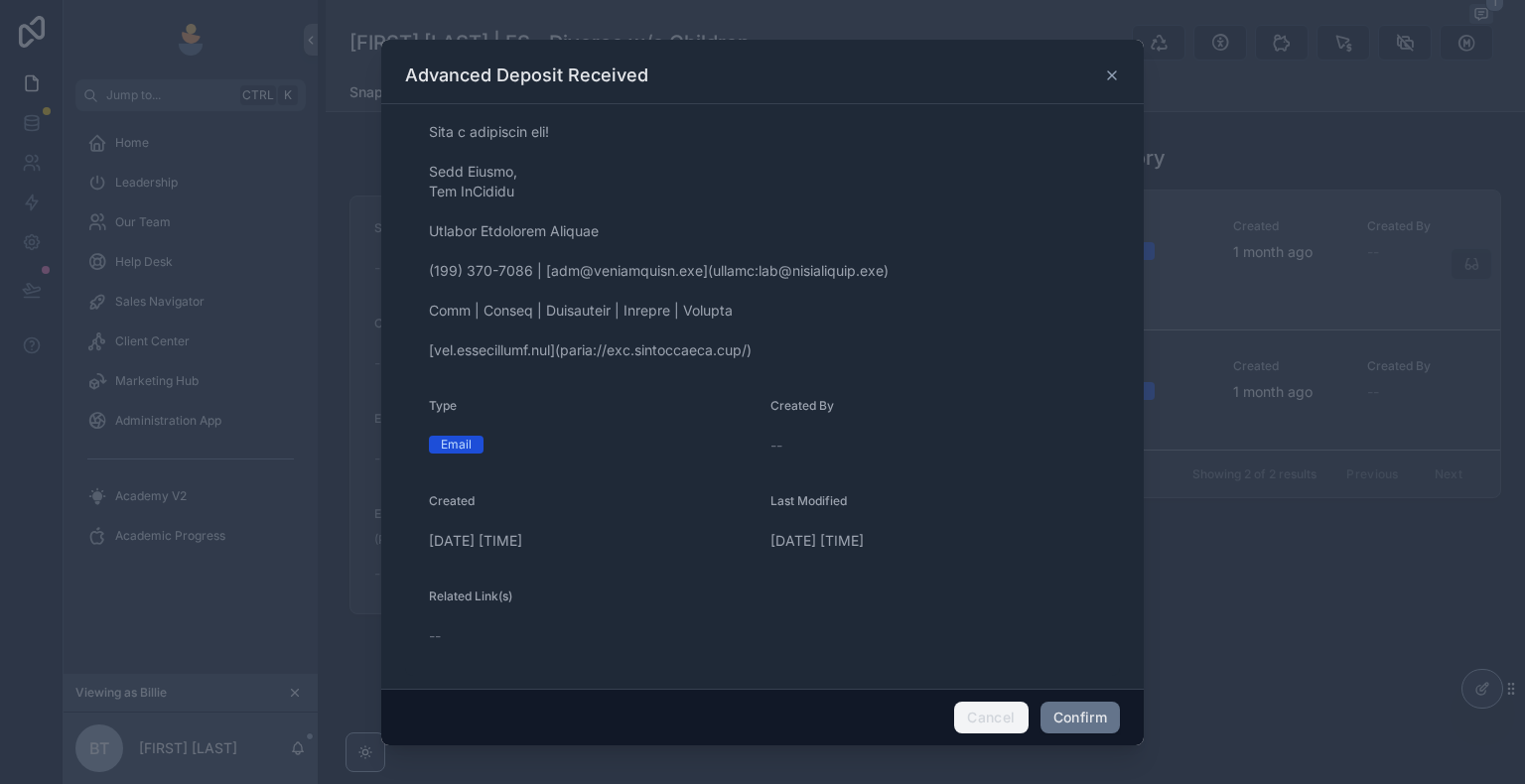 click on "Cancel" at bounding box center (991, 718) 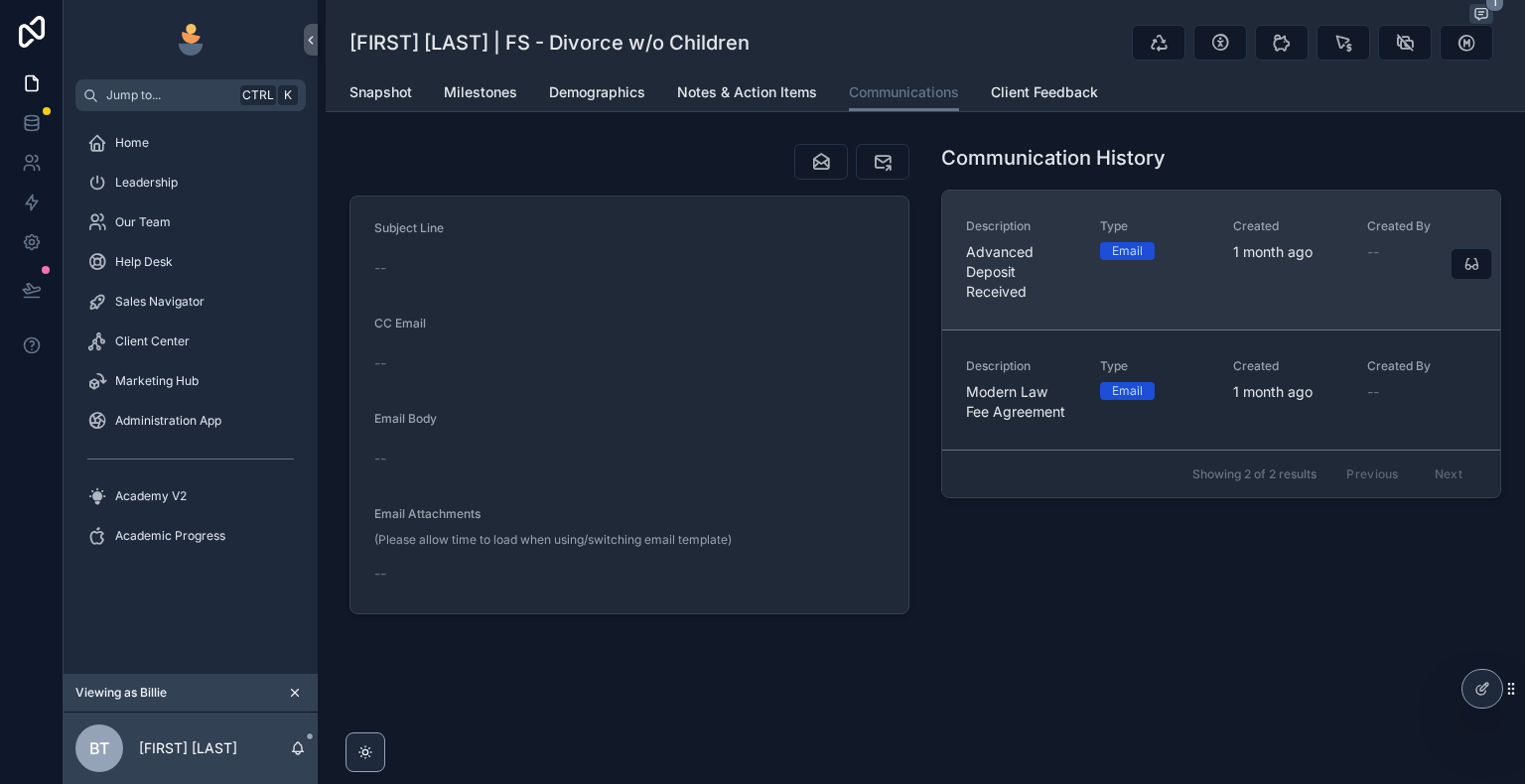 click on "Created 1 month ago" at bounding box center (1288, 260) 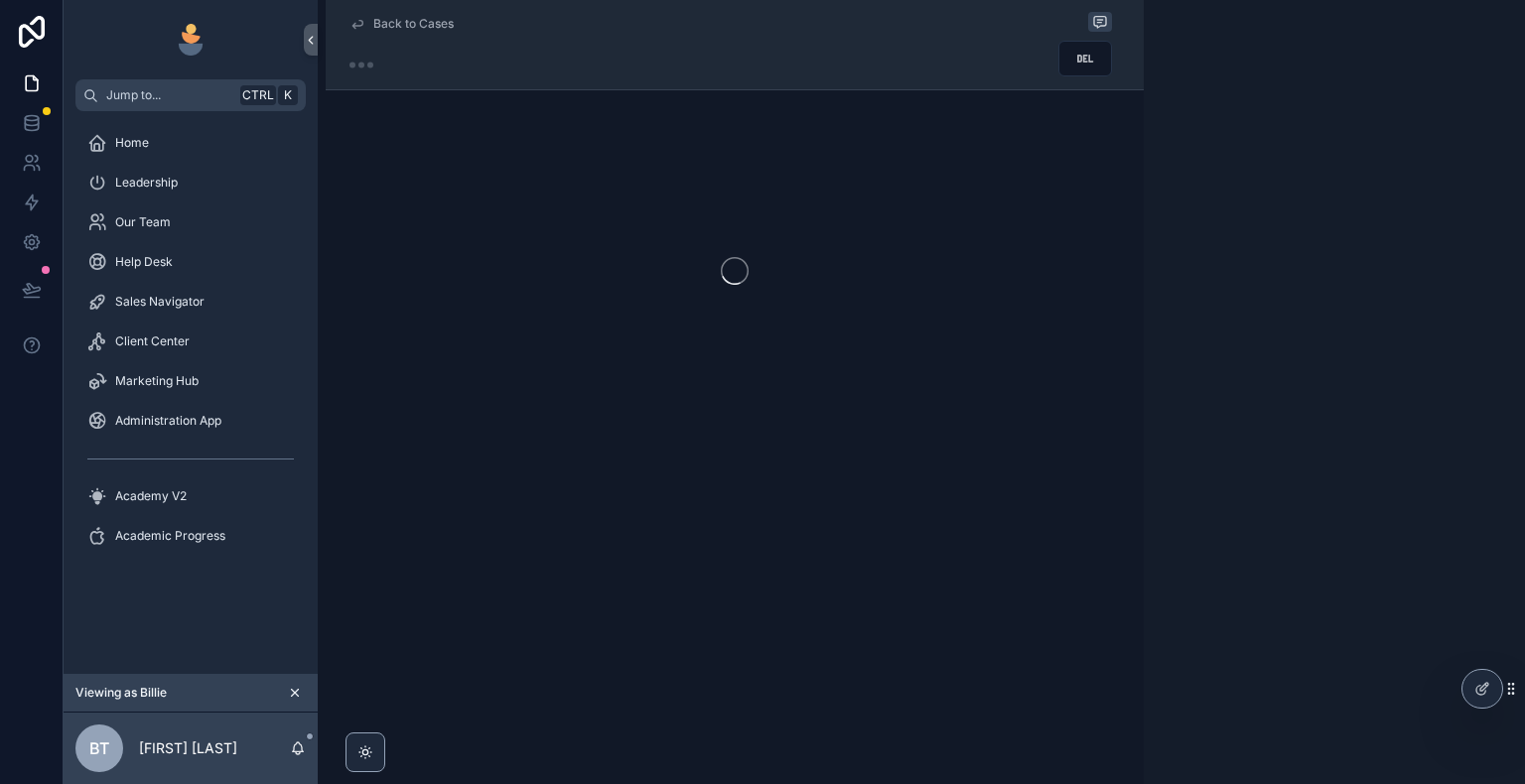 click 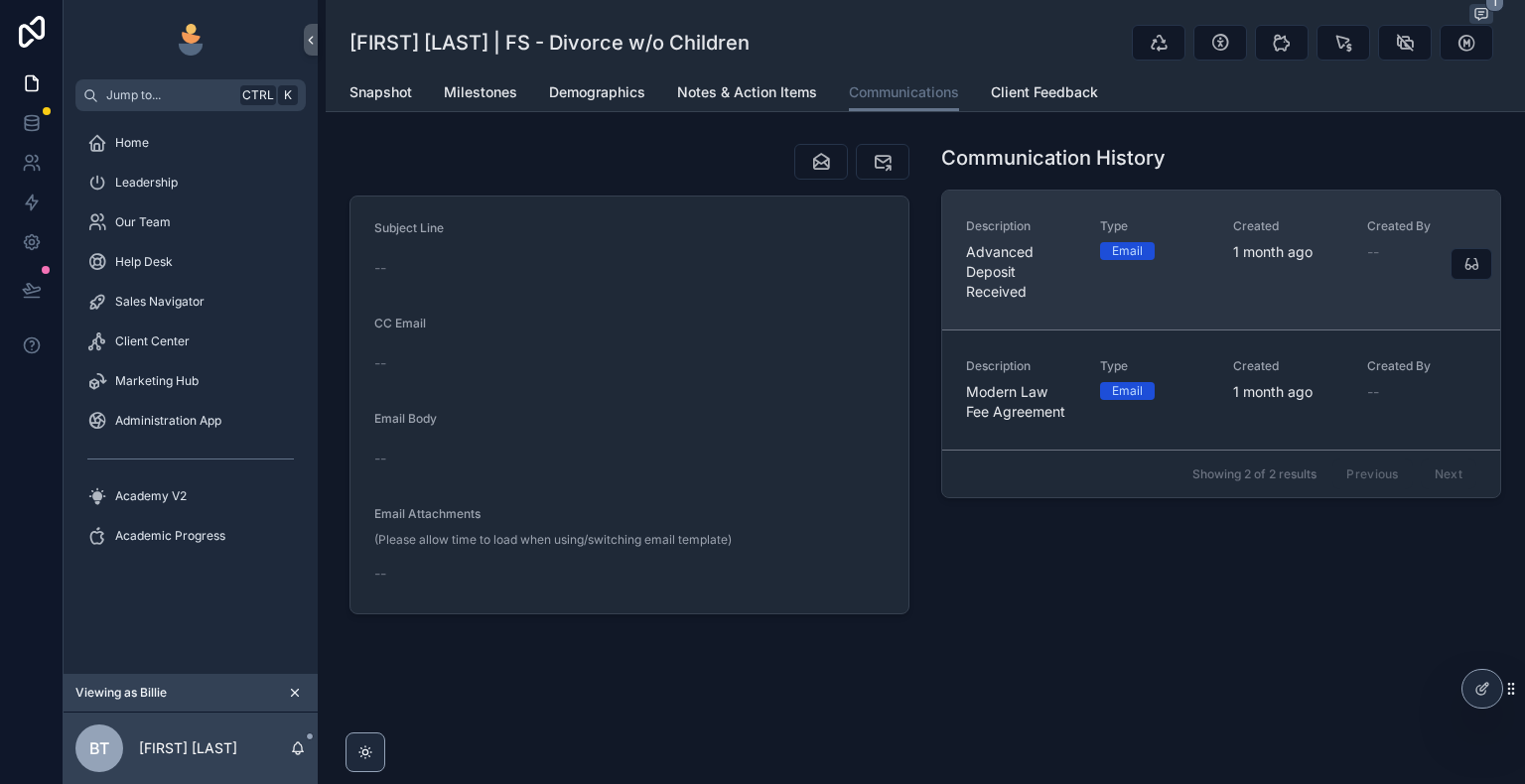 click on "Type Email" at bounding box center [1155, 260] 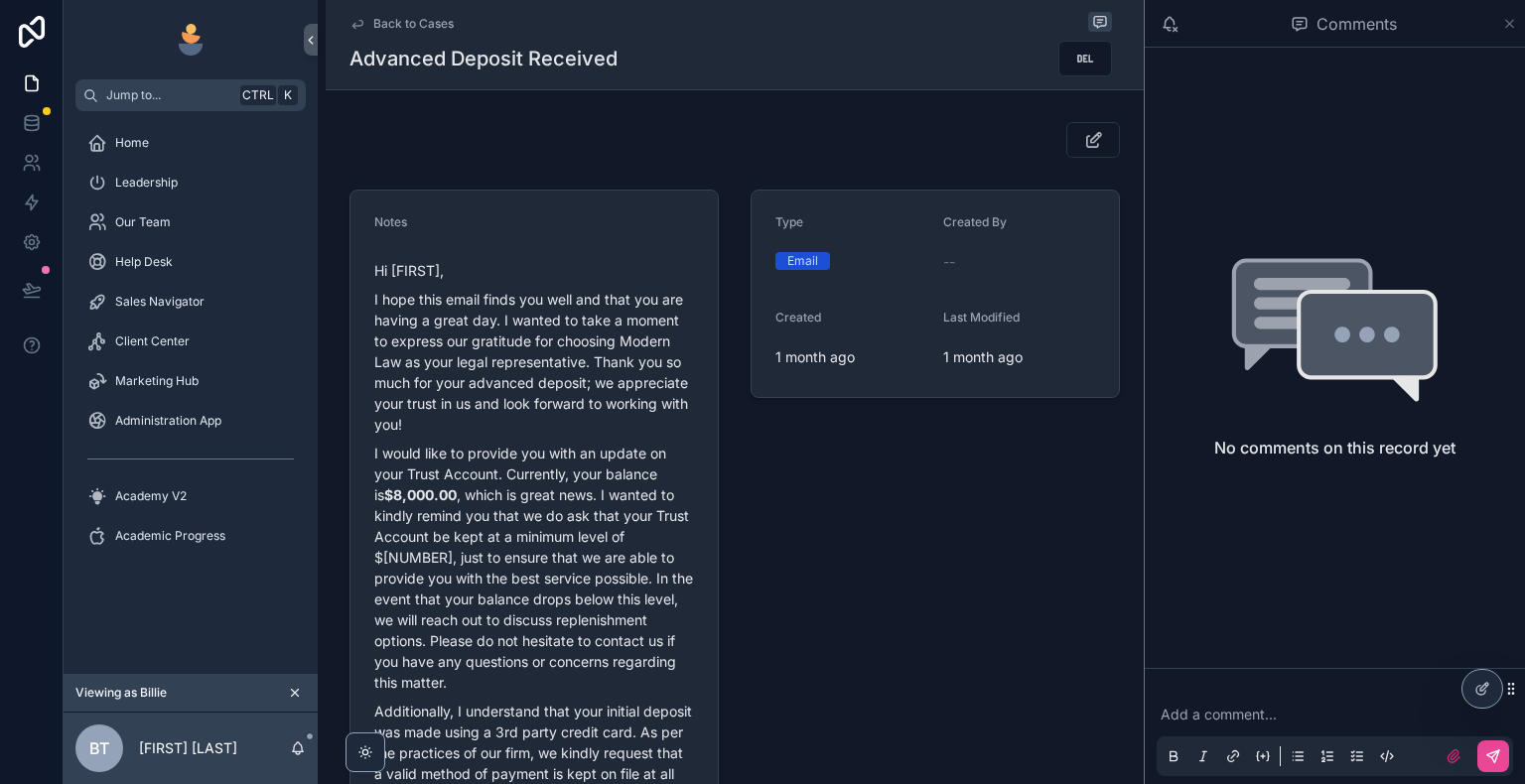 click 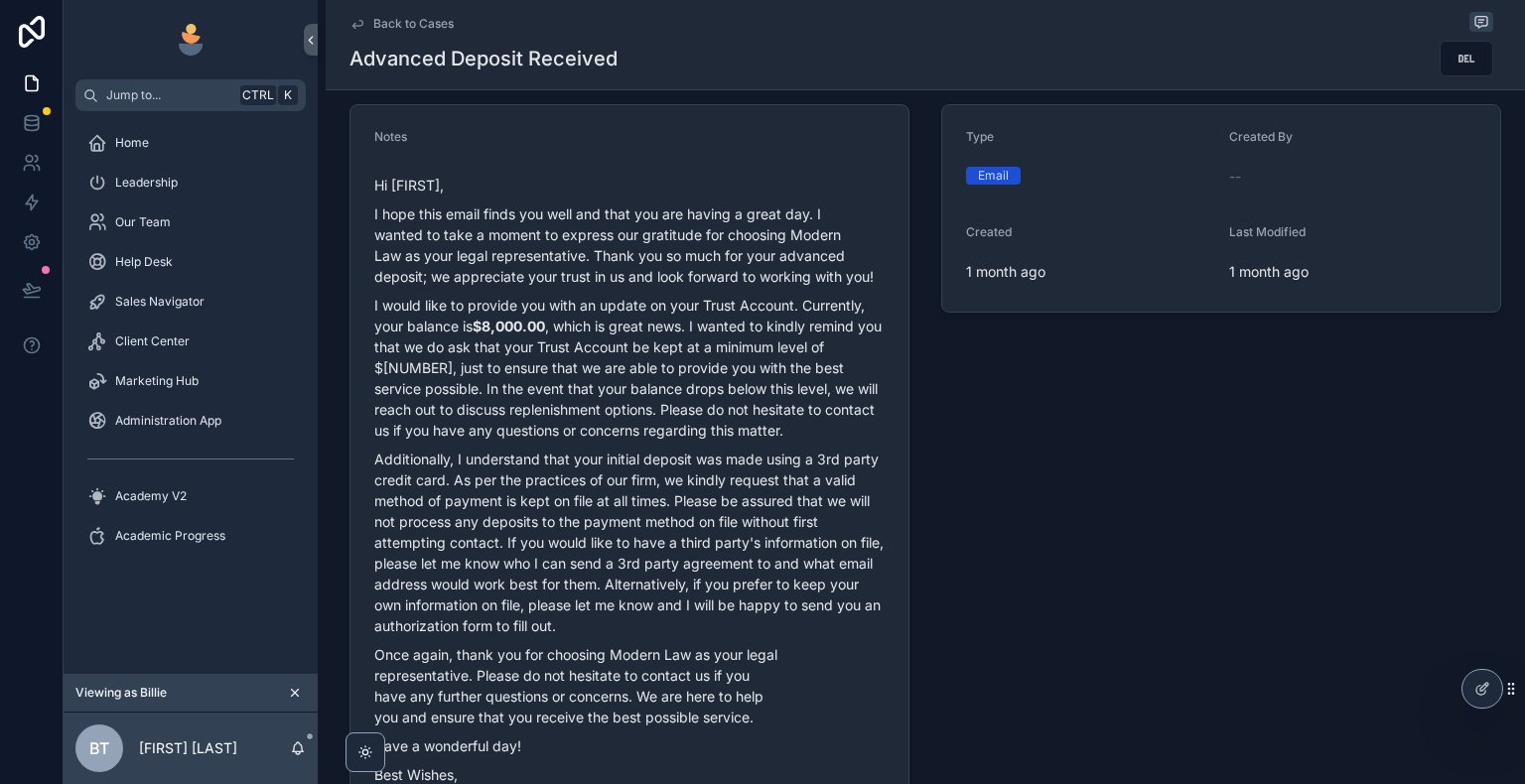 scroll, scrollTop: 0, scrollLeft: 0, axis: both 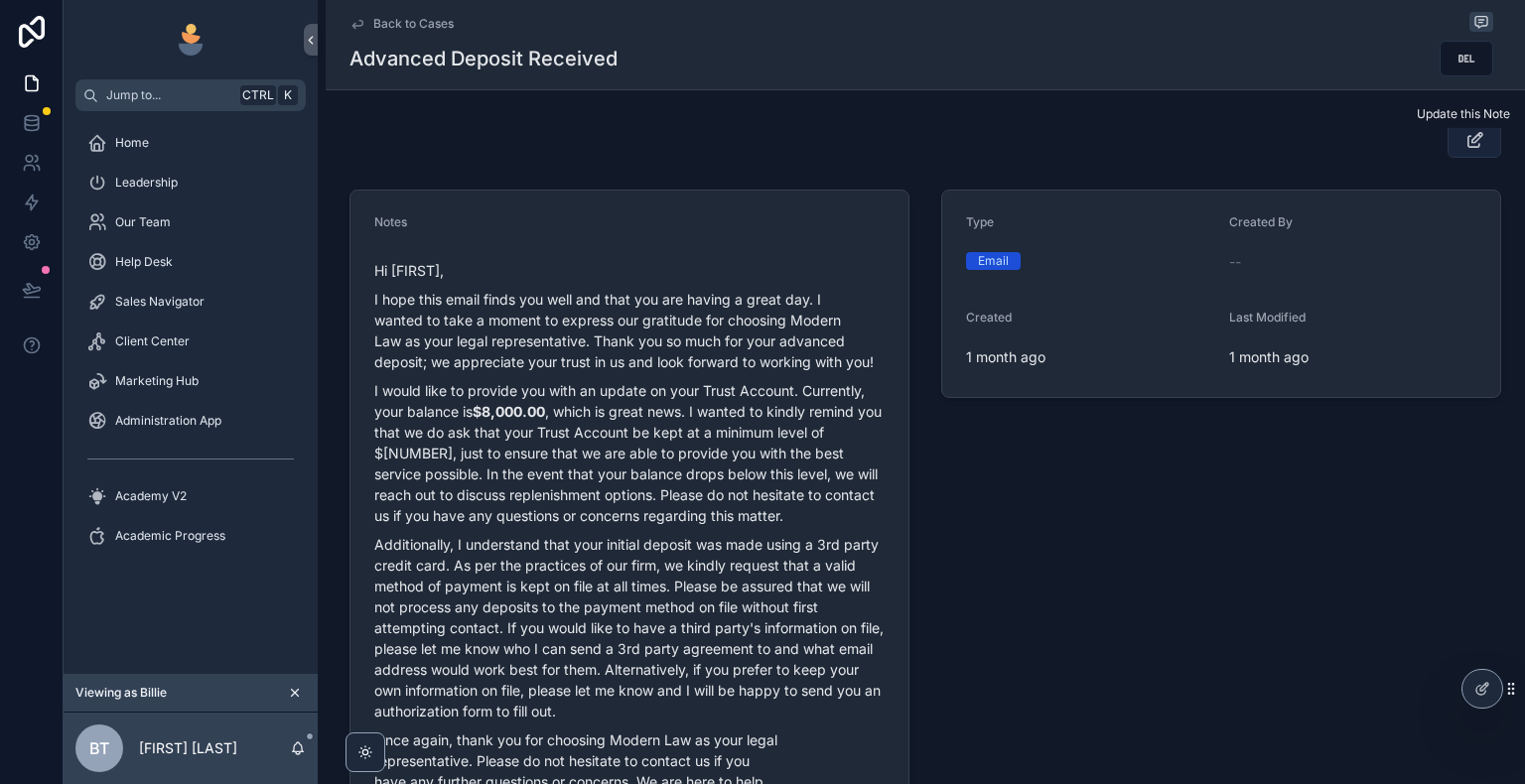 click at bounding box center [1474, 140] 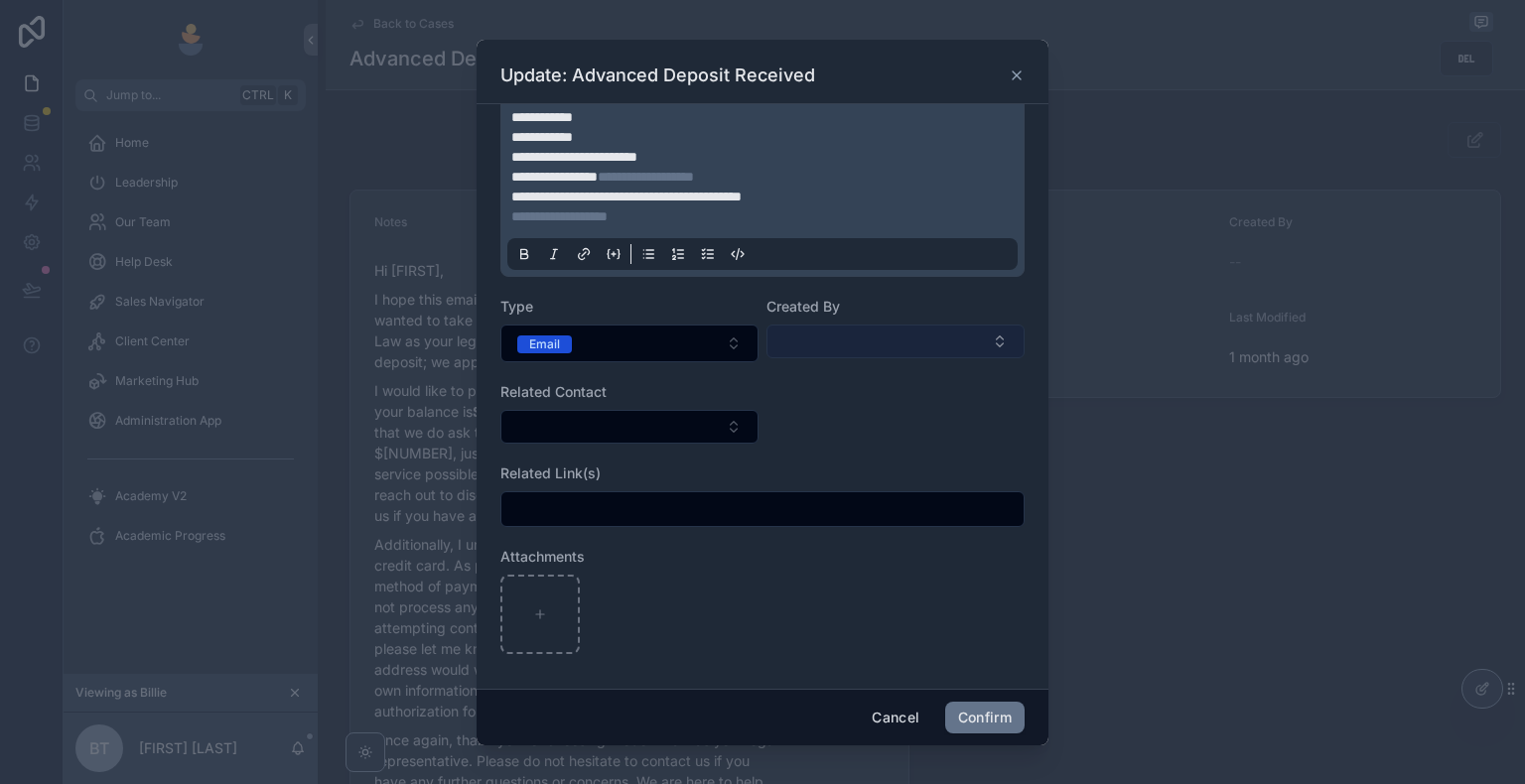 scroll, scrollTop: 669, scrollLeft: 0, axis: vertical 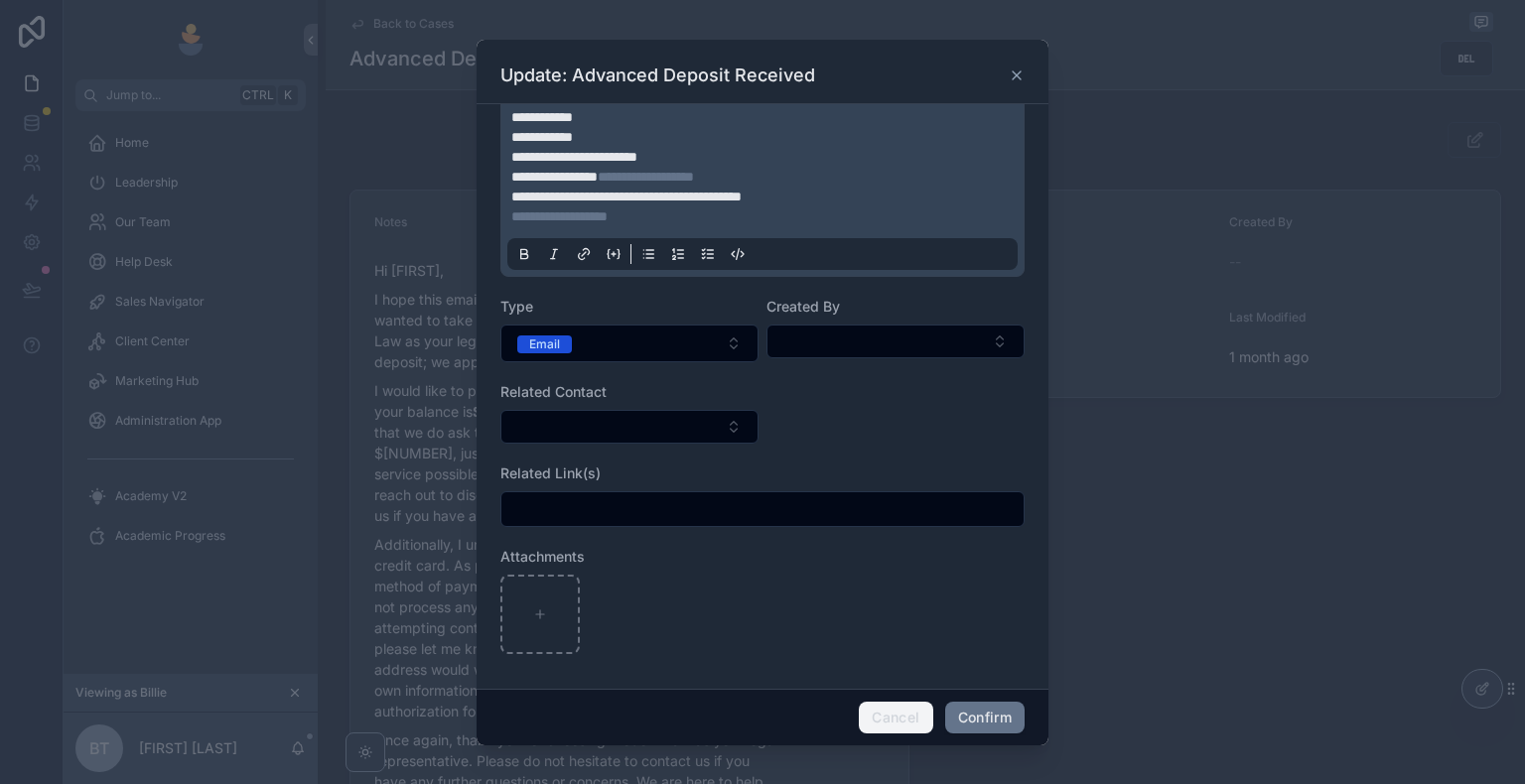 click on "Cancel" at bounding box center (896, 718) 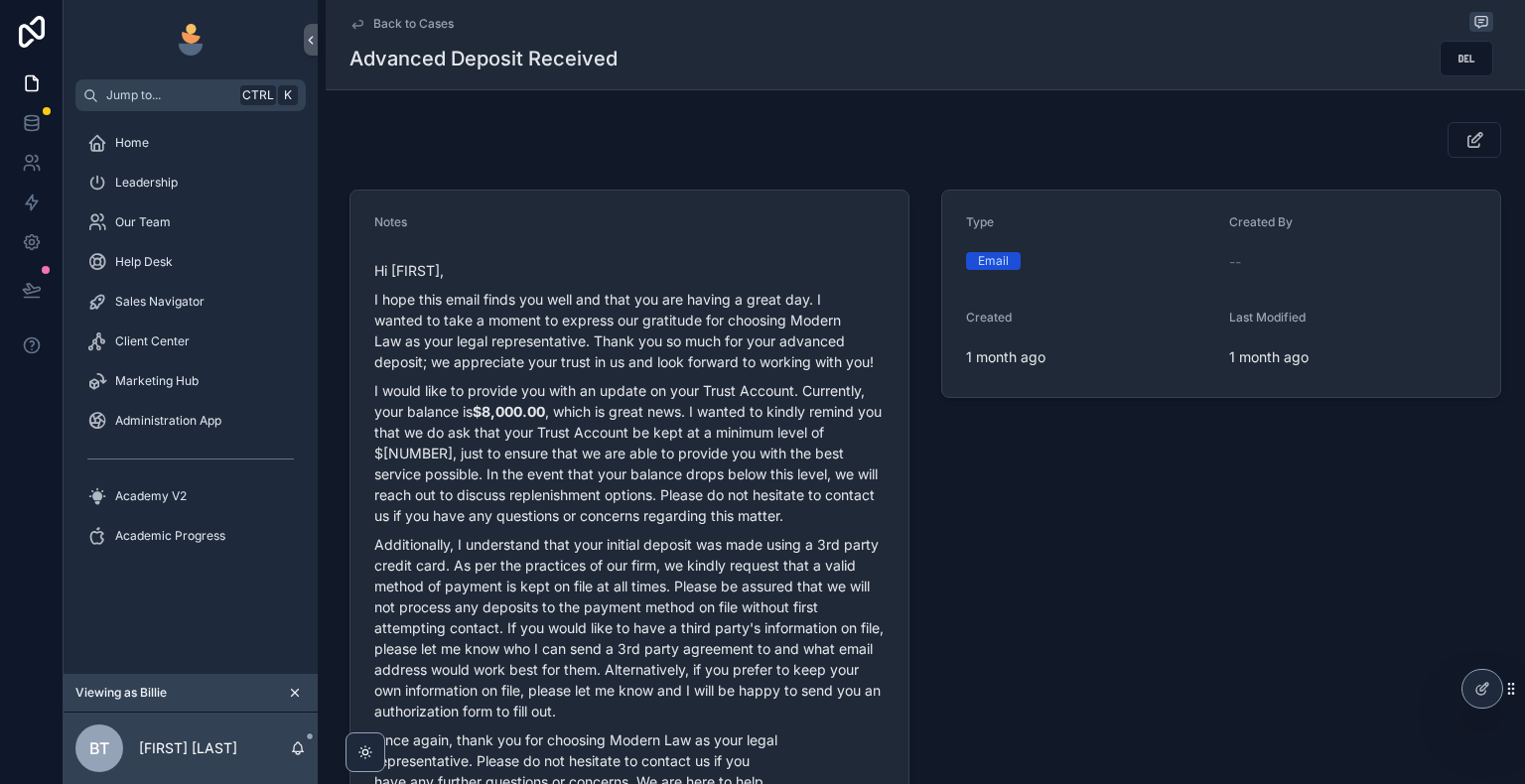 click 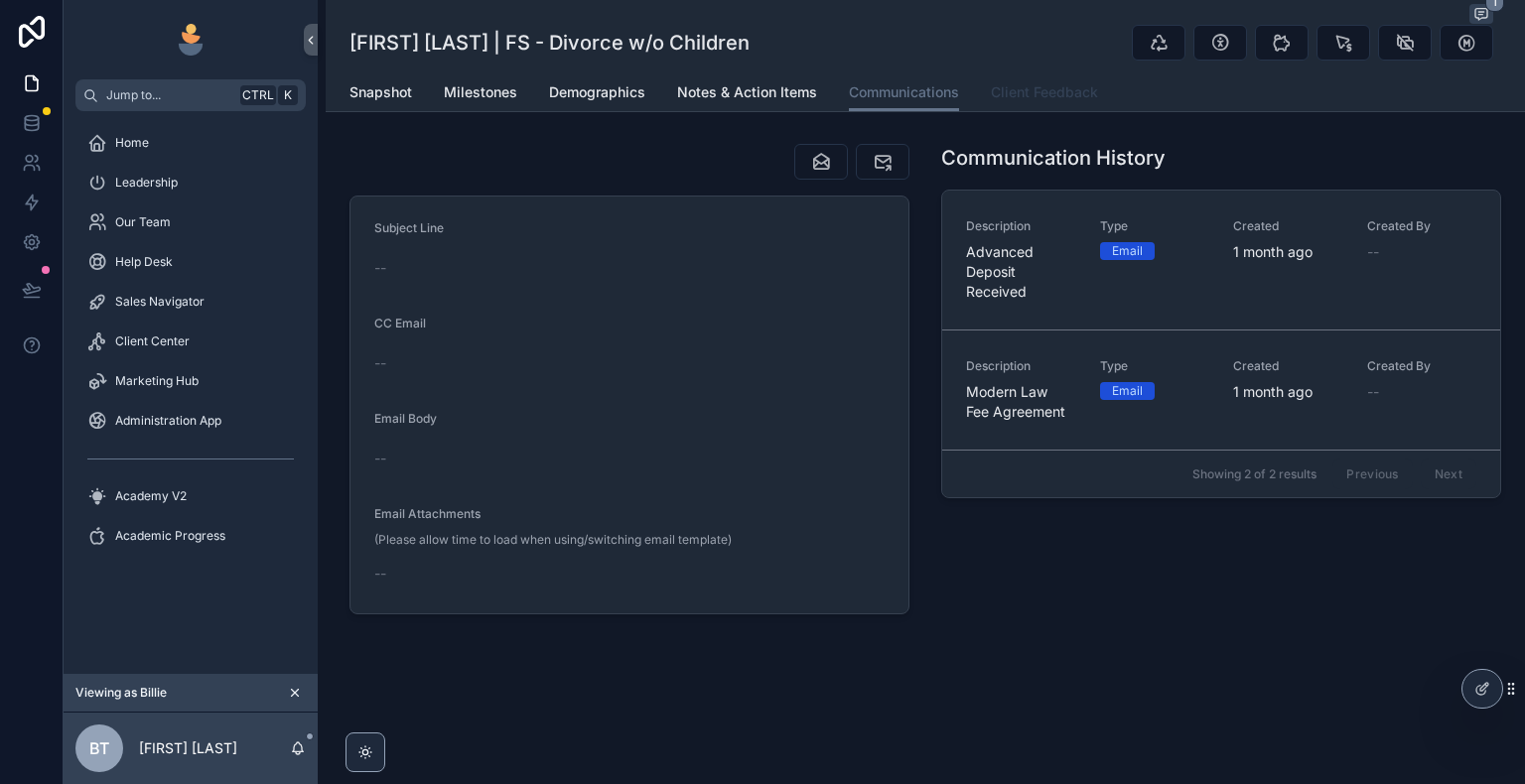 click on "Client Feedback" at bounding box center (1044, 92) 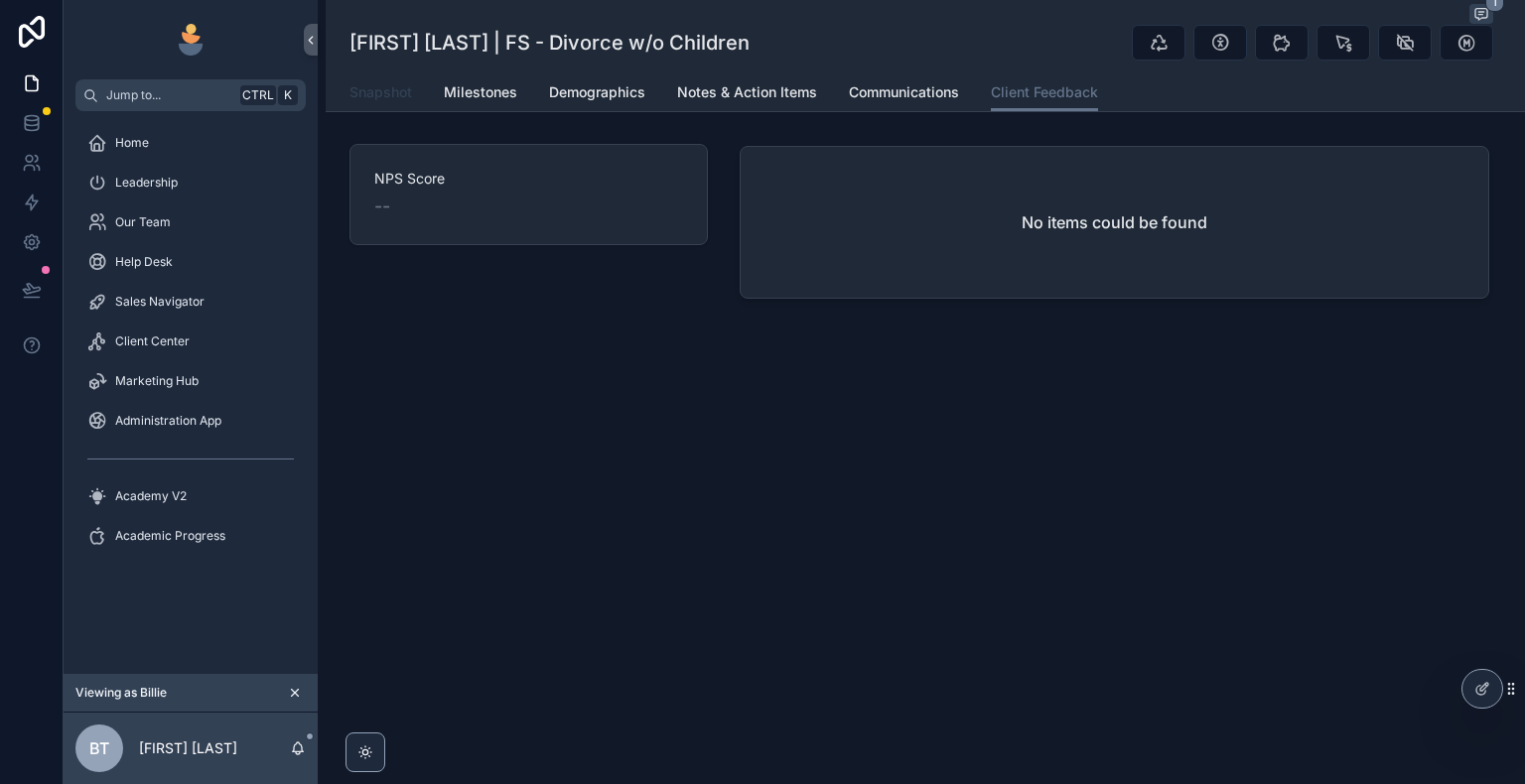 click on "Snapshot" at bounding box center (380, 92) 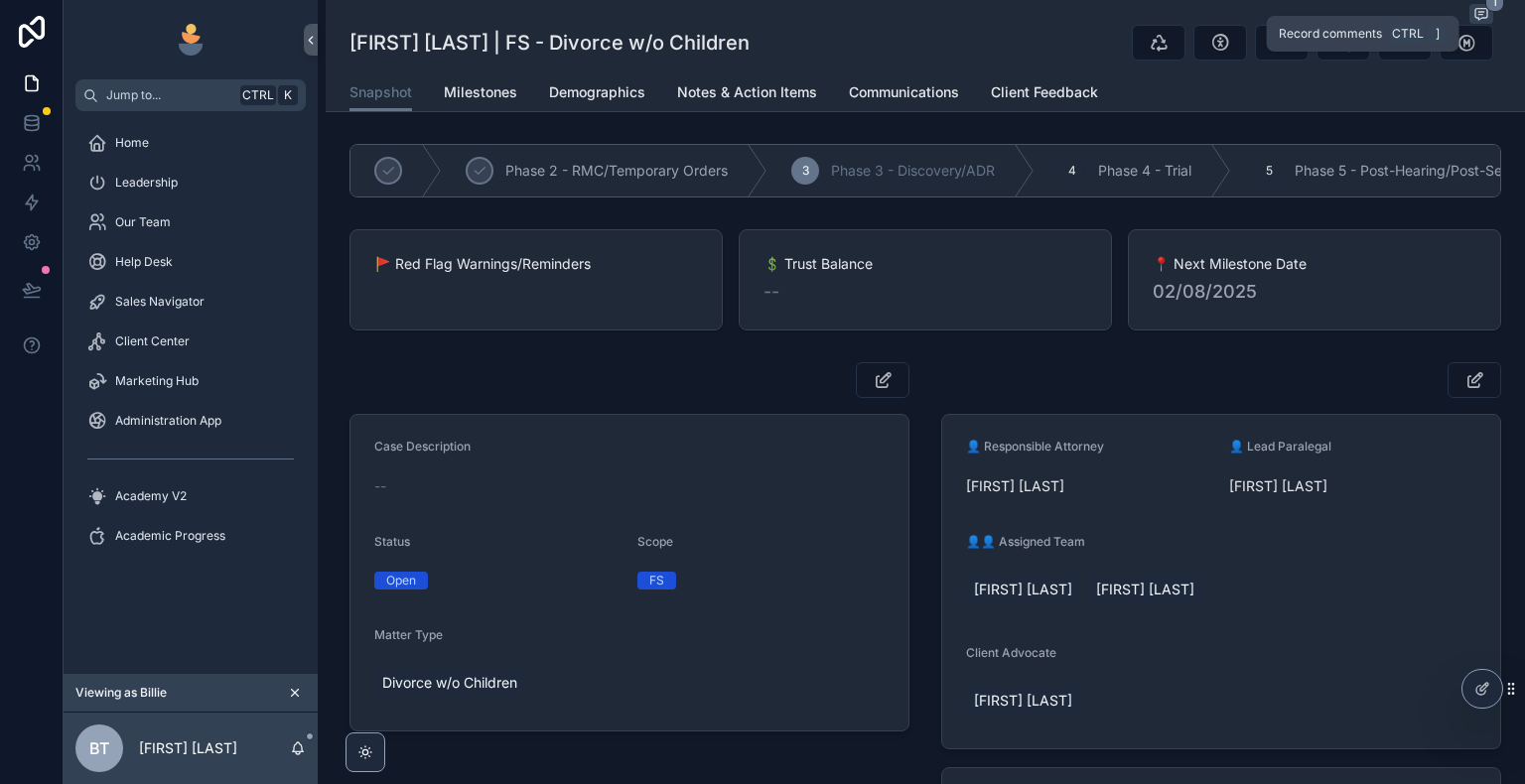 click 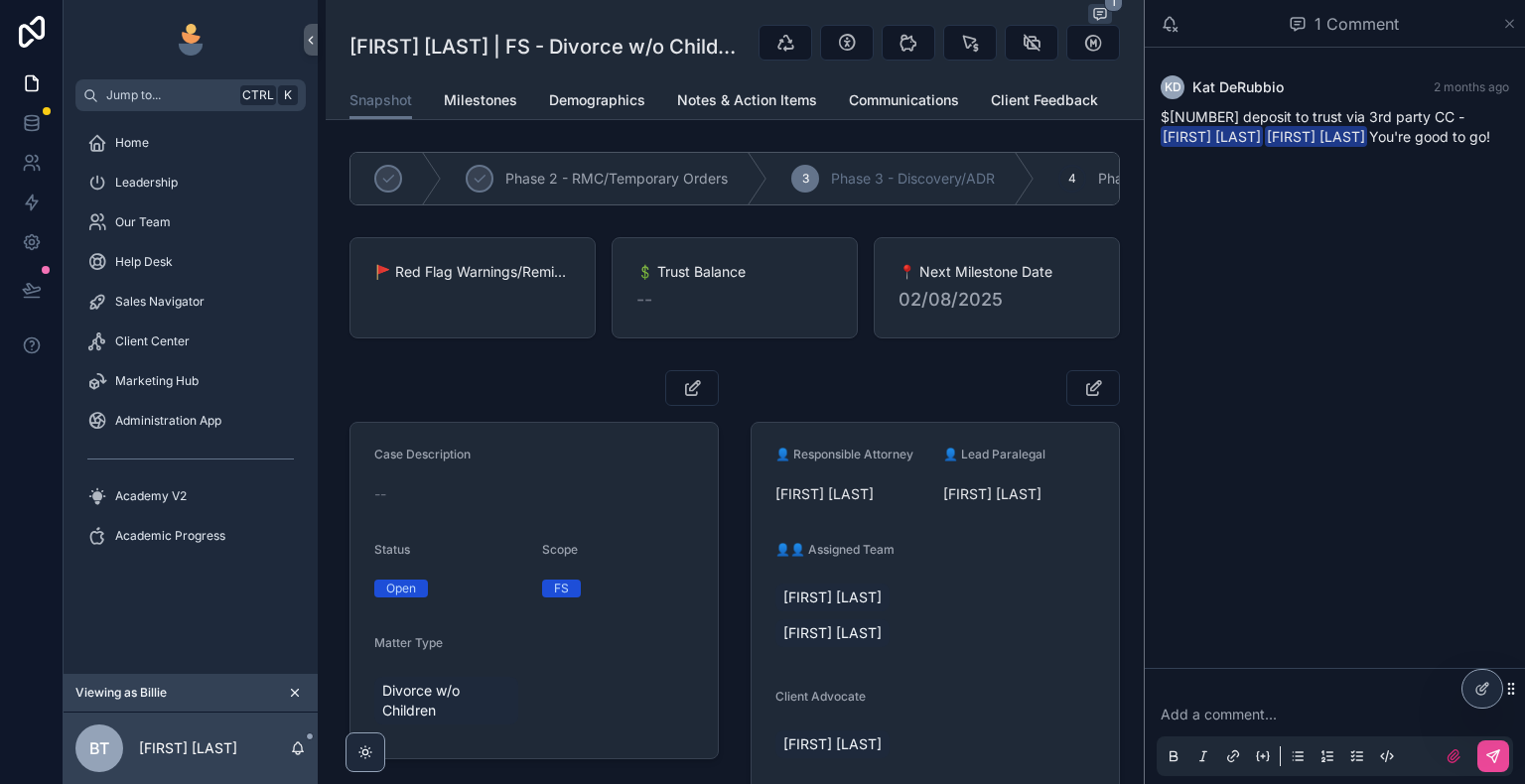 click 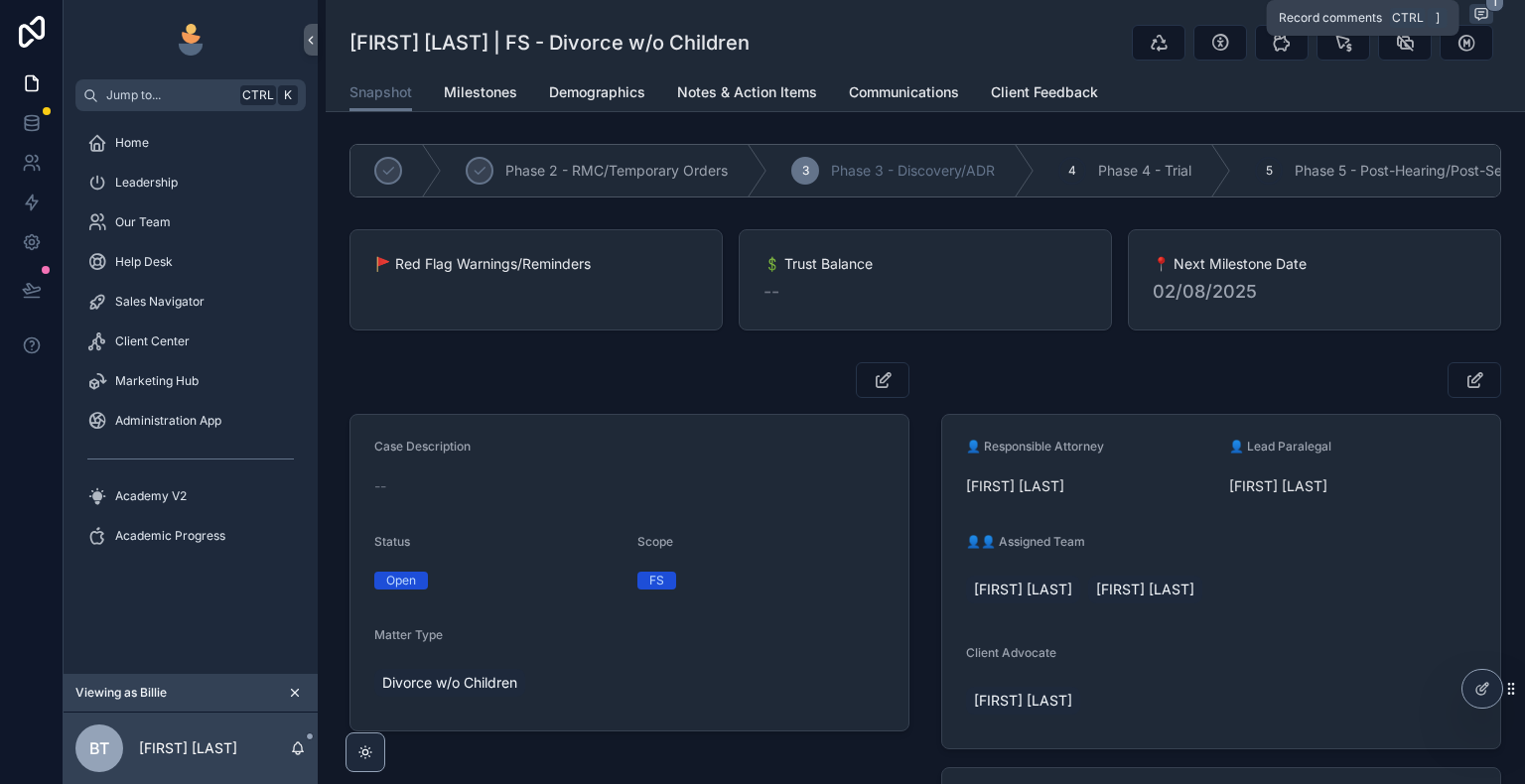 click 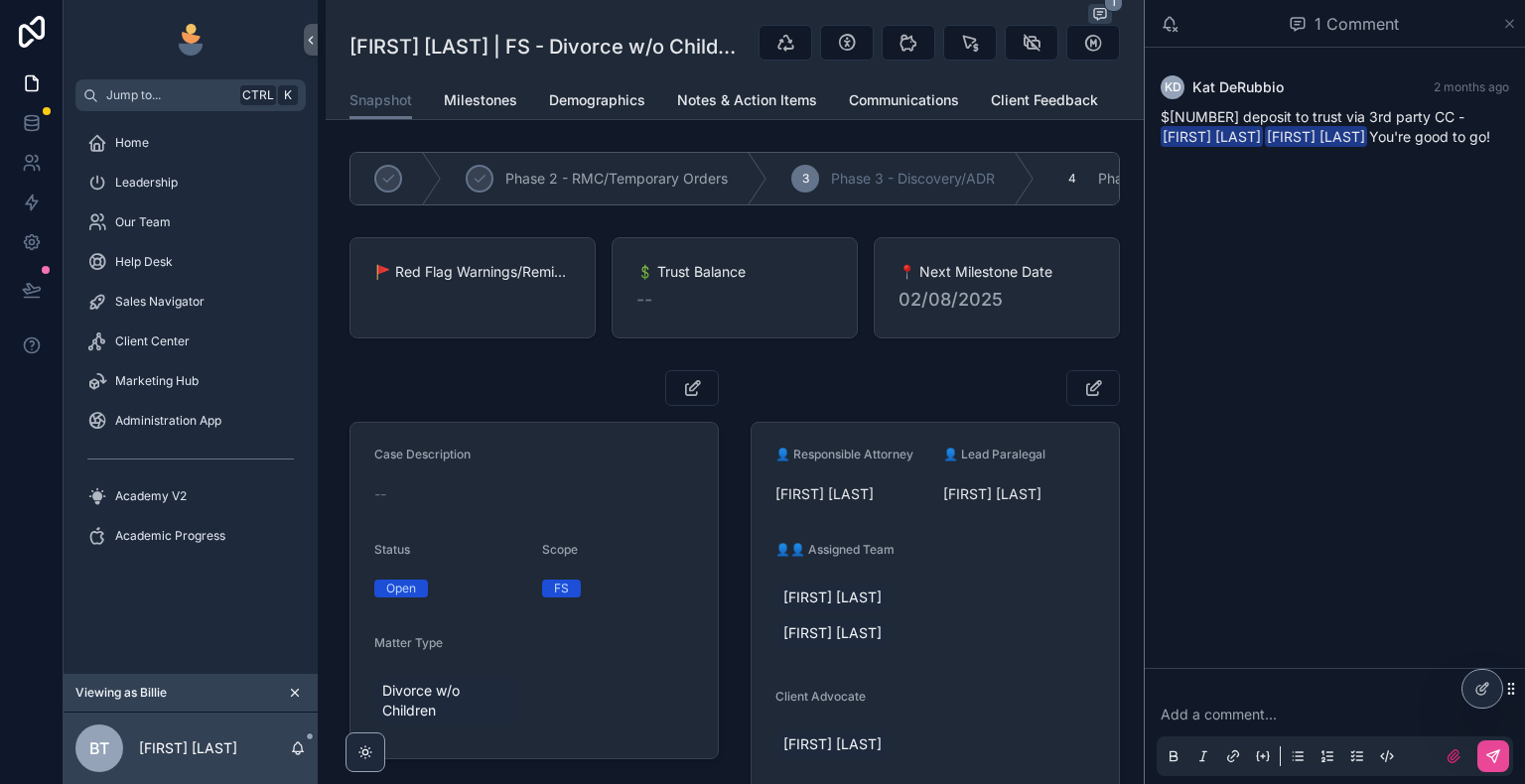 click 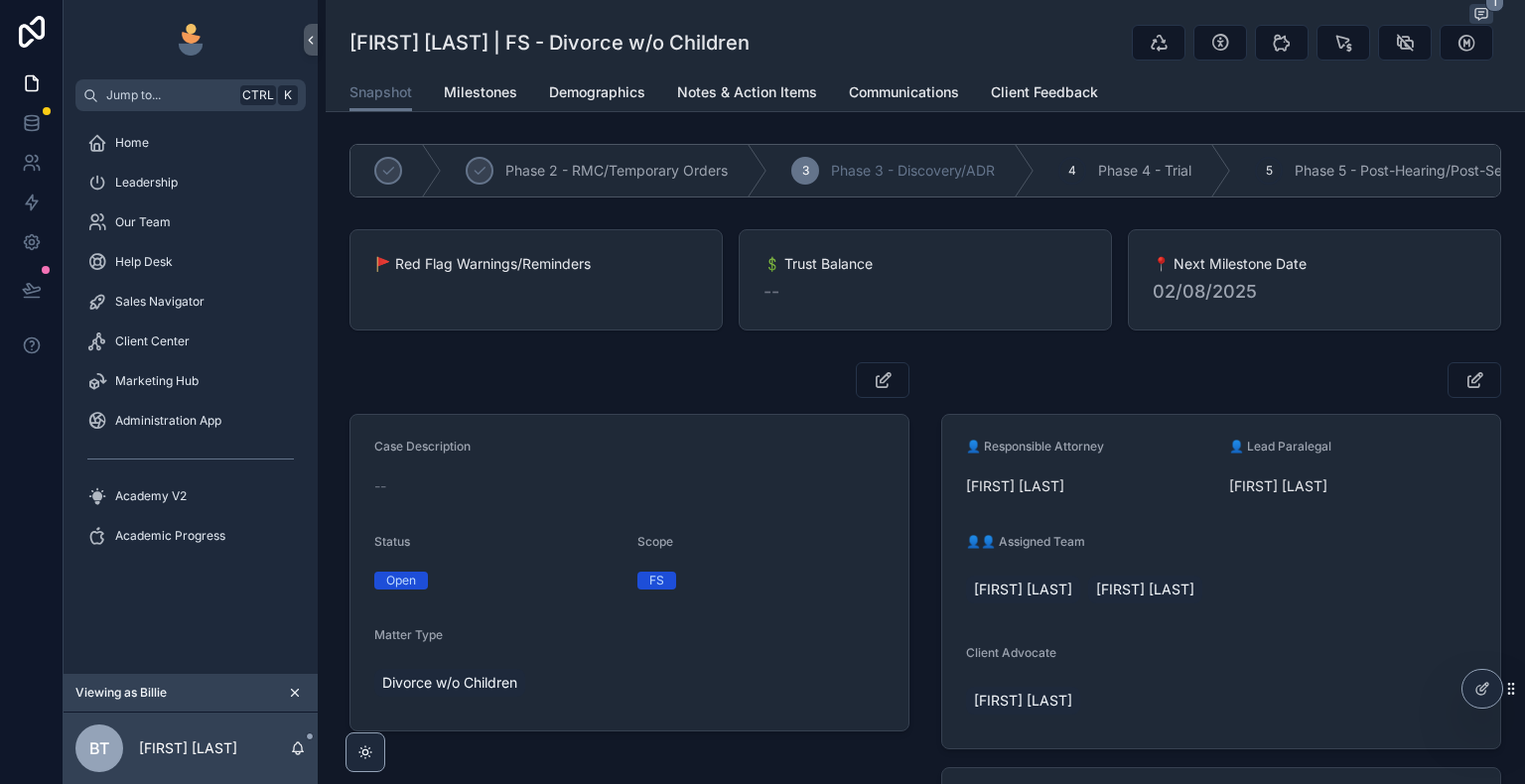 click on "1 [FIRST] [LAST] | FS - Divorce w/o Children" at bounding box center (925, 37) 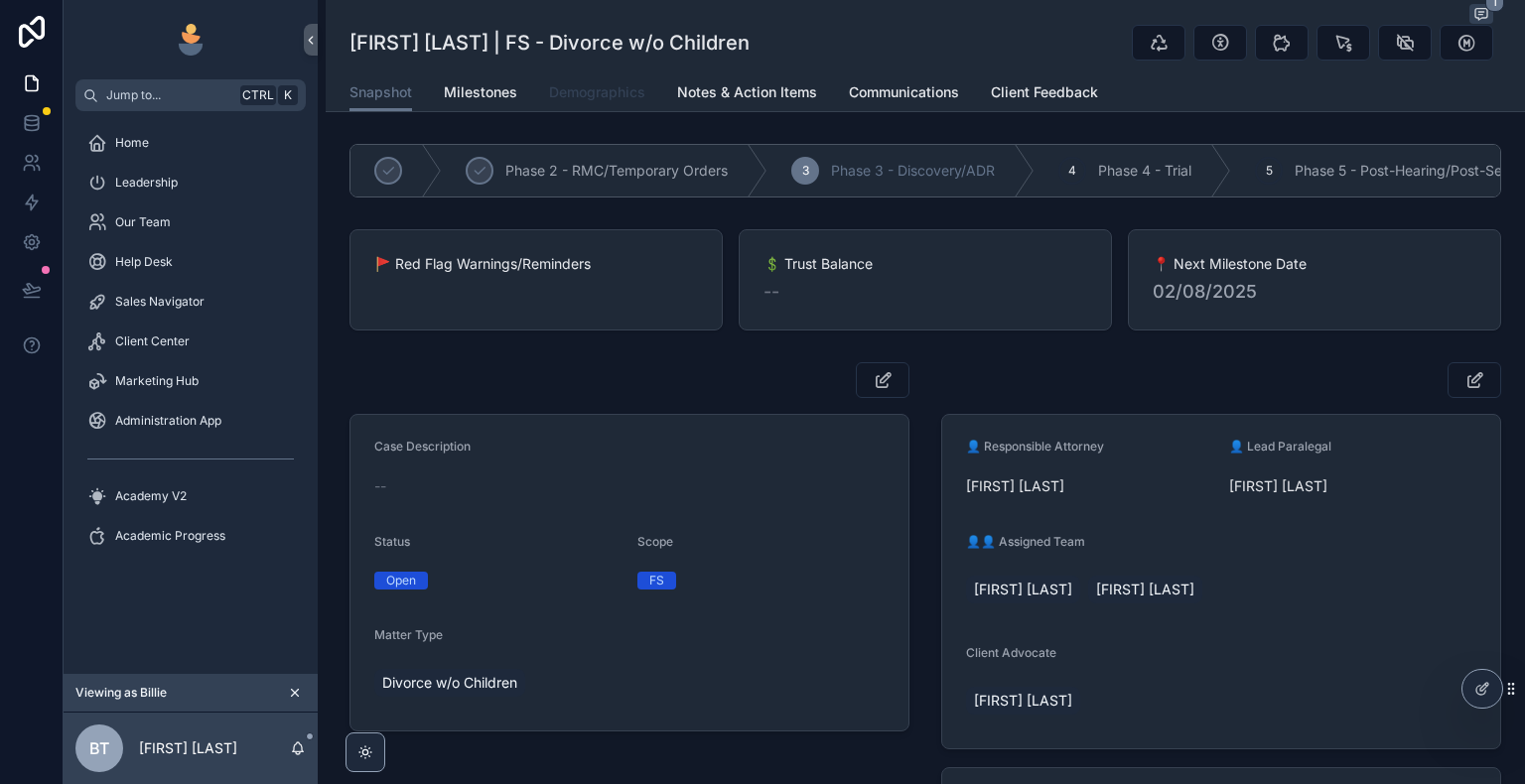 click on "Demographics" at bounding box center (597, 92) 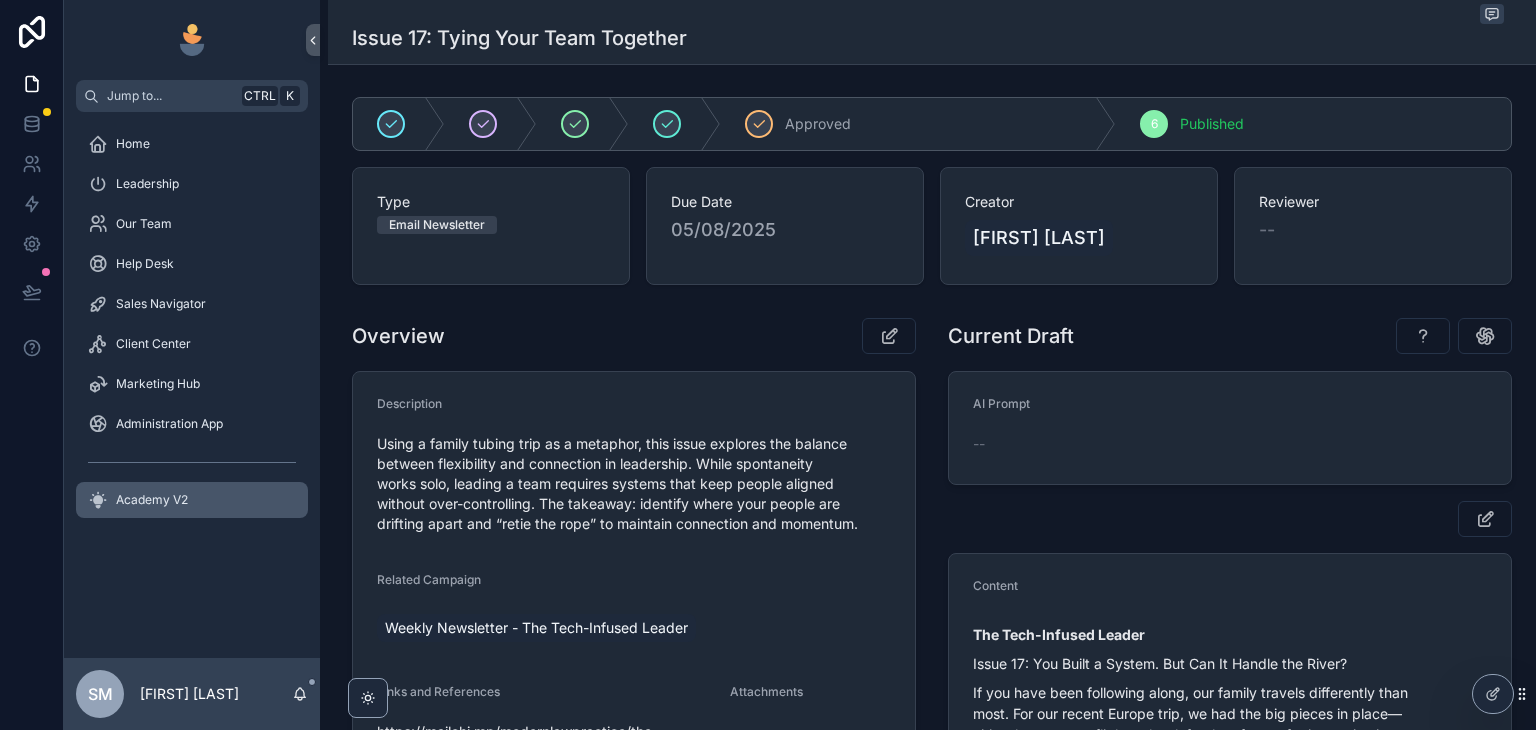 scroll, scrollTop: 0, scrollLeft: 0, axis: both 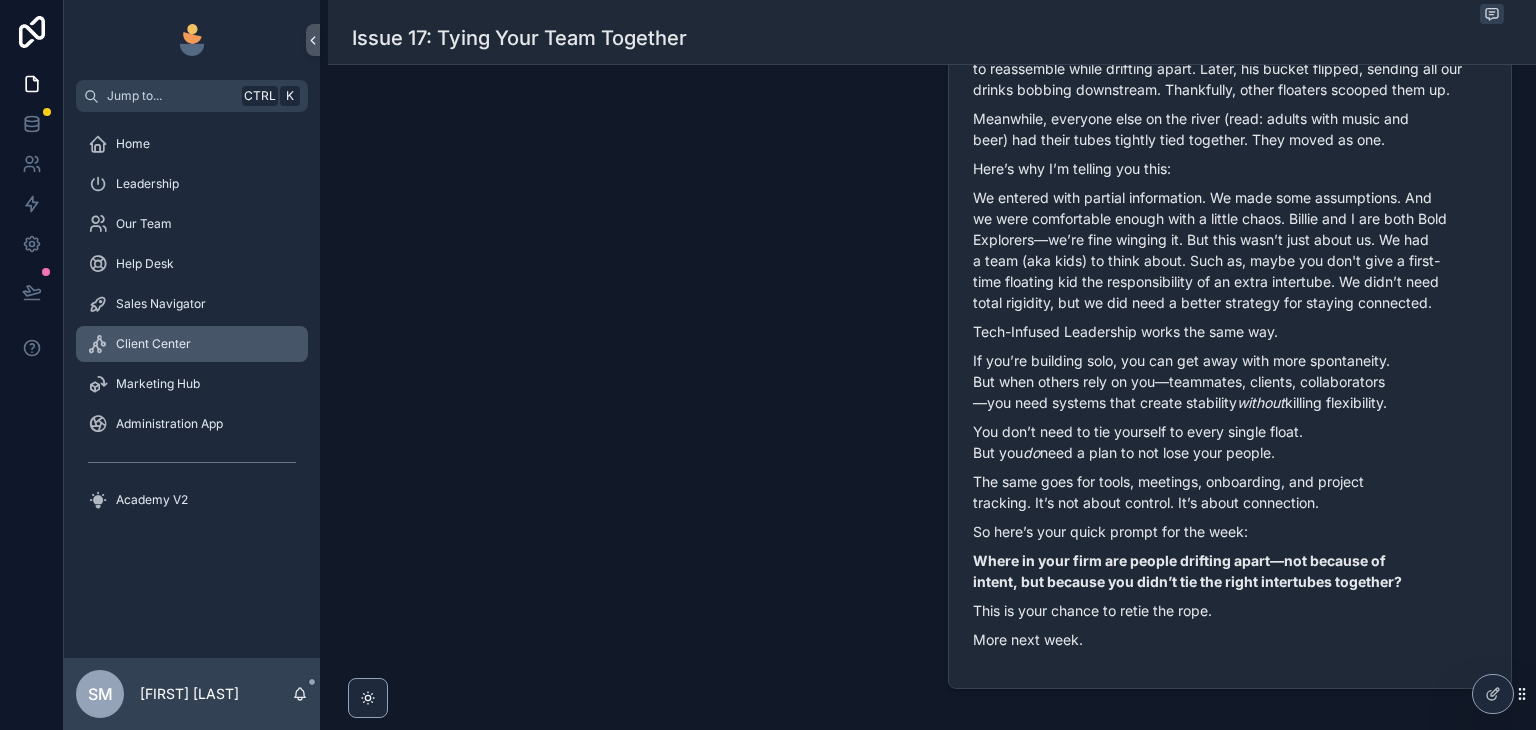click on "Client Center" at bounding box center (192, 344) 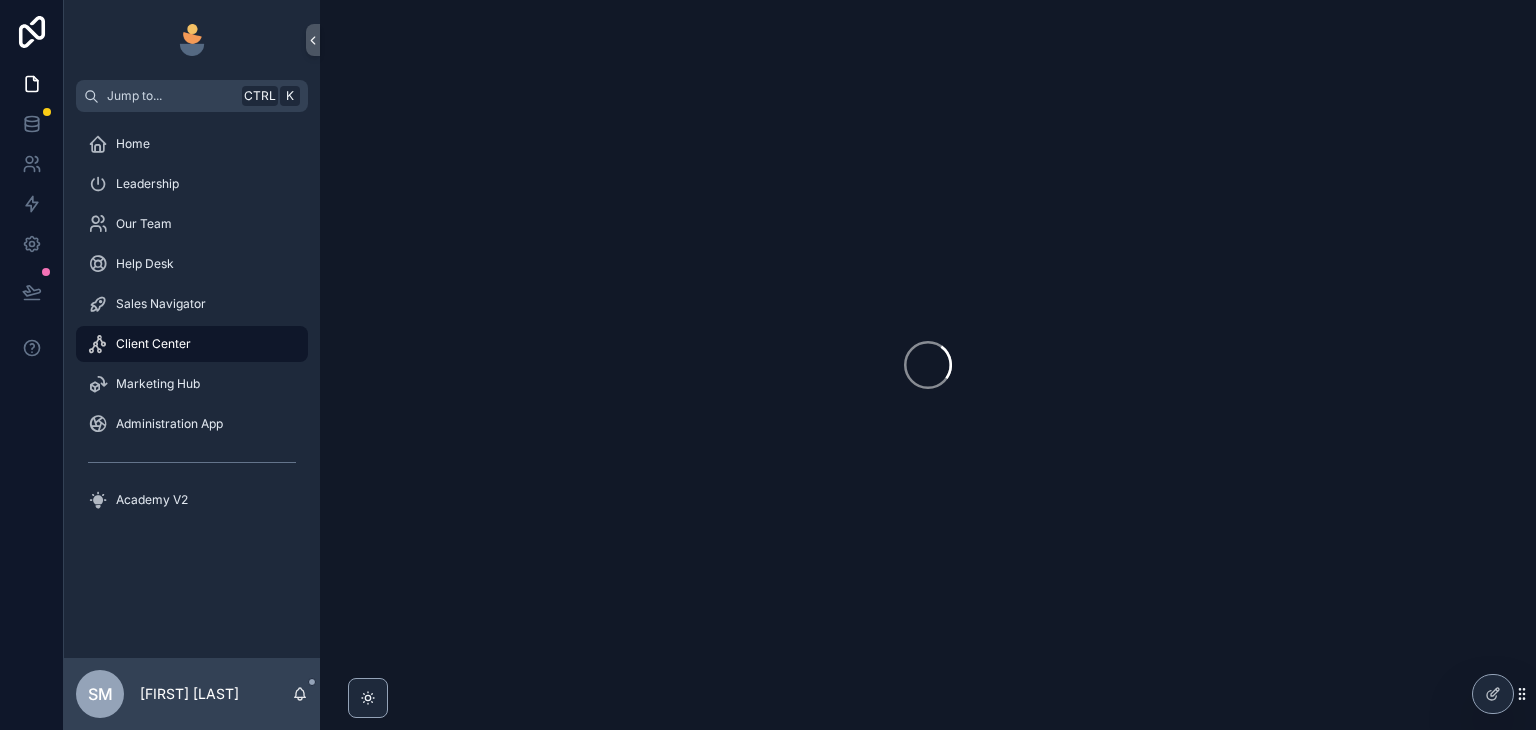 scroll, scrollTop: 0, scrollLeft: 0, axis: both 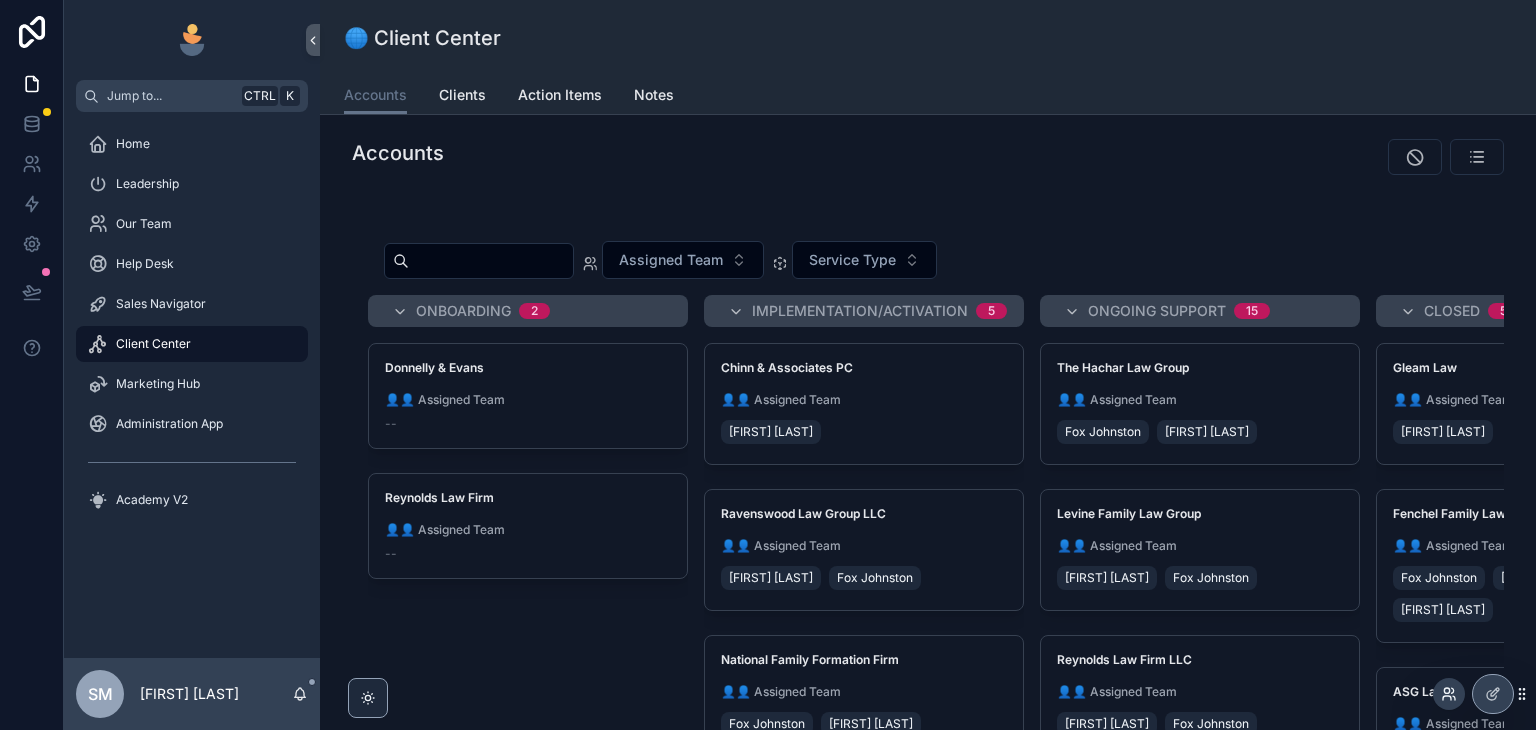 click 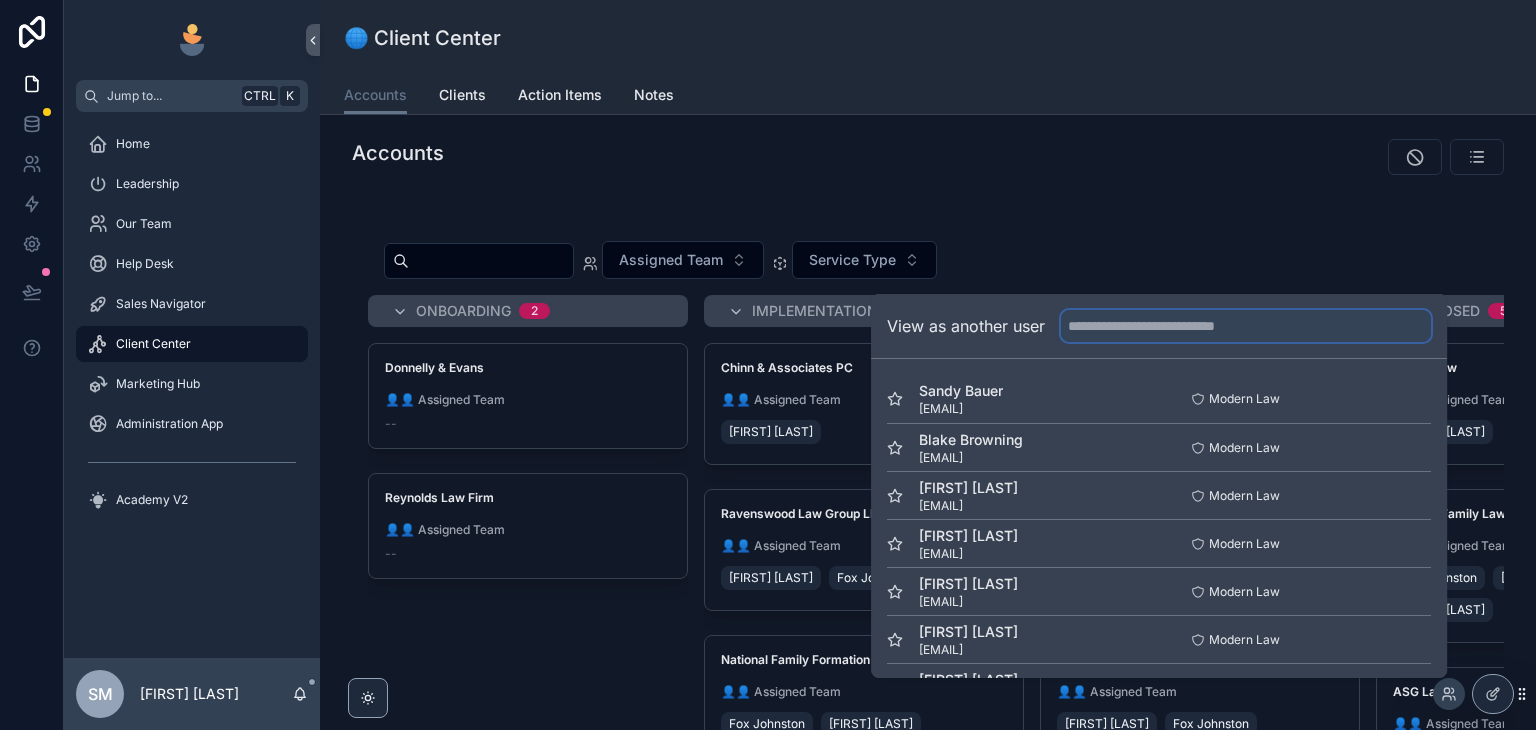 click at bounding box center (1246, 326) 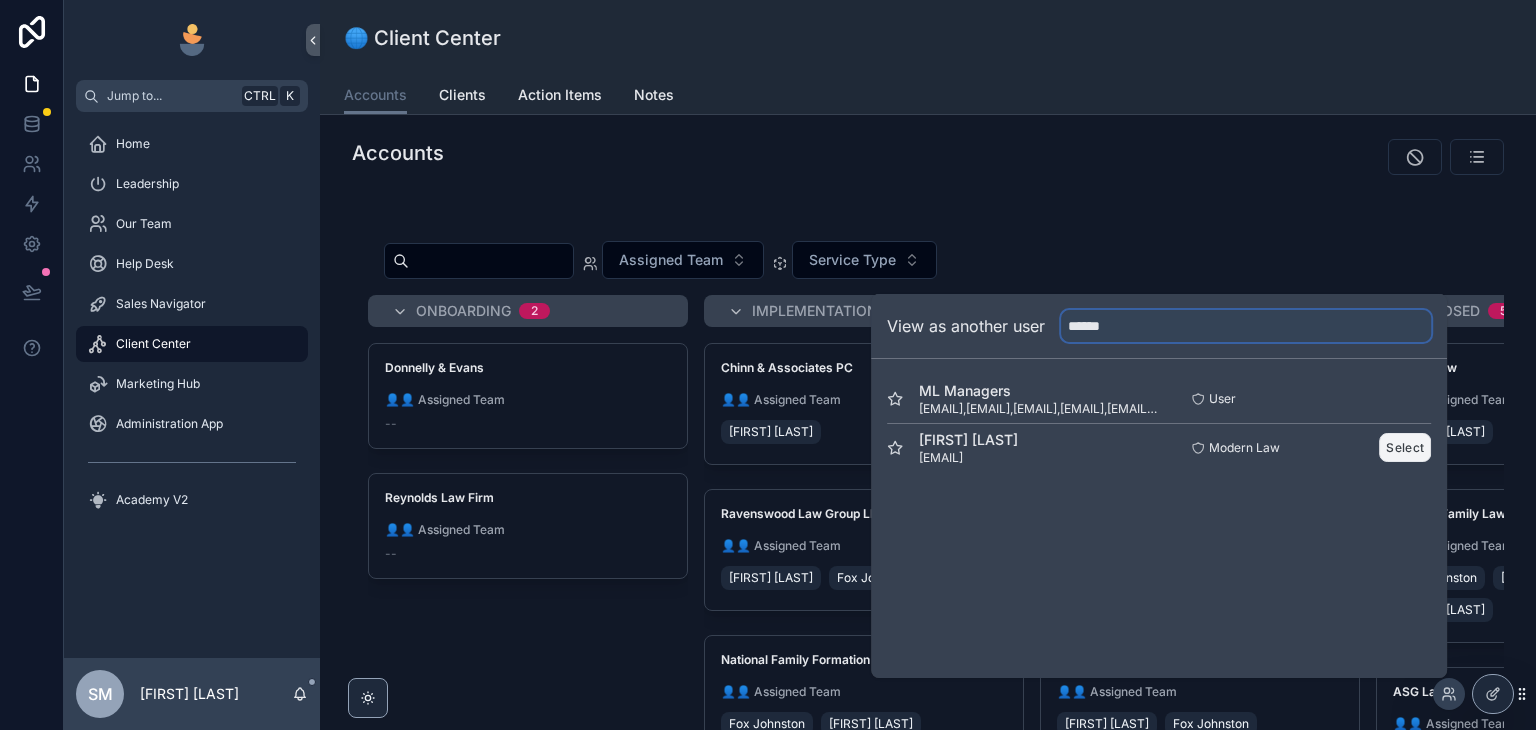type on "******" 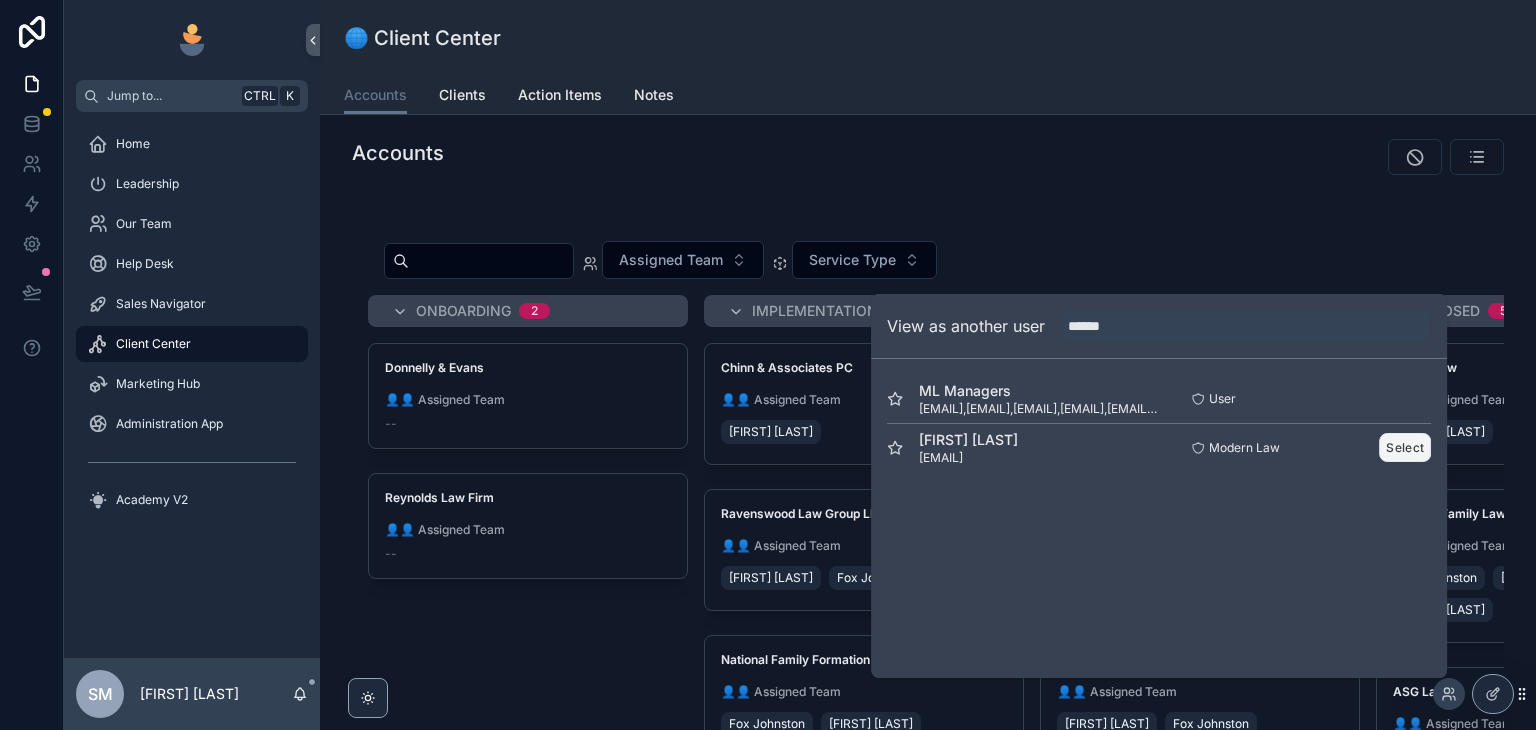 click on "Select" at bounding box center [1405, 447] 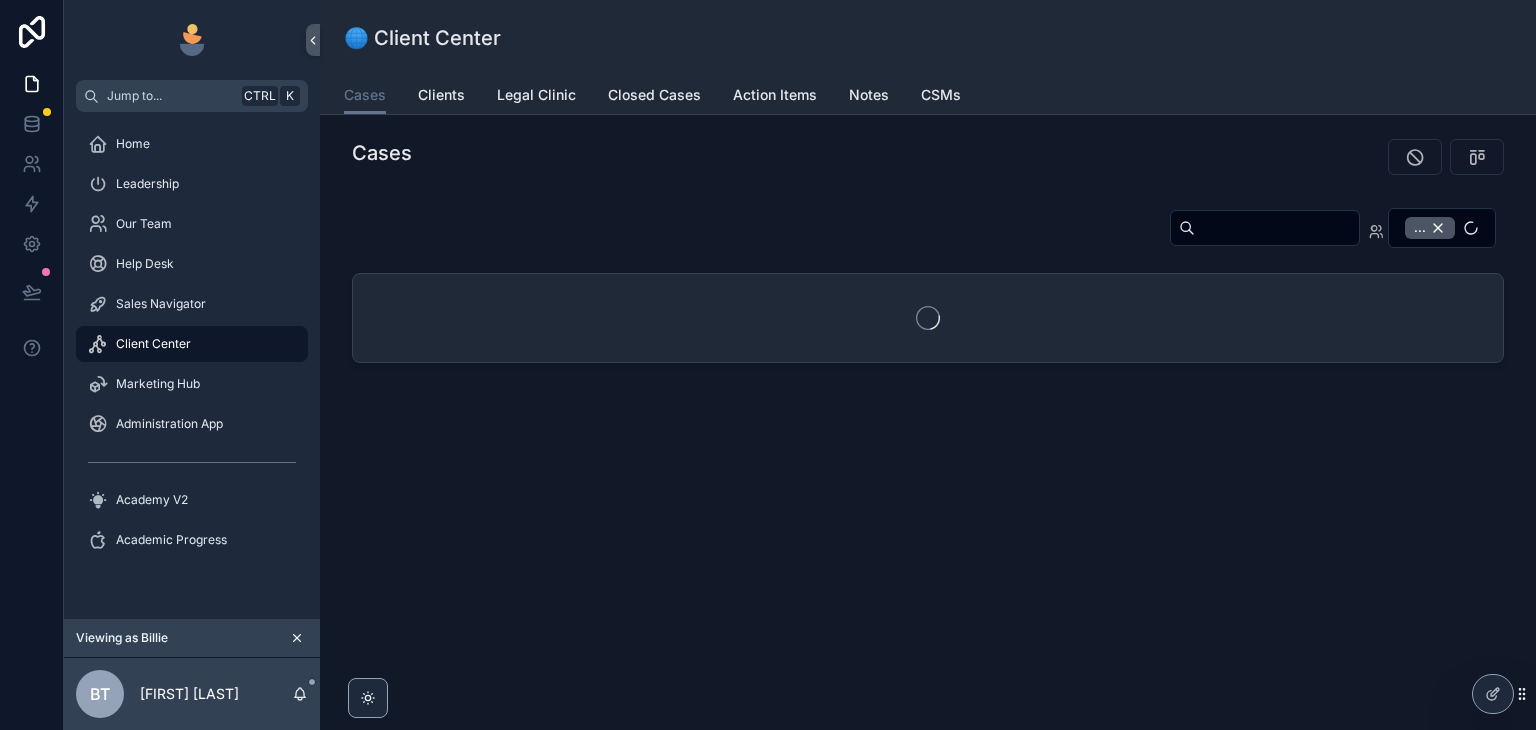scroll, scrollTop: 0, scrollLeft: 0, axis: both 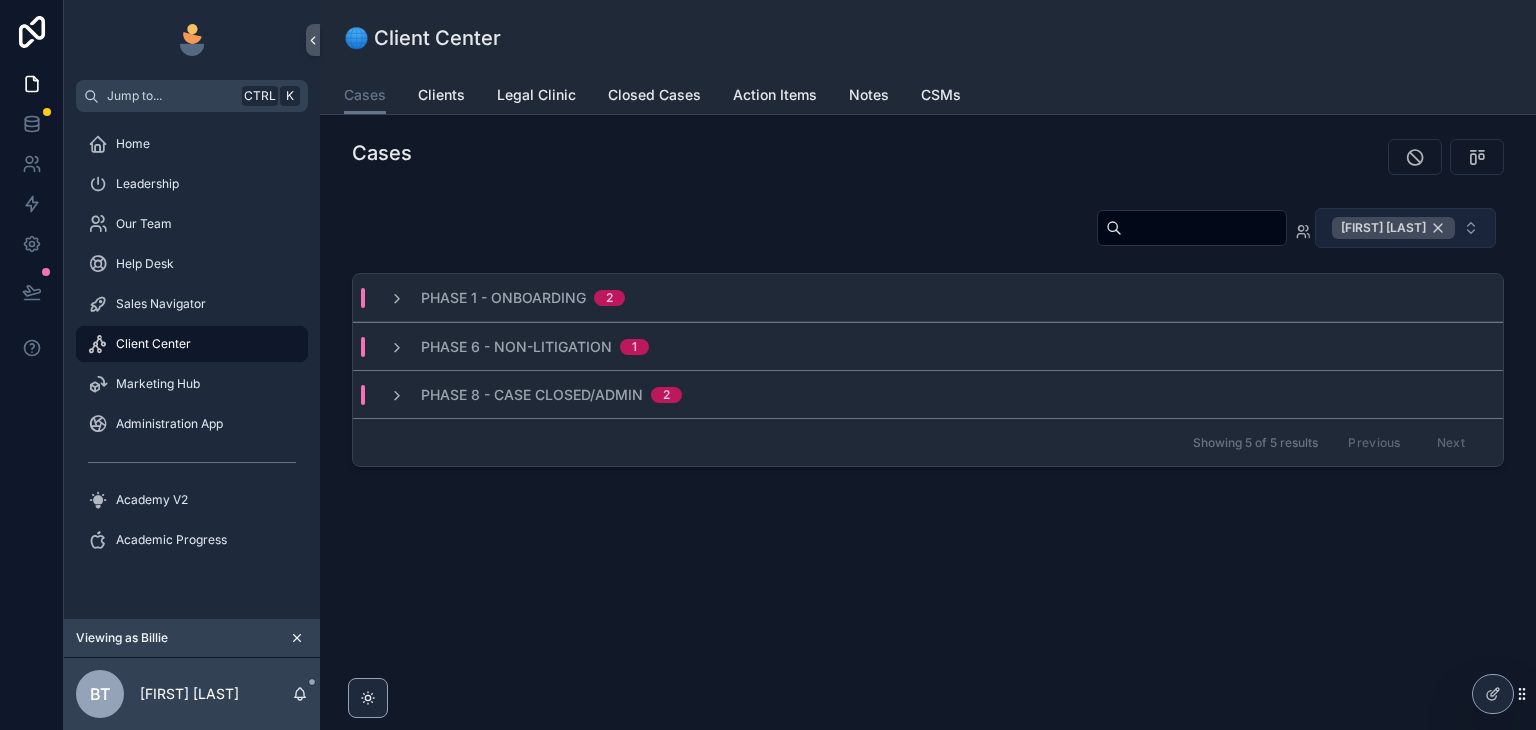 click on "[FIRST] [LAST]" at bounding box center [1393, 228] 